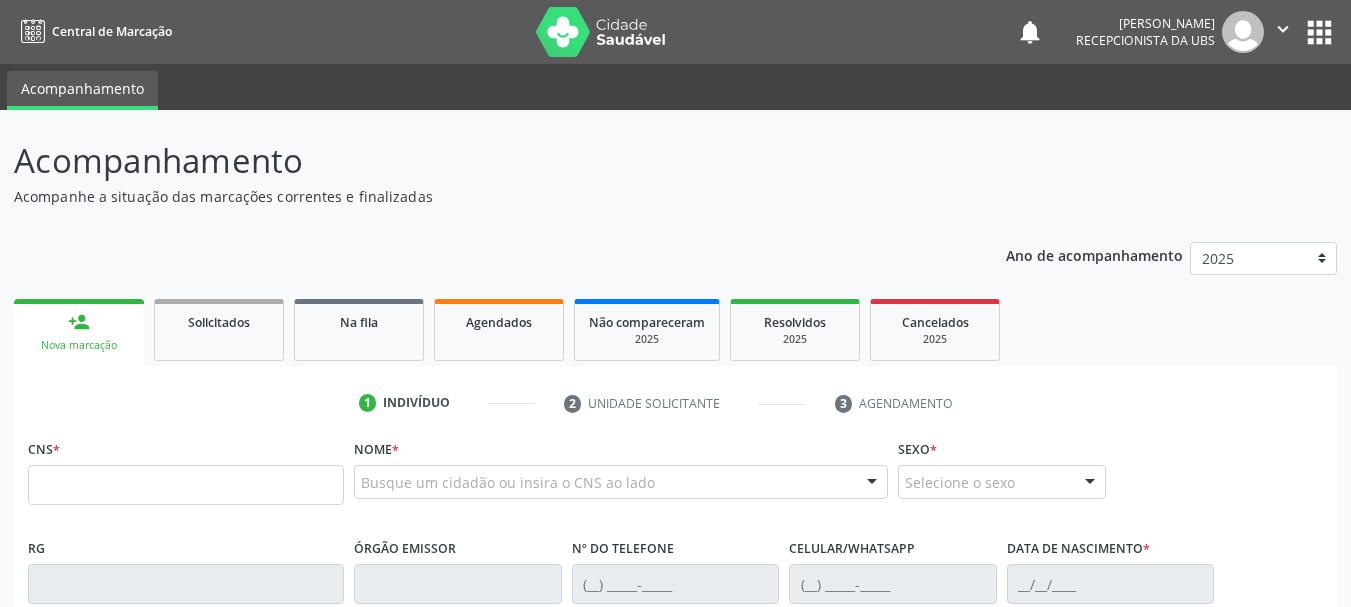 scroll, scrollTop: 0, scrollLeft: 0, axis: both 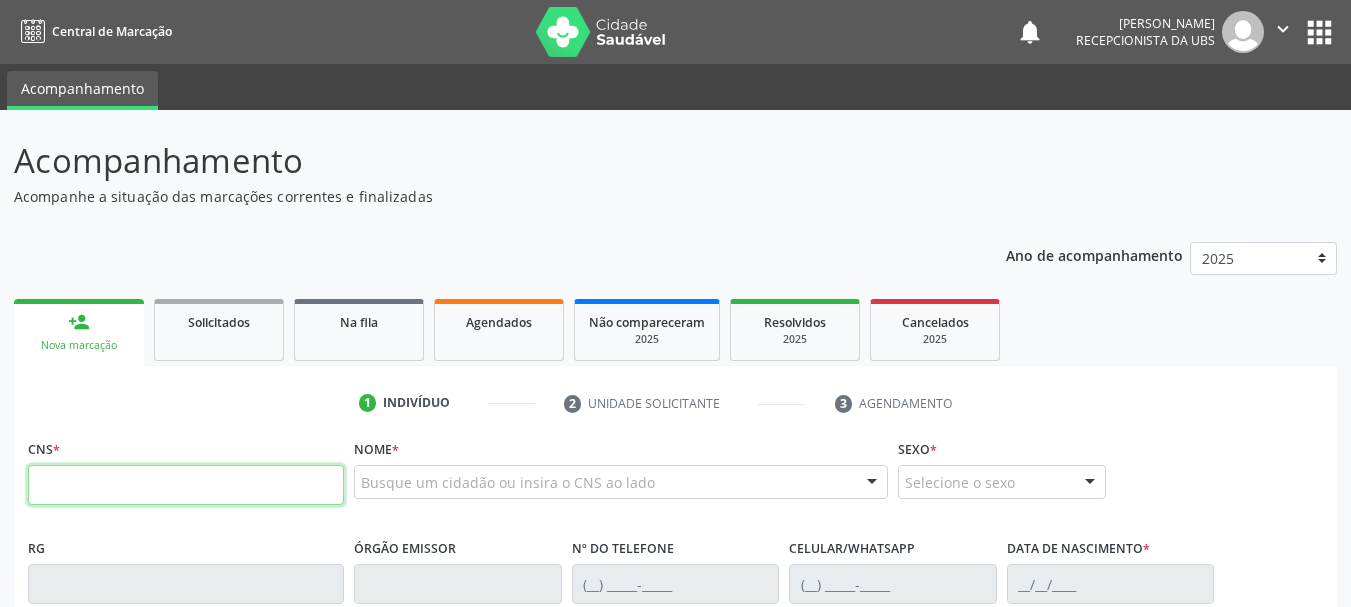 click at bounding box center (186, 485) 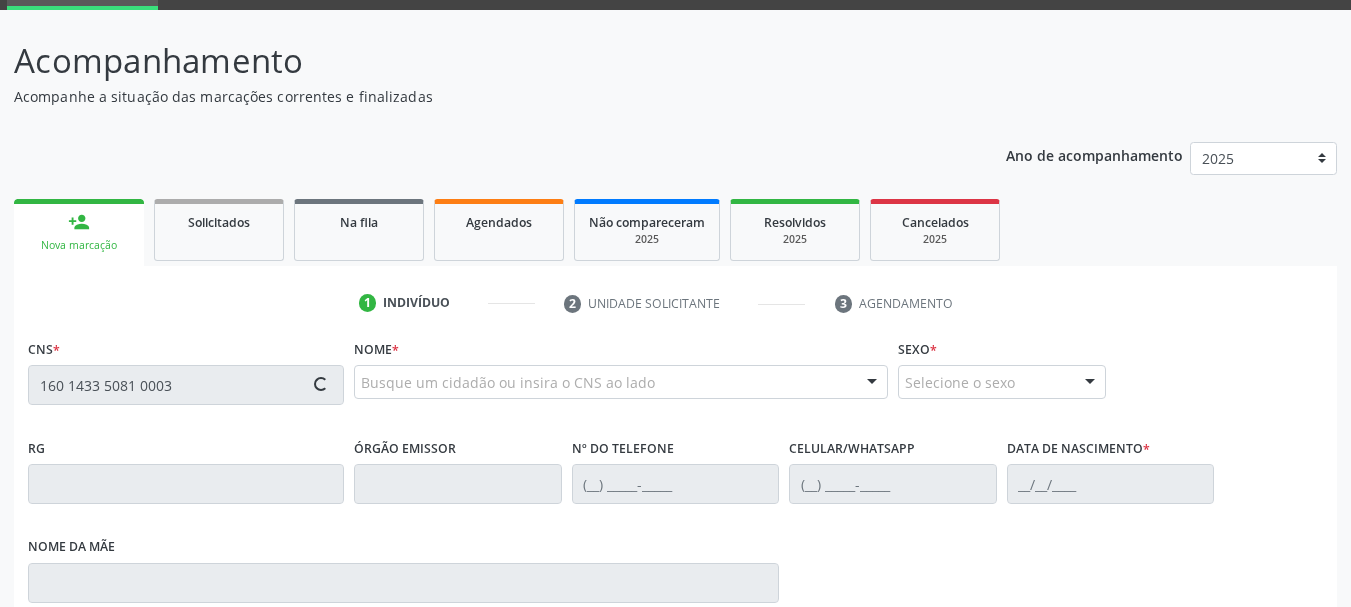 type on "160 1433 5081 0003" 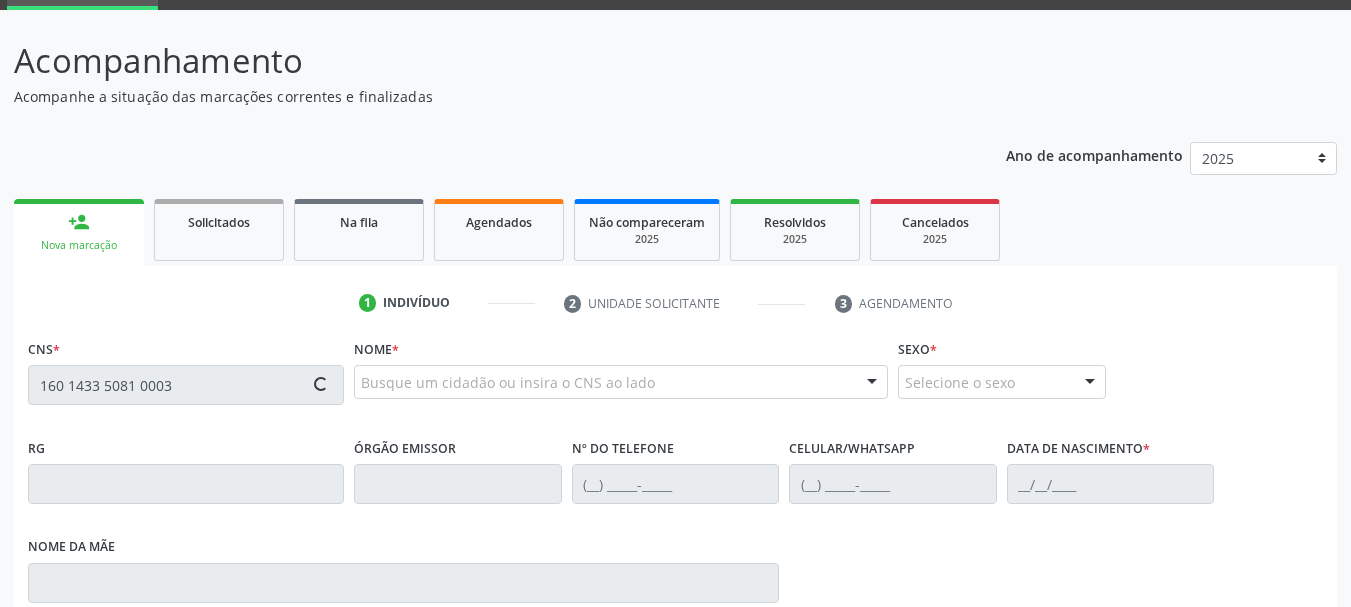 type 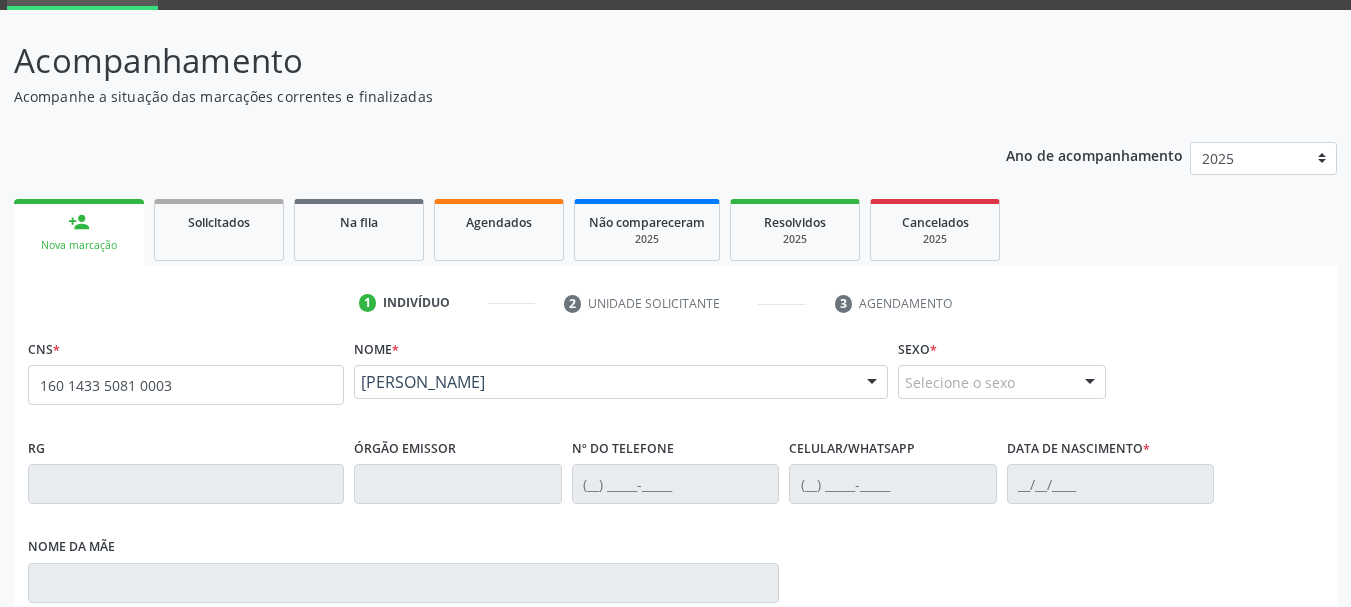 scroll, scrollTop: 200, scrollLeft: 0, axis: vertical 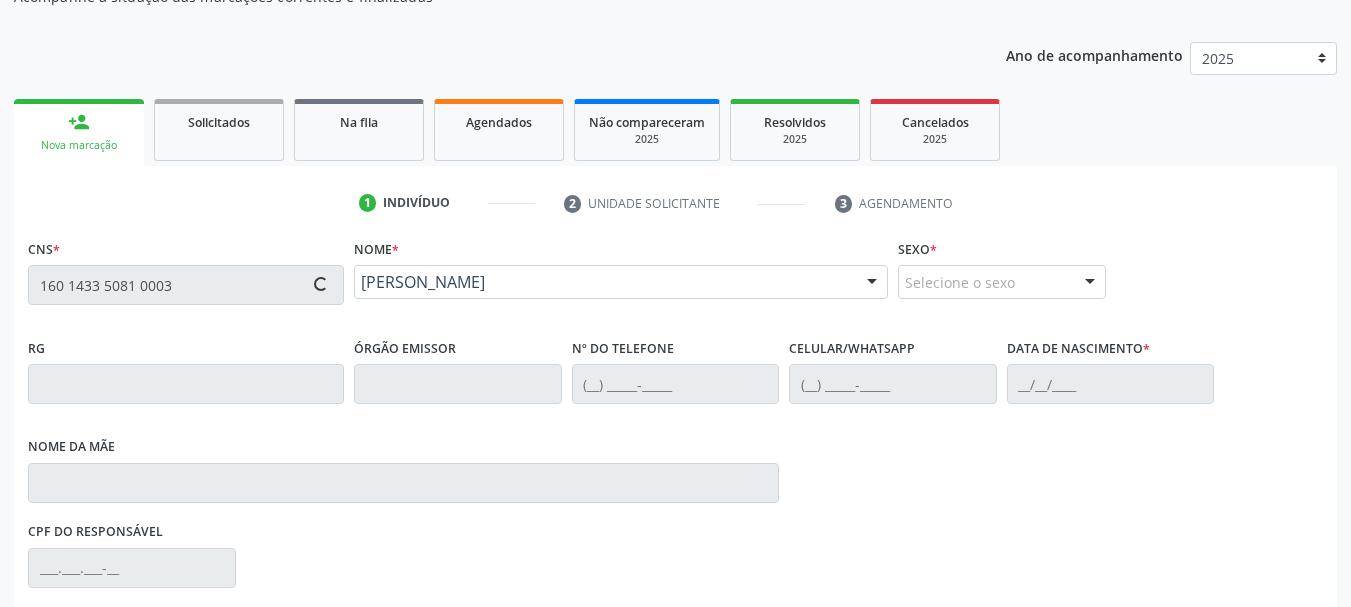 type on "[PHONE_NUMBER]" 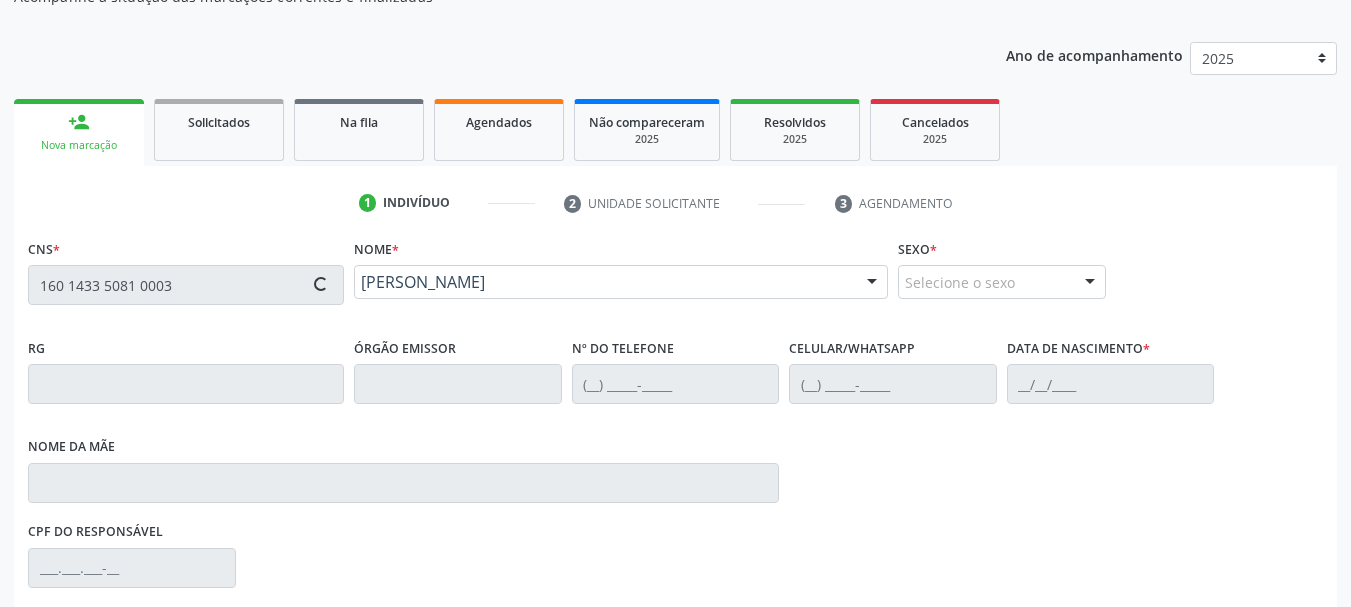 type on "[PHONE_NUMBER]" 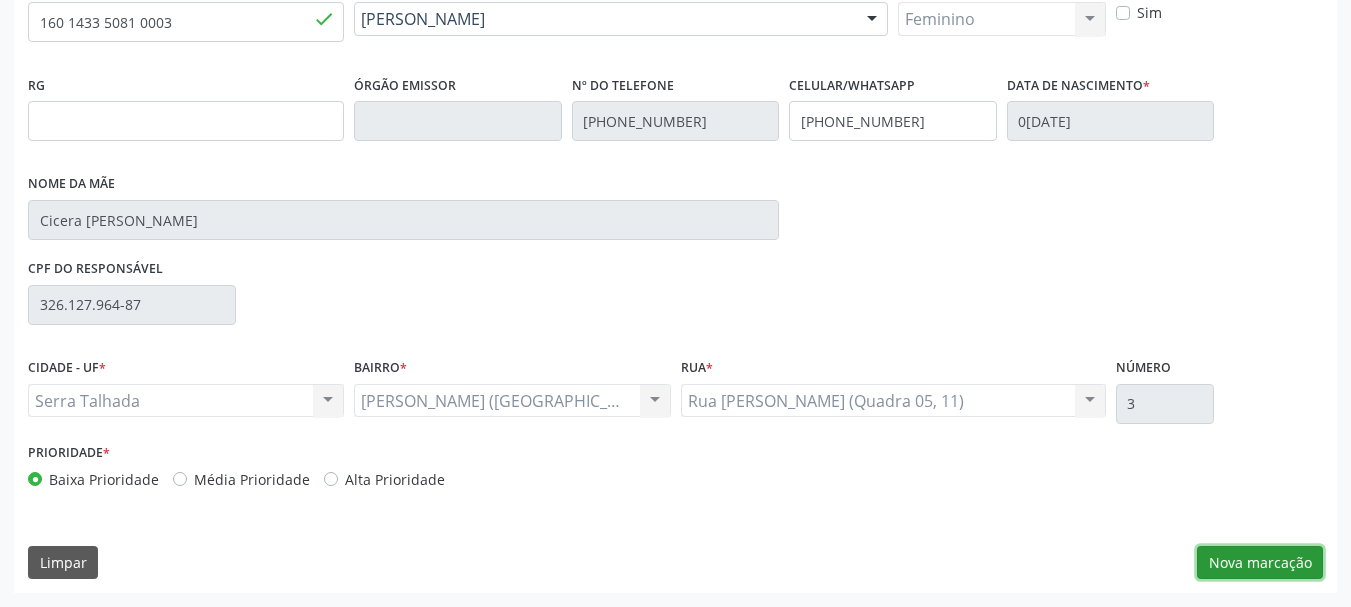 click on "Nova marcação" at bounding box center (1260, 563) 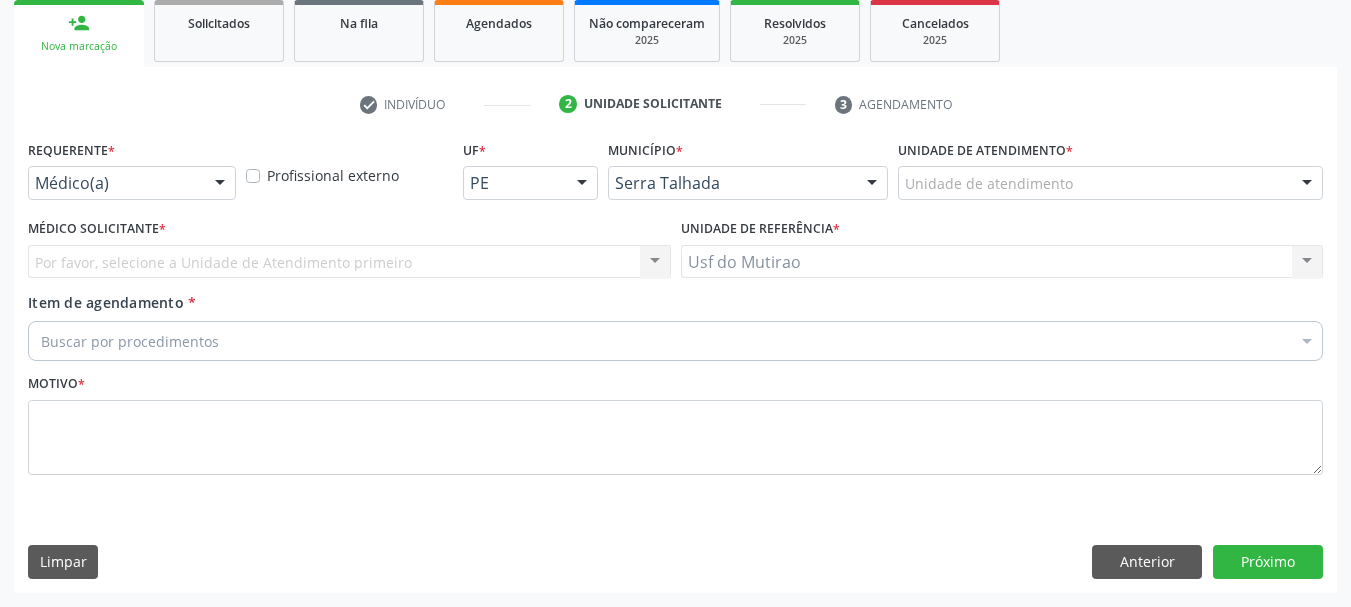 scroll, scrollTop: 299, scrollLeft: 0, axis: vertical 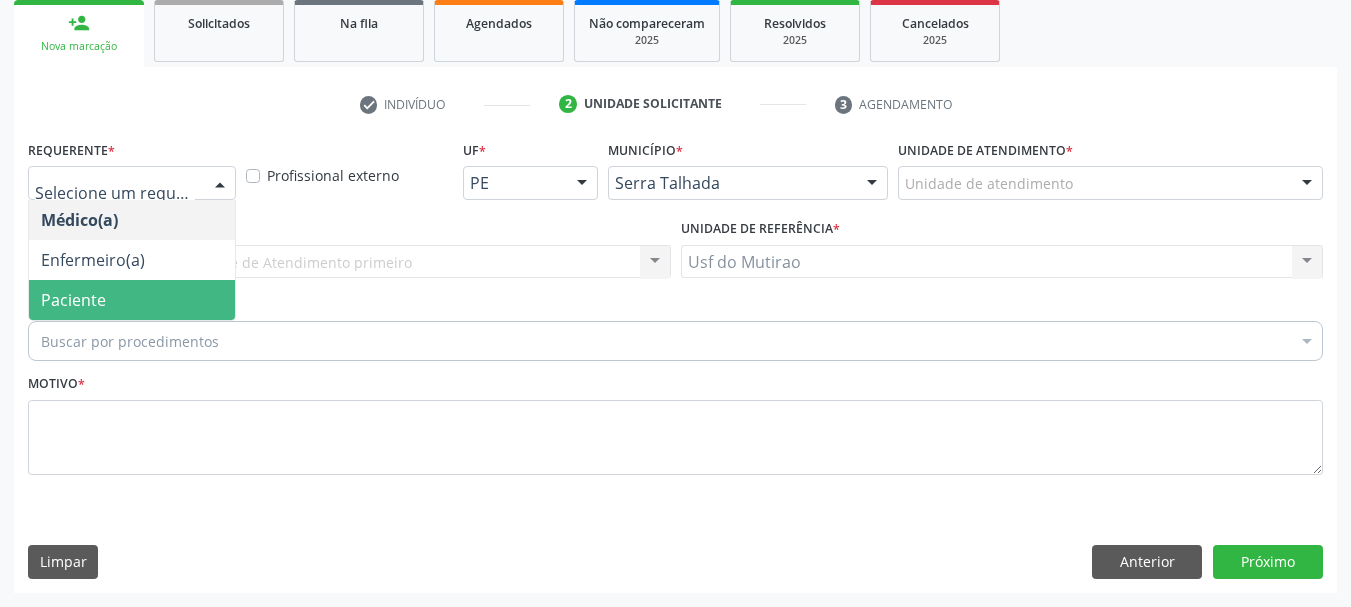 click on "Paciente" at bounding box center [73, 300] 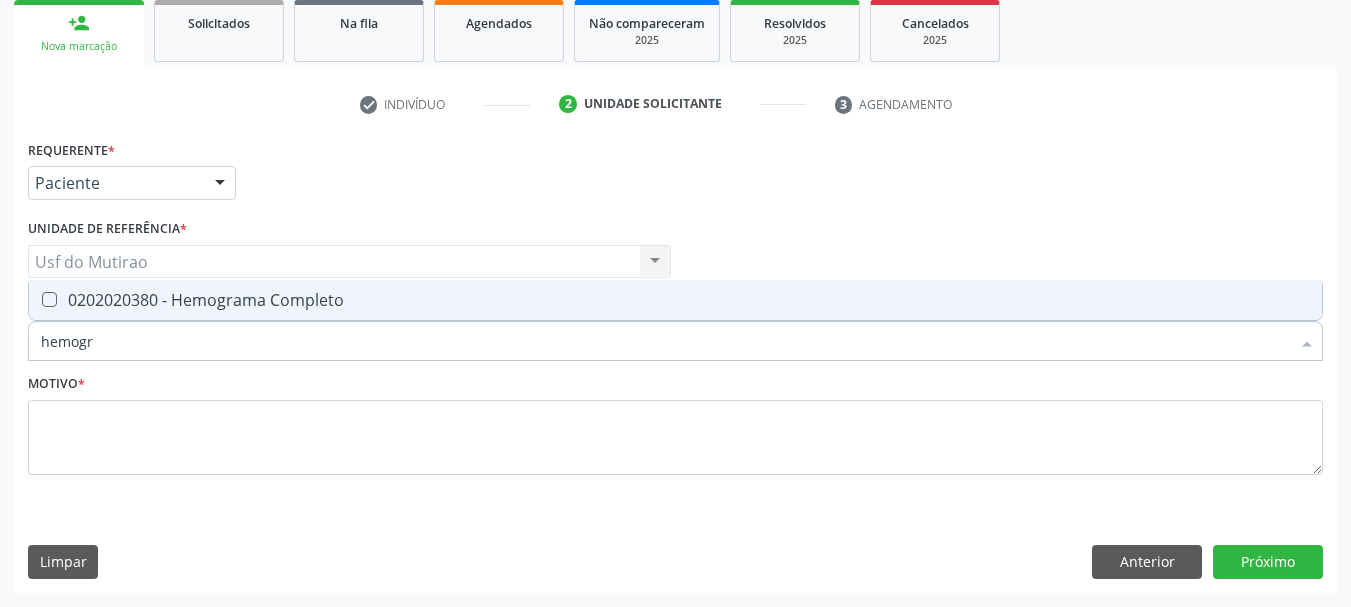 type on "hemogra" 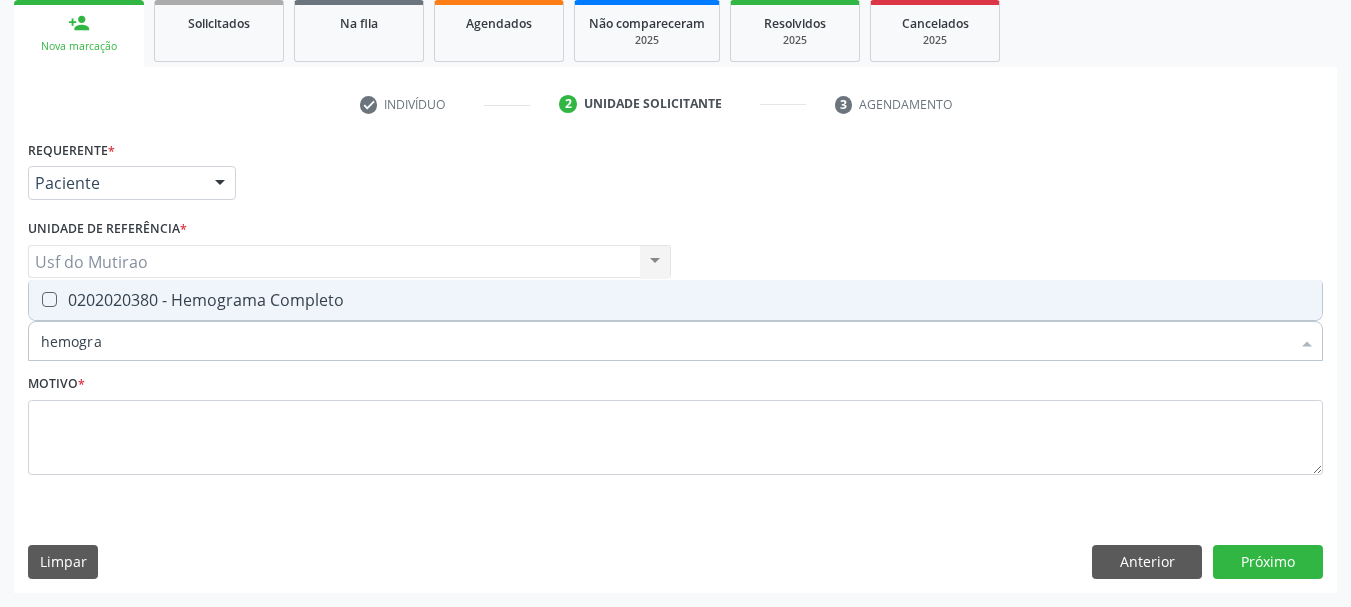 click on "0202020380 - Hemograma Completo" at bounding box center (675, 300) 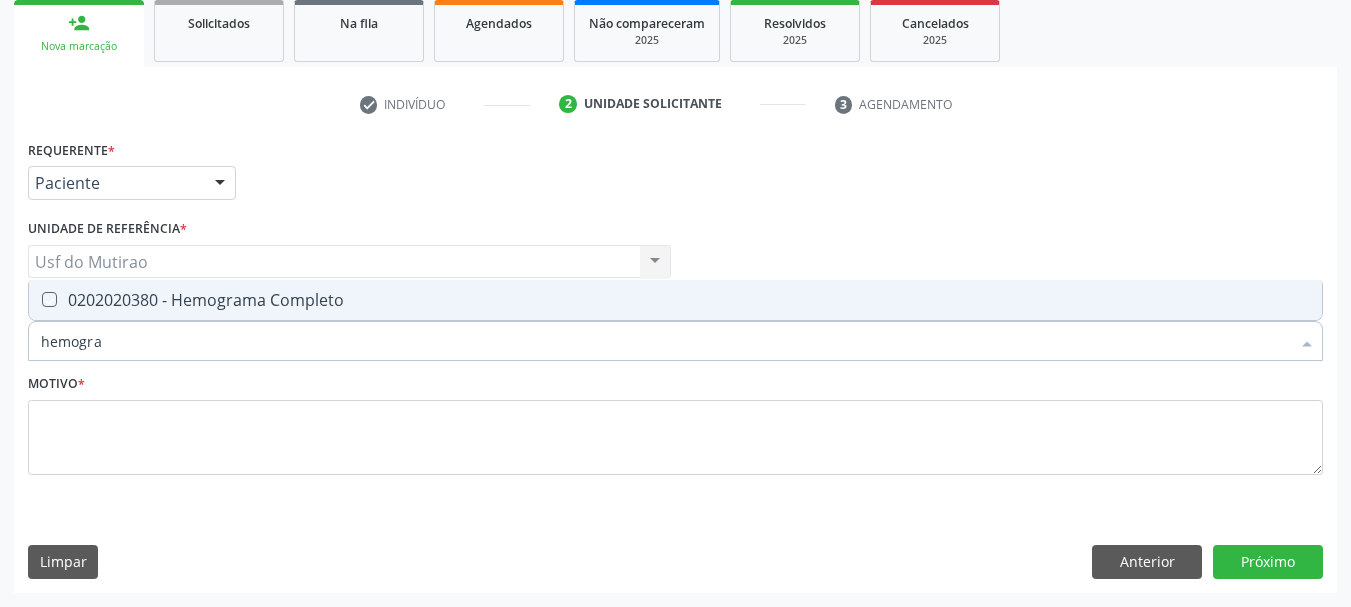 checkbox on "true" 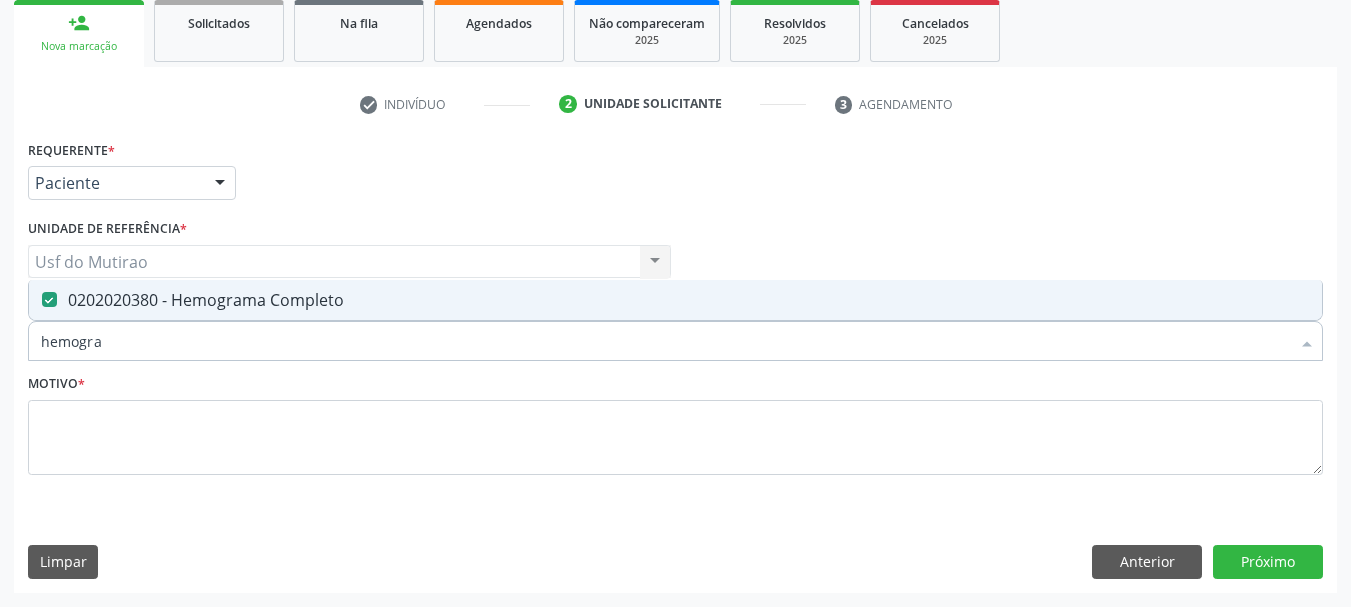 drag, startPoint x: 178, startPoint y: 353, endPoint x: 21, endPoint y: 341, distance: 157.45793 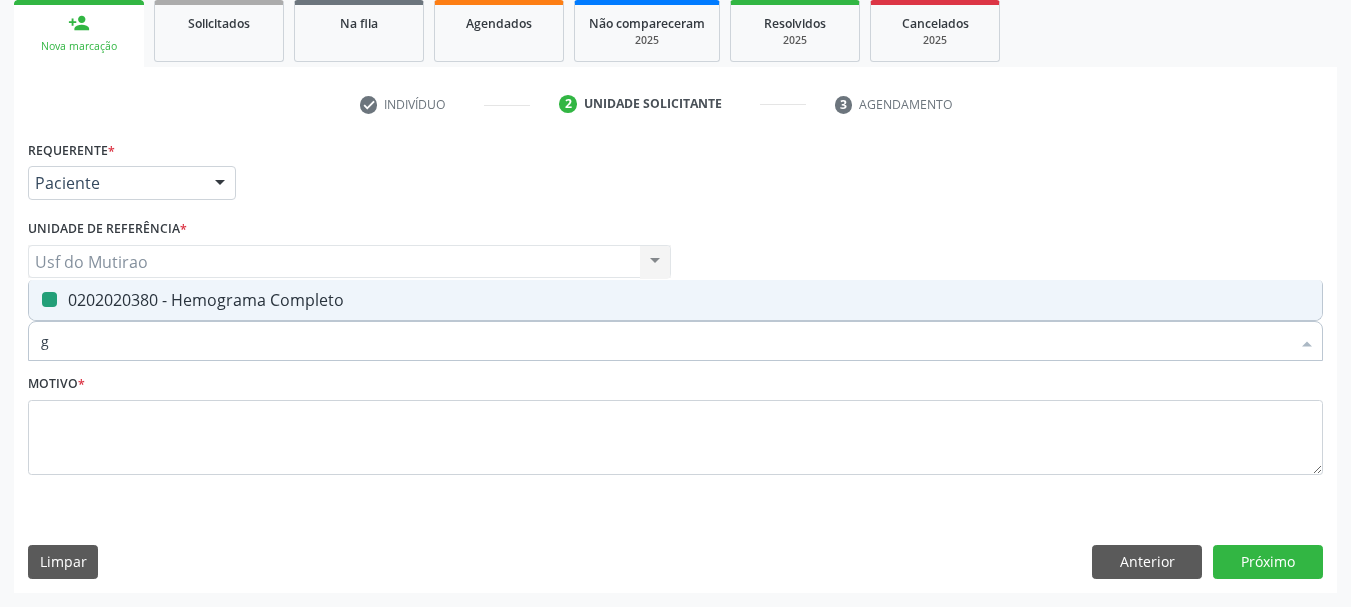 type on "gl" 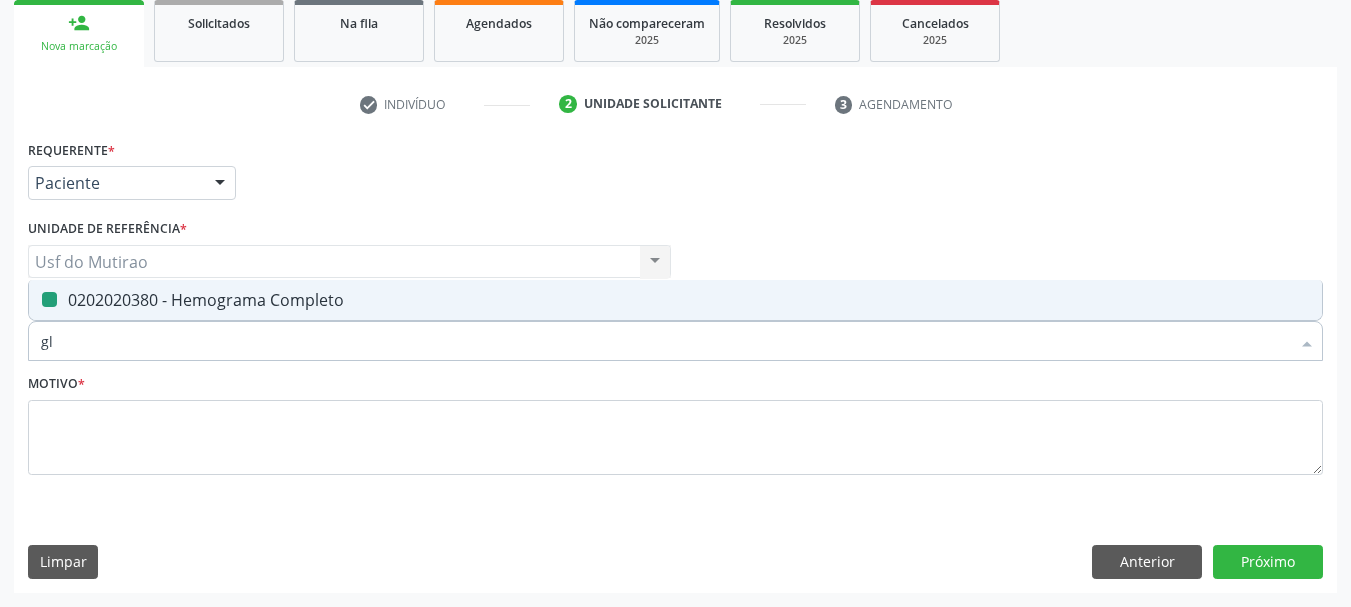 checkbox on "false" 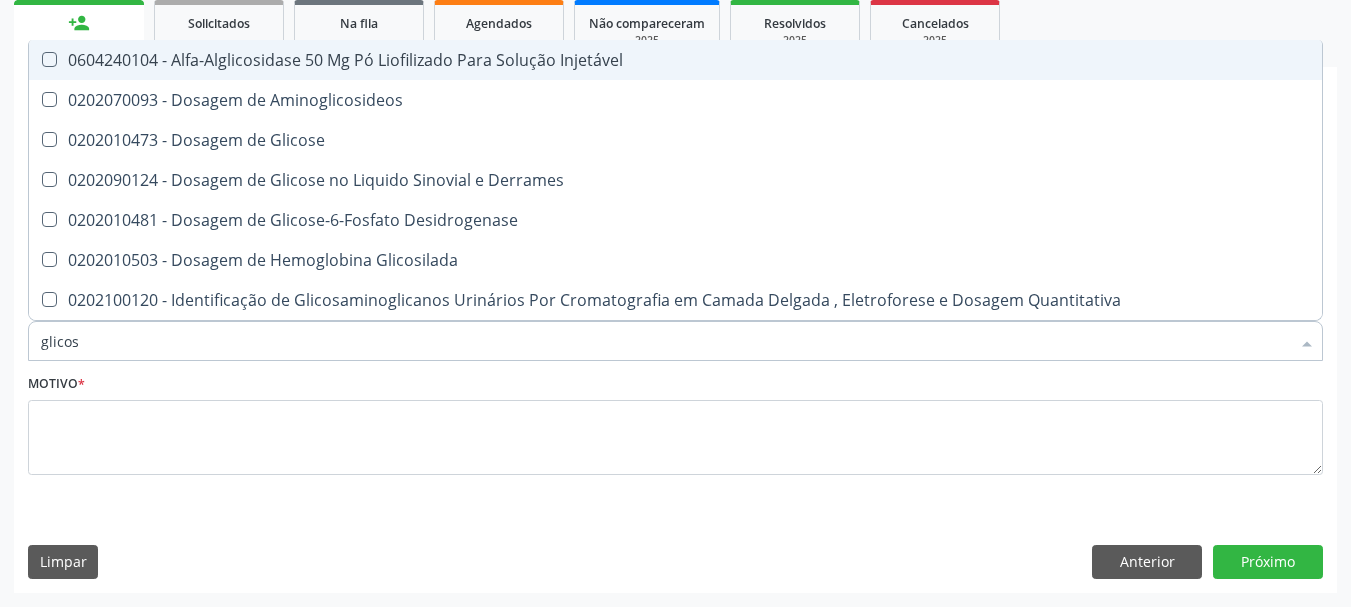 type on "glicose" 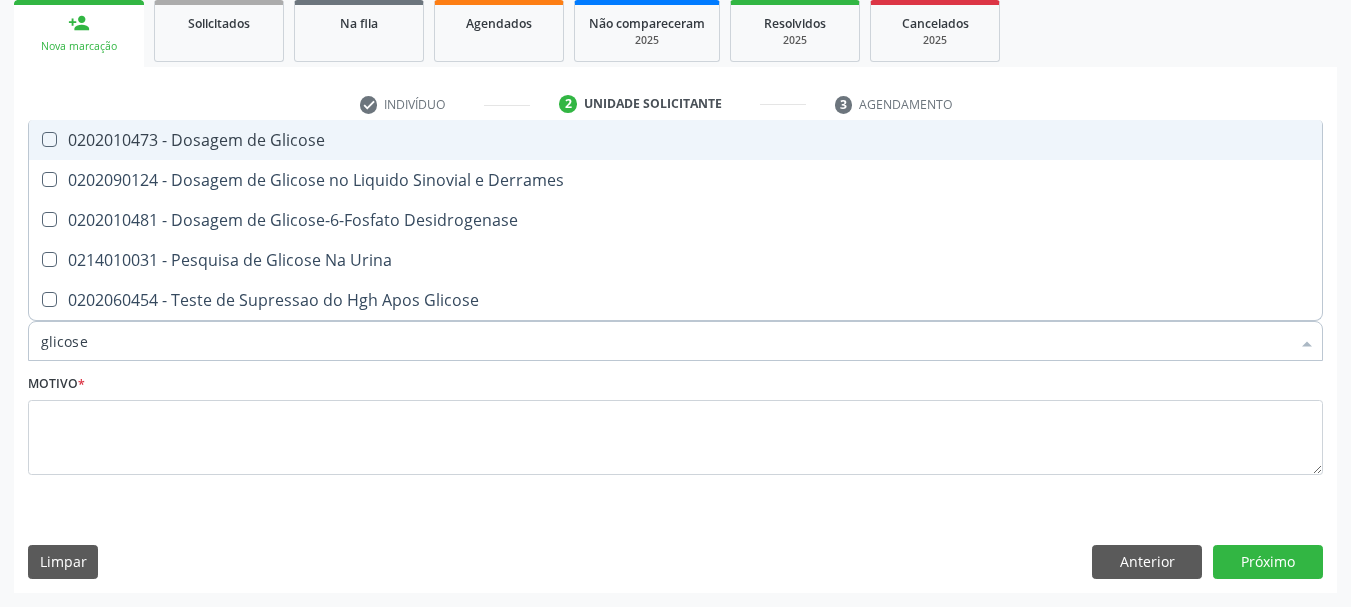 click on "0202010473 - Dosagem de Glicose" at bounding box center [675, 140] 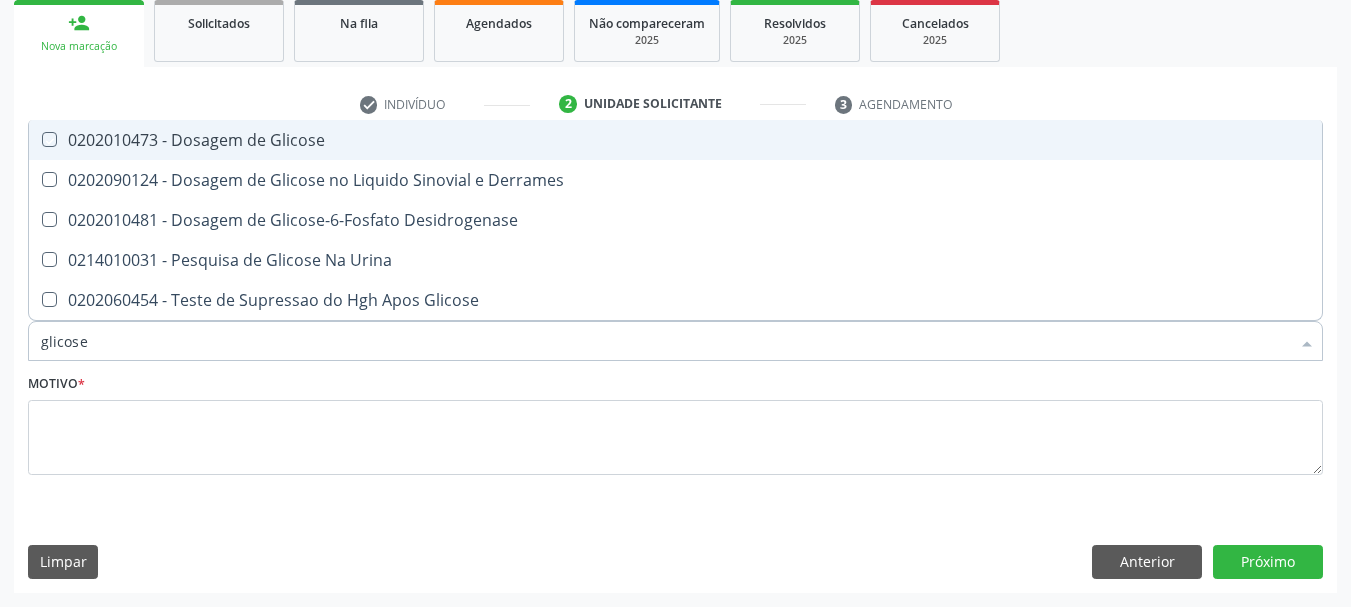 checkbox on "true" 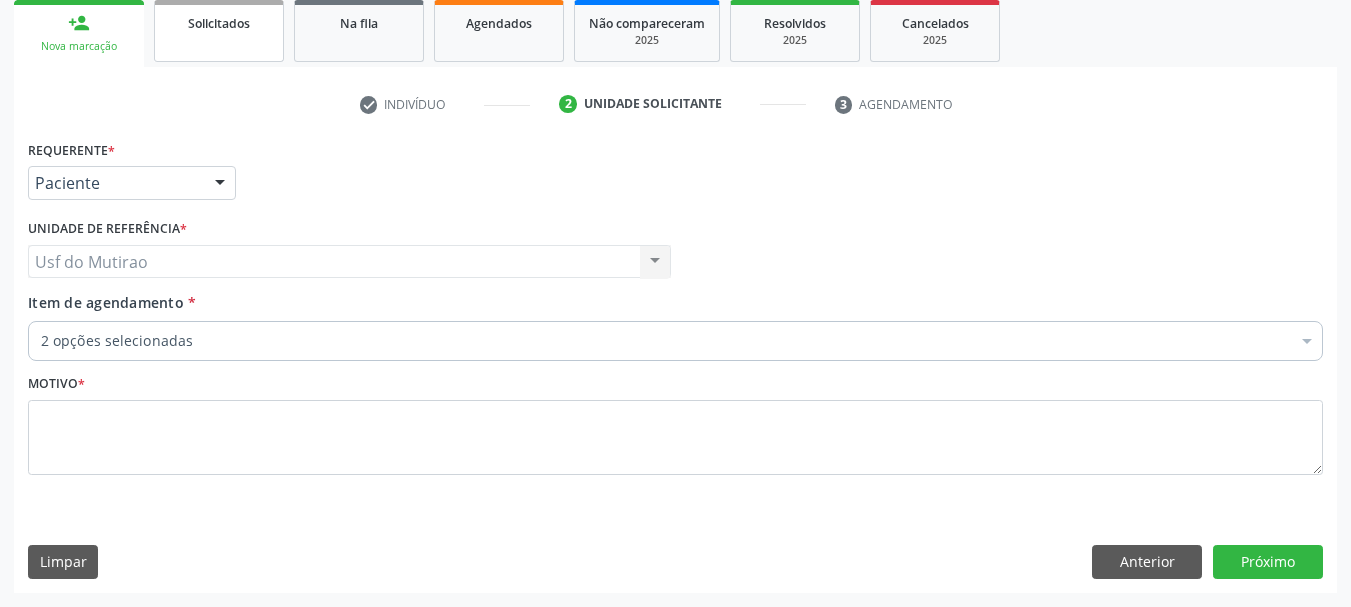 checkbox on "true" 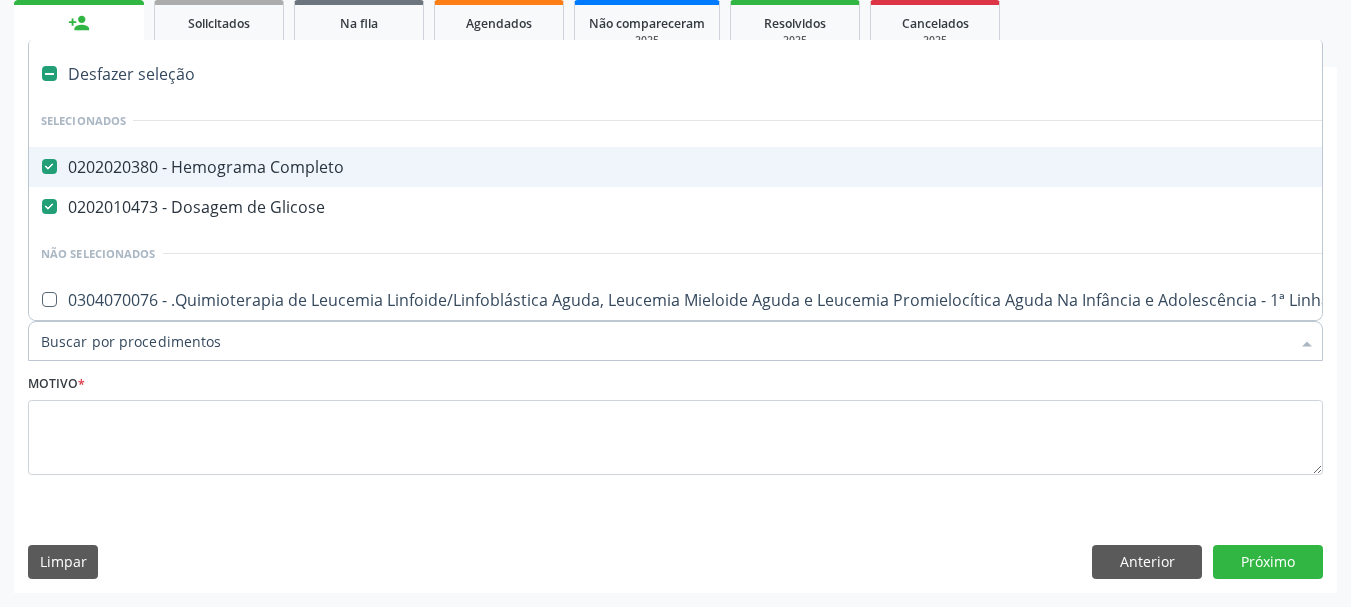 click on "Item de agendamento
*" at bounding box center (665, 341) 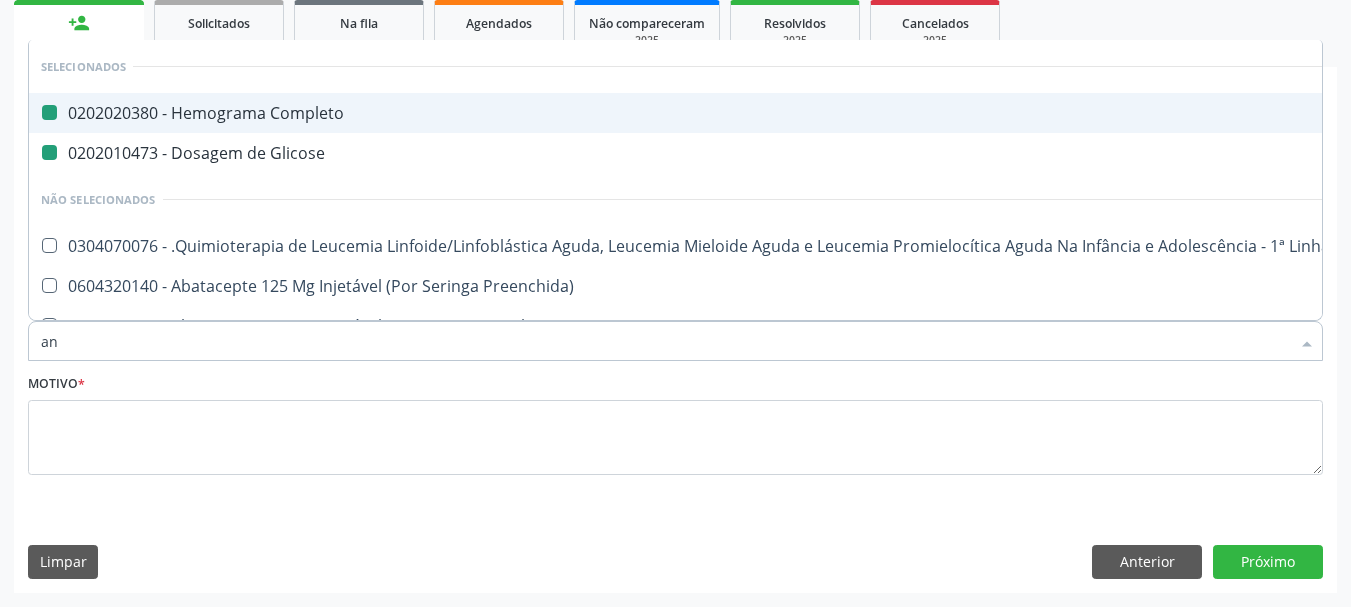 type on "ana" 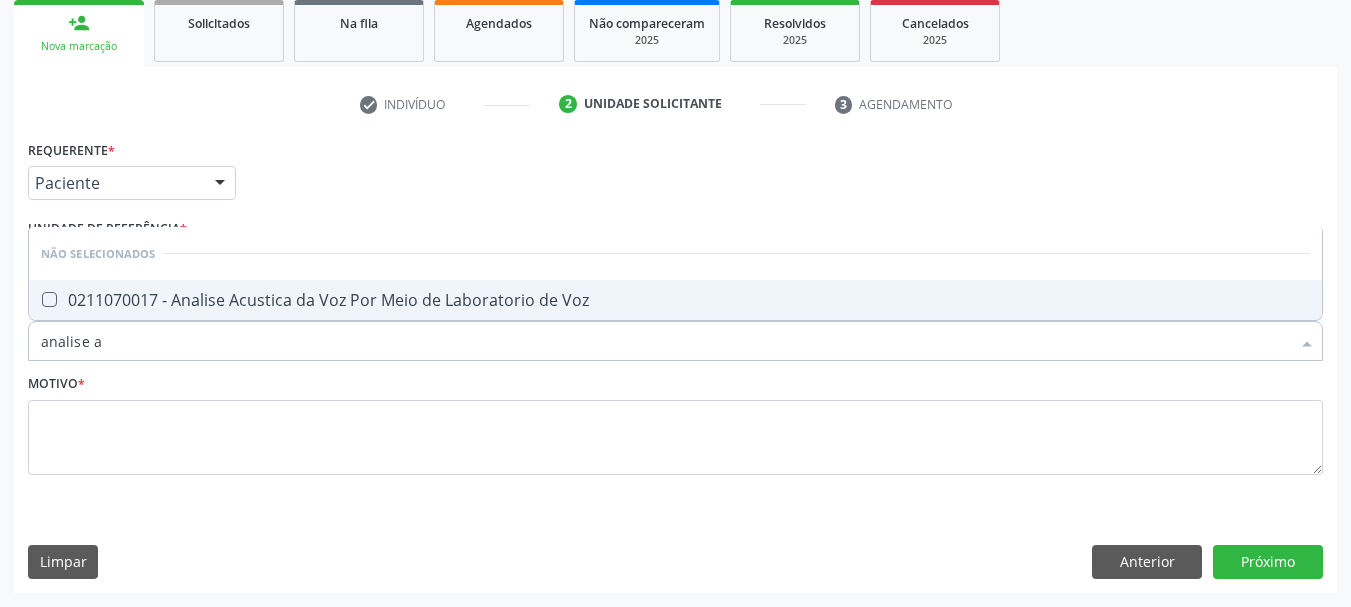 type on "analise" 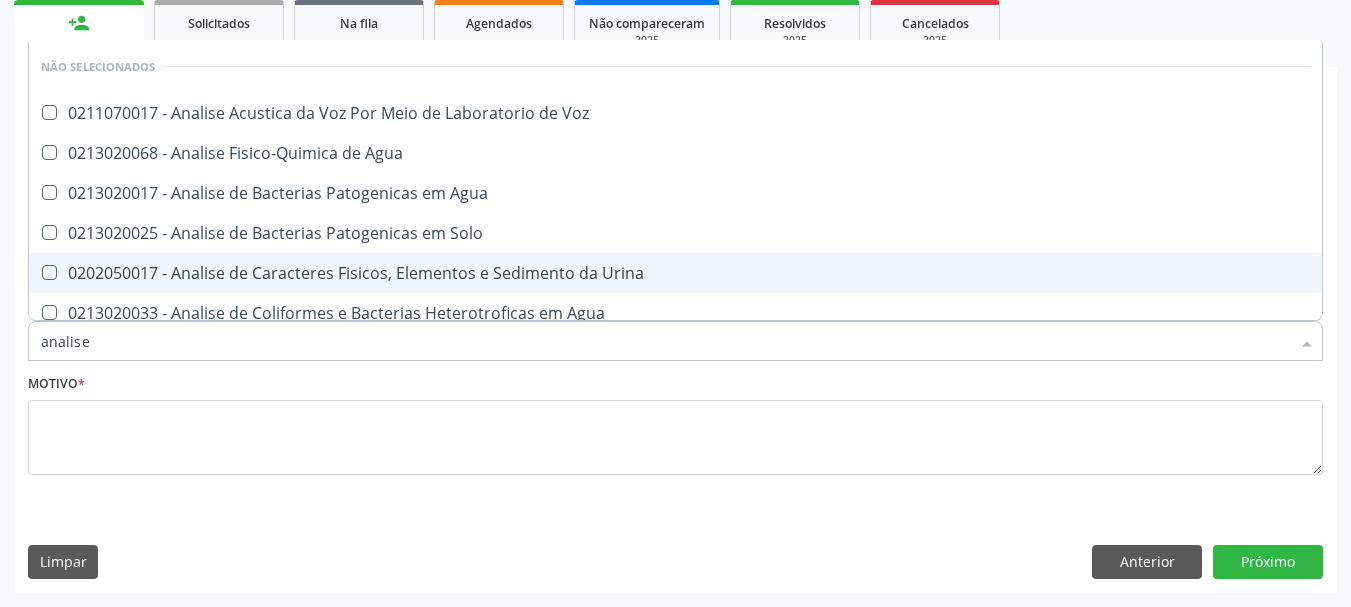click on "0202050017 - Analise de Caracteres Fisicos, Elementos e Sedimento da Urina" at bounding box center (675, 273) 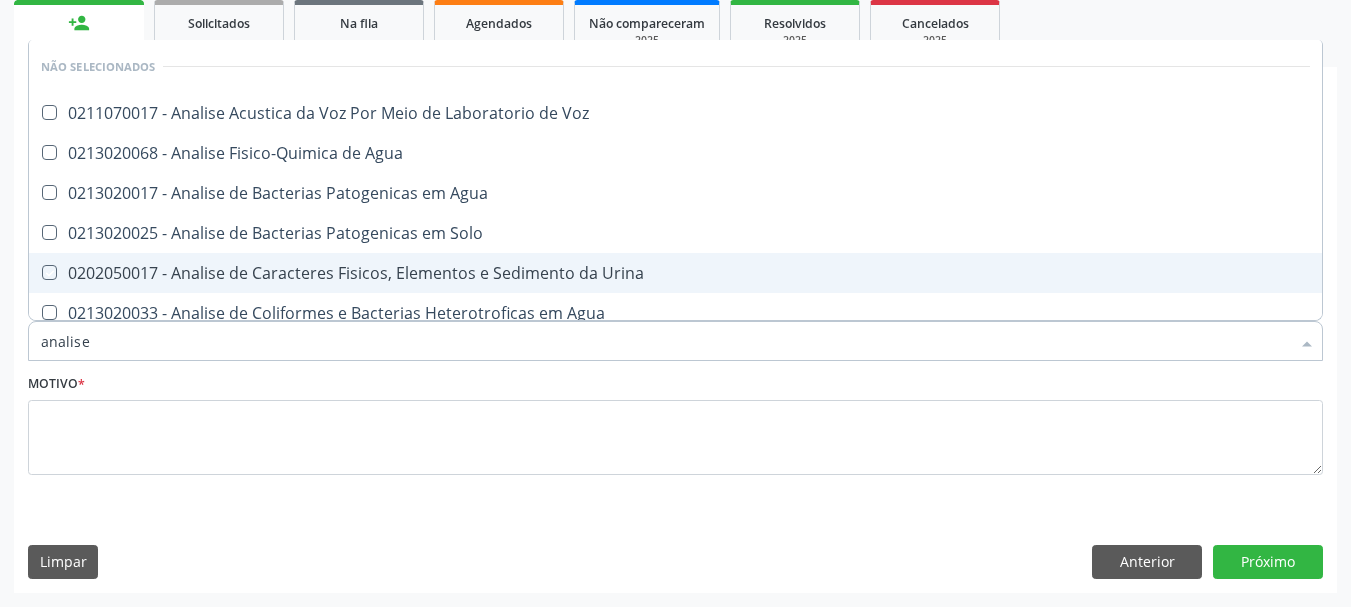 checkbox on "true" 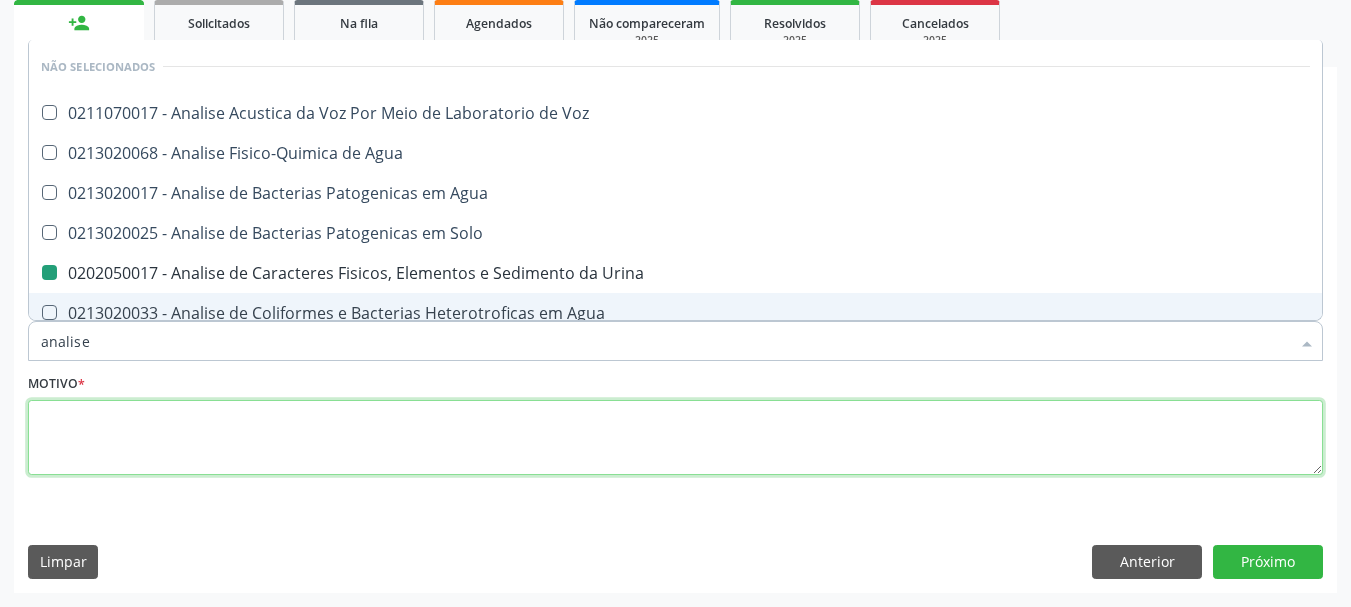 click at bounding box center (675, 438) 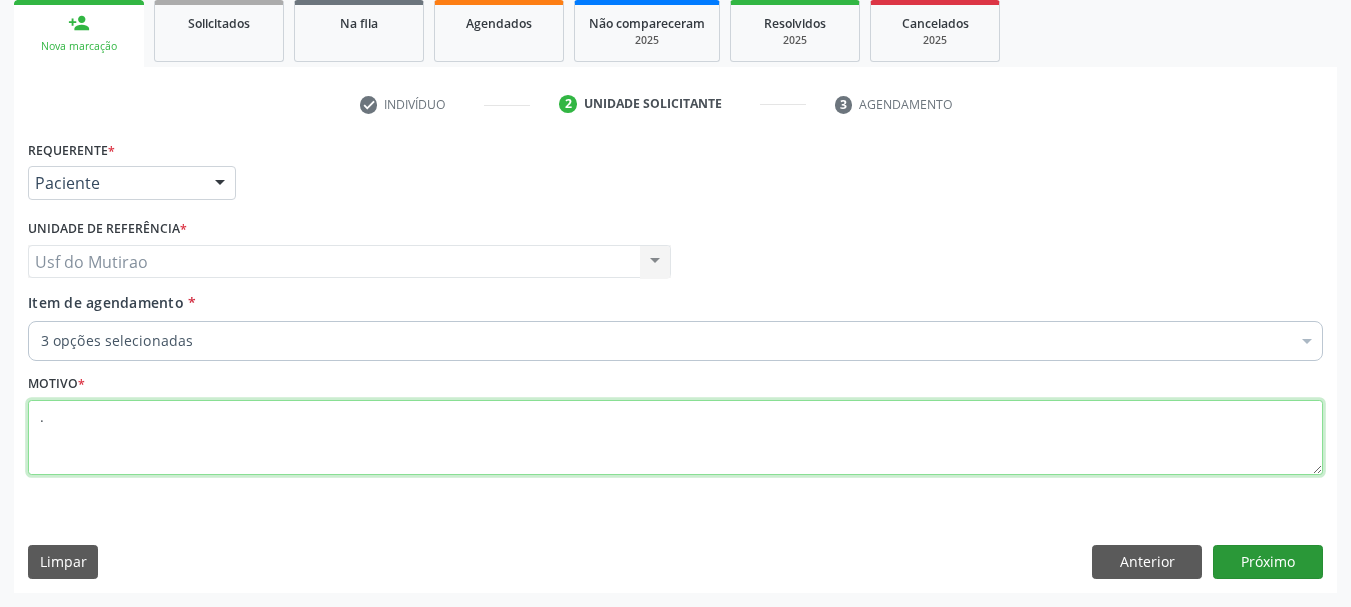 type on "." 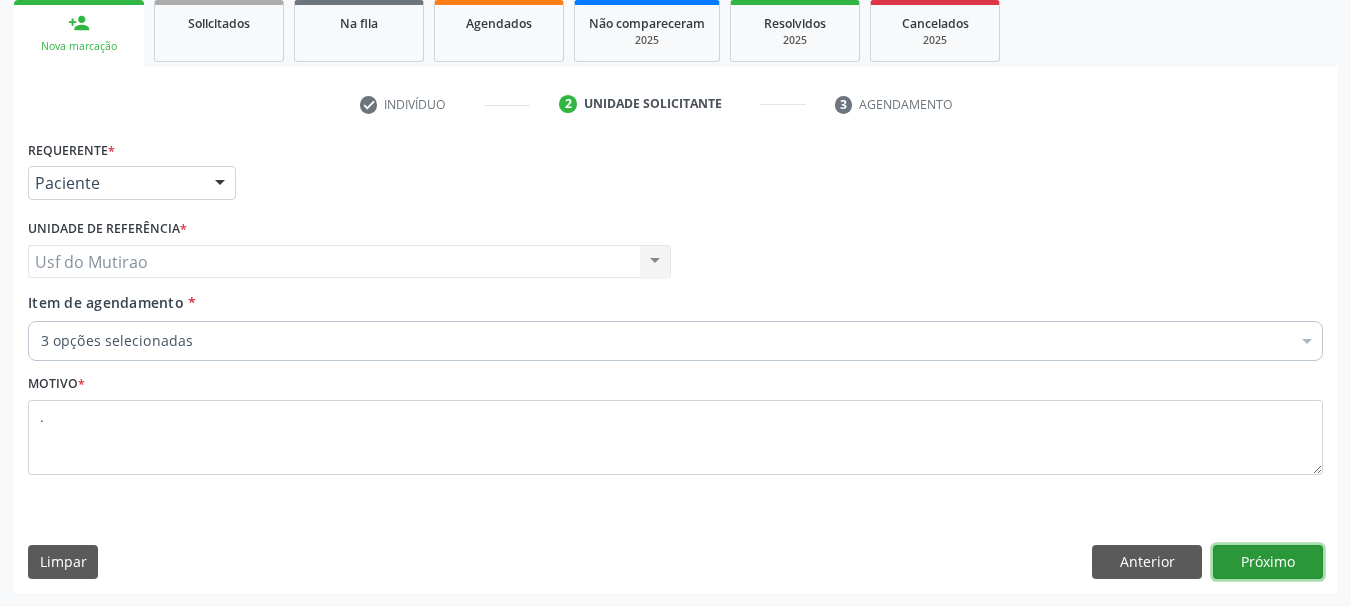 click on "Próximo" at bounding box center (1268, 562) 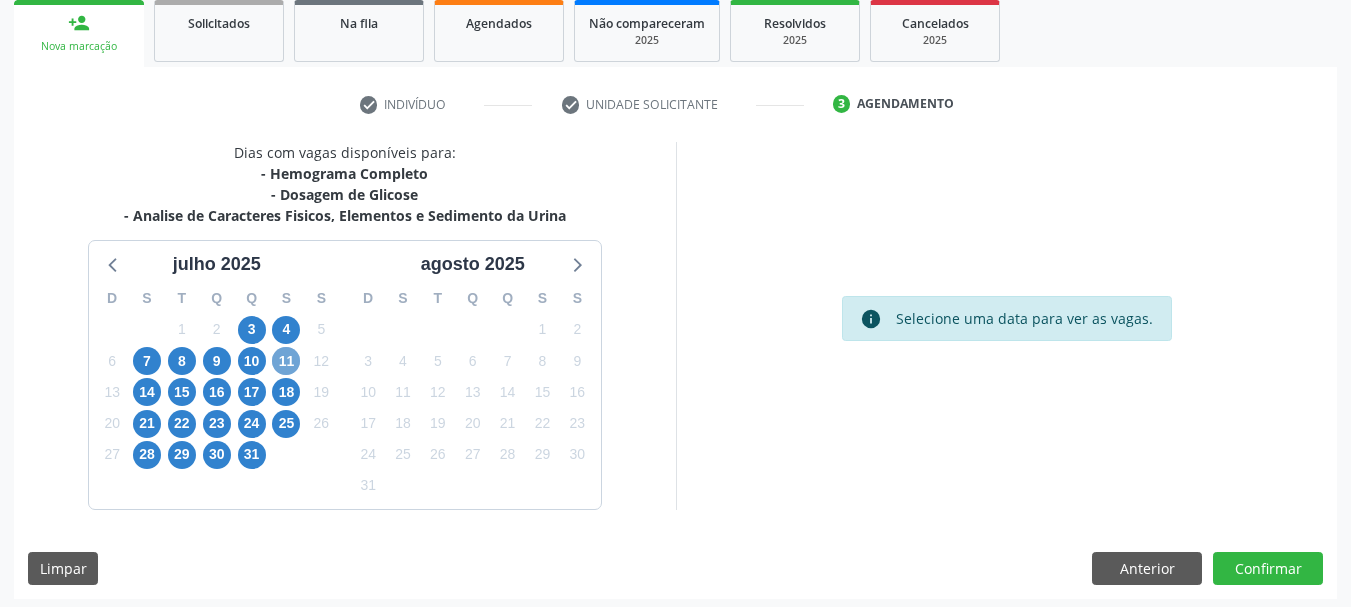 click on "11" at bounding box center [286, 361] 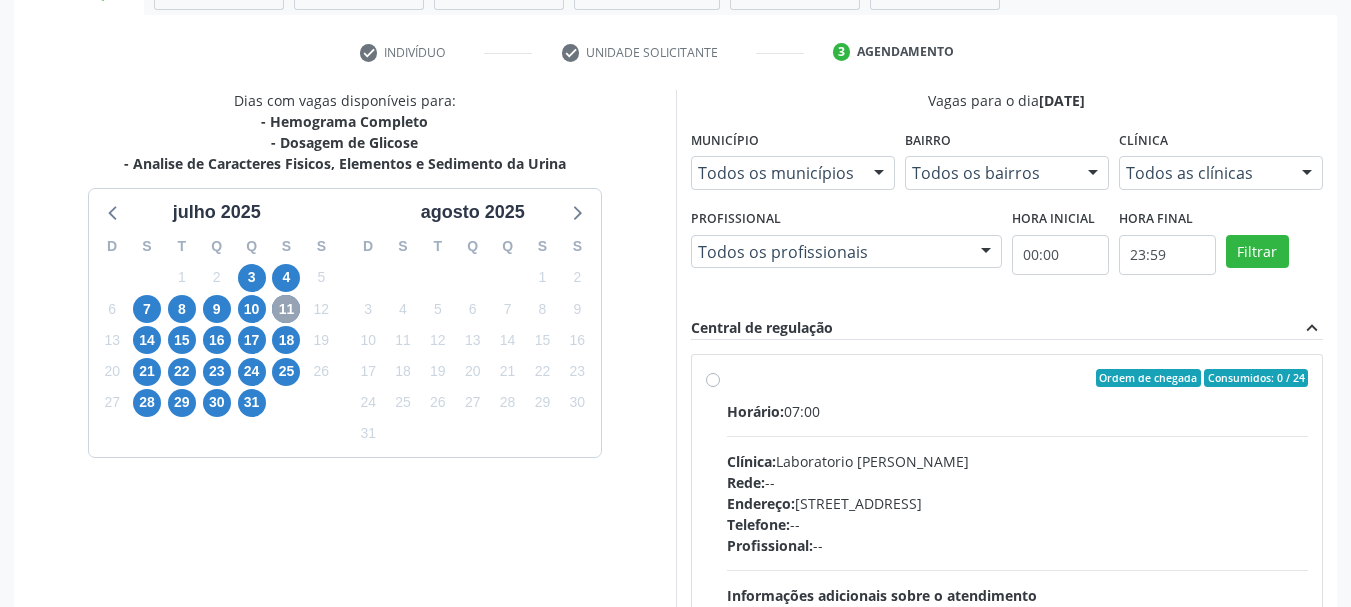 scroll, scrollTop: 399, scrollLeft: 0, axis: vertical 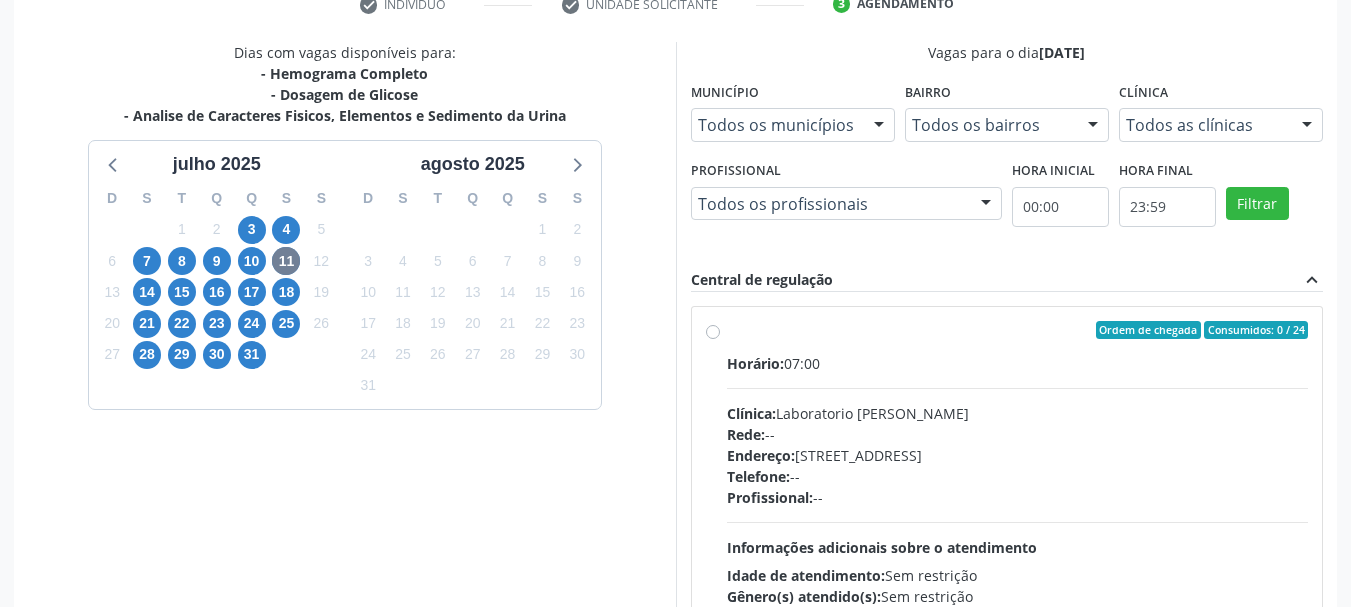 click on "Horário:" at bounding box center (755, 363) 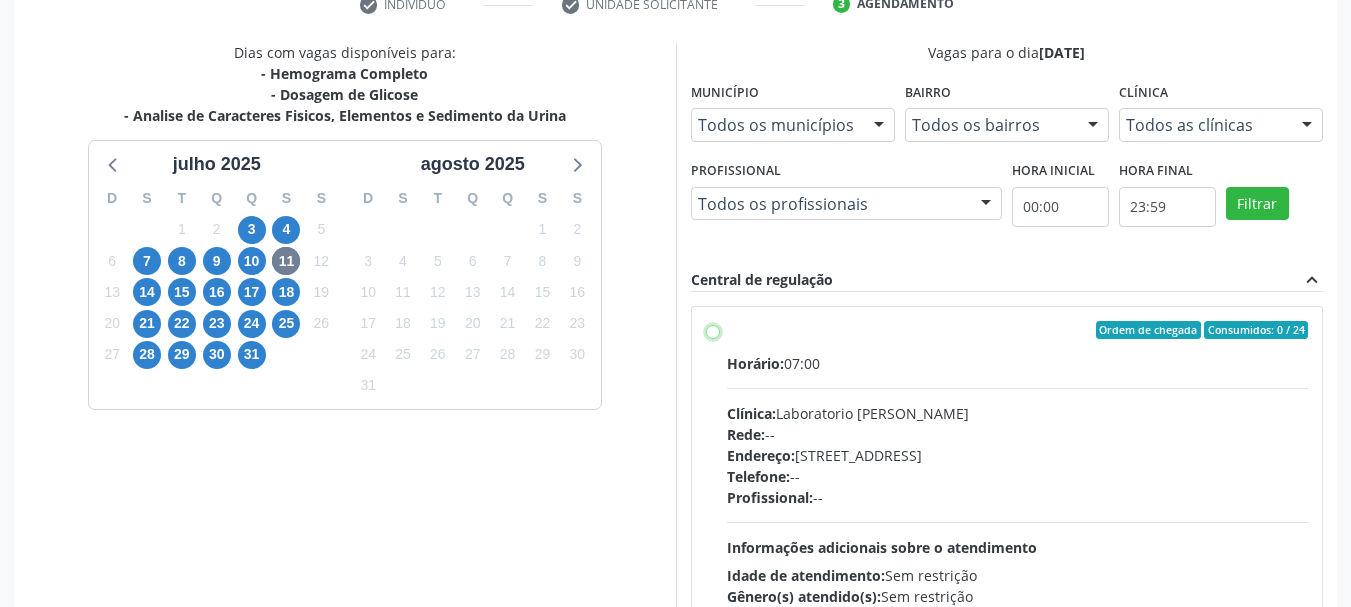 click on "Ordem de chegada
Consumidos: 0 / 24
Horário:   07:00
Clínica:  Laboratorio [PERSON_NAME]
Rede:
--
Endereço:   [STREET_ADDRESS]
Telefone:   --
Profissional:
--
Informações adicionais sobre o atendimento
Idade de atendimento:
Sem restrição
Gênero(s) atendido(s):
Sem restrição
Informações adicionais:
--" at bounding box center (713, 330) 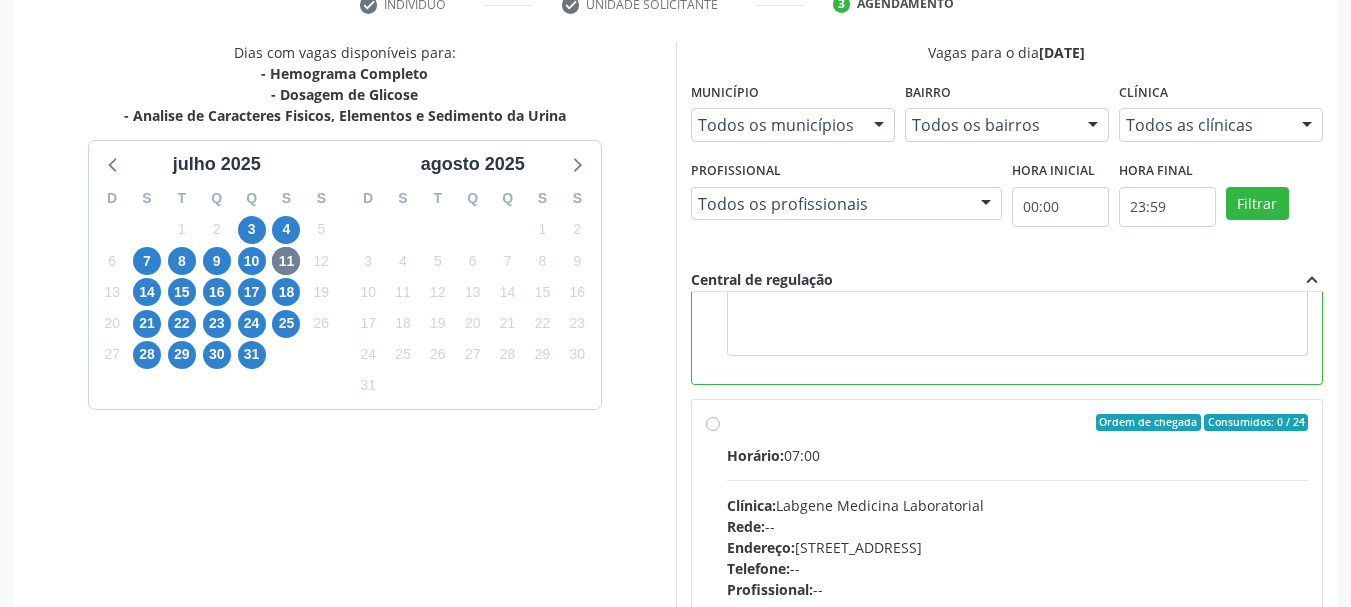 scroll, scrollTop: 450, scrollLeft: 0, axis: vertical 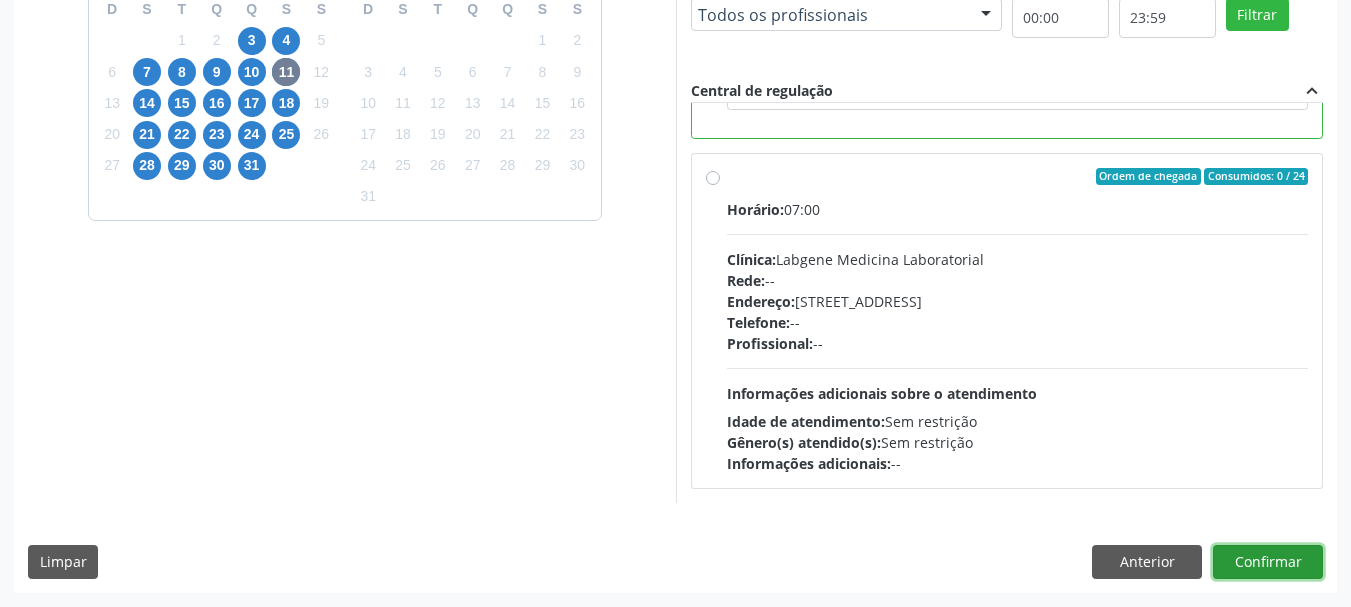 click on "Confirmar" at bounding box center (1268, 562) 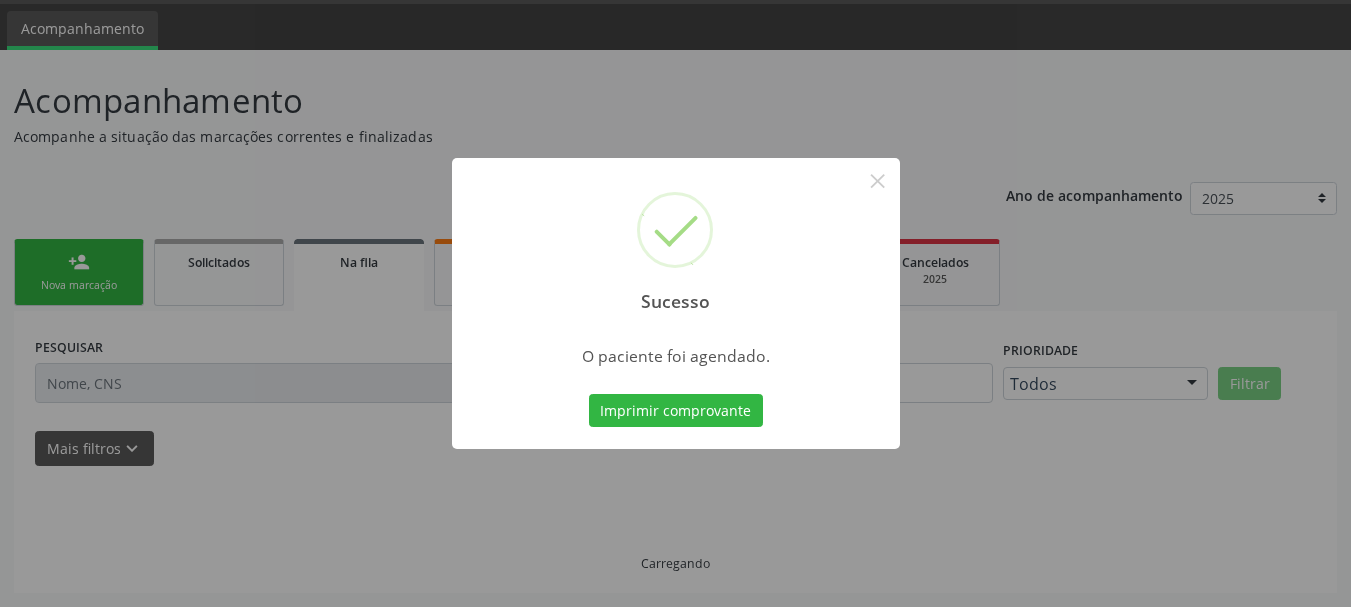 scroll, scrollTop: 60, scrollLeft: 0, axis: vertical 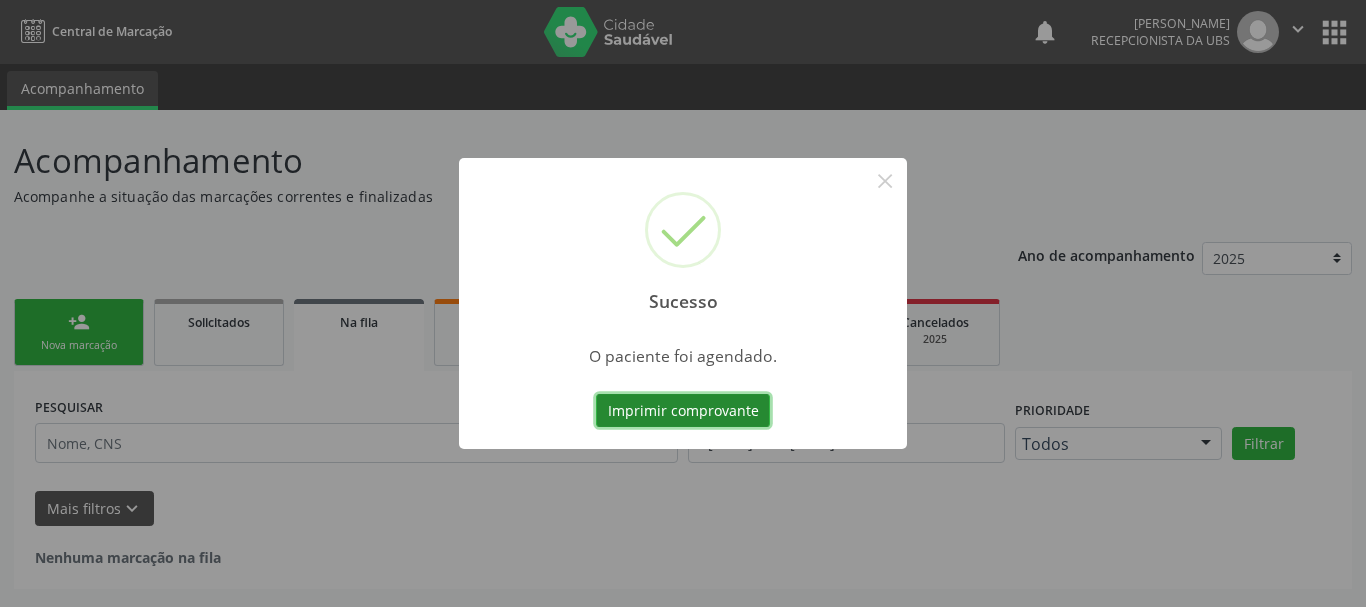 click on "Imprimir comprovante" at bounding box center [683, 411] 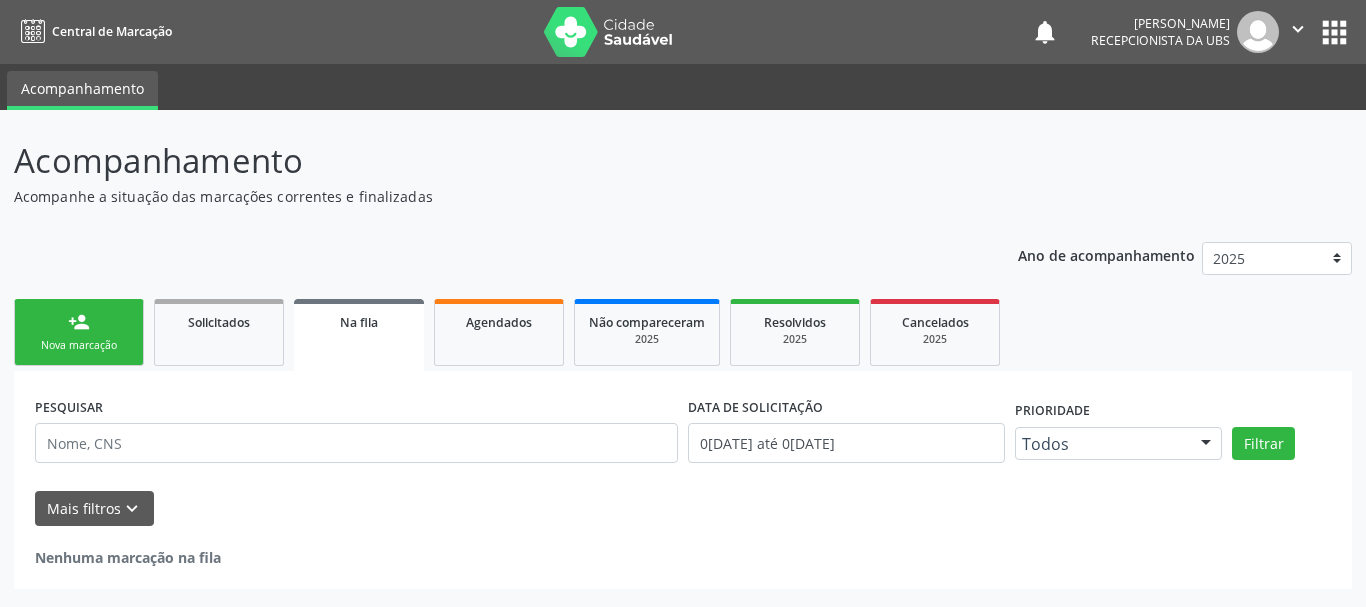 click on "person_add
Nova marcação" at bounding box center (79, 332) 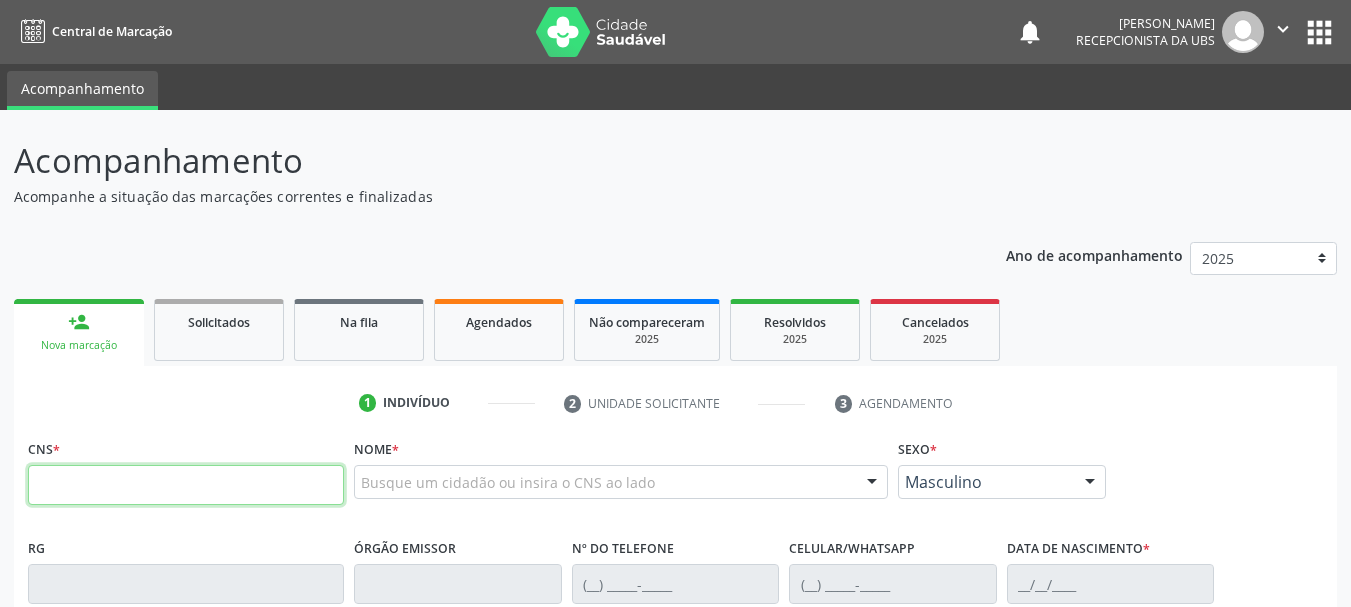 click at bounding box center [186, 485] 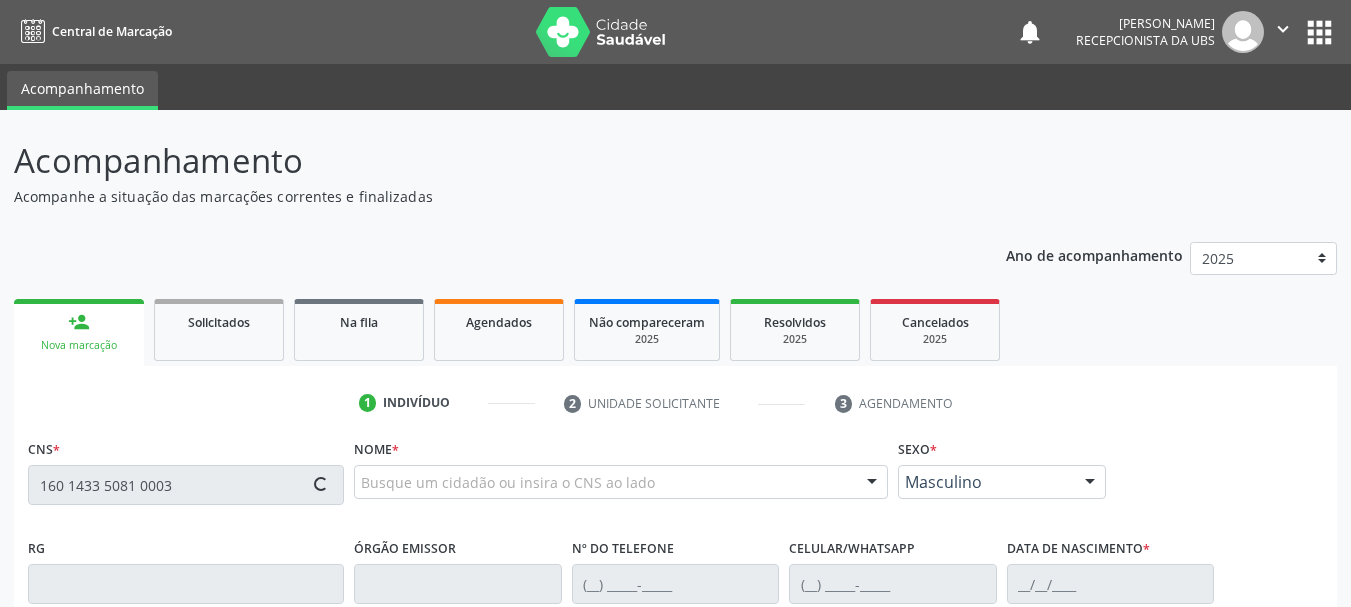 type on "160 1433 5081 0003" 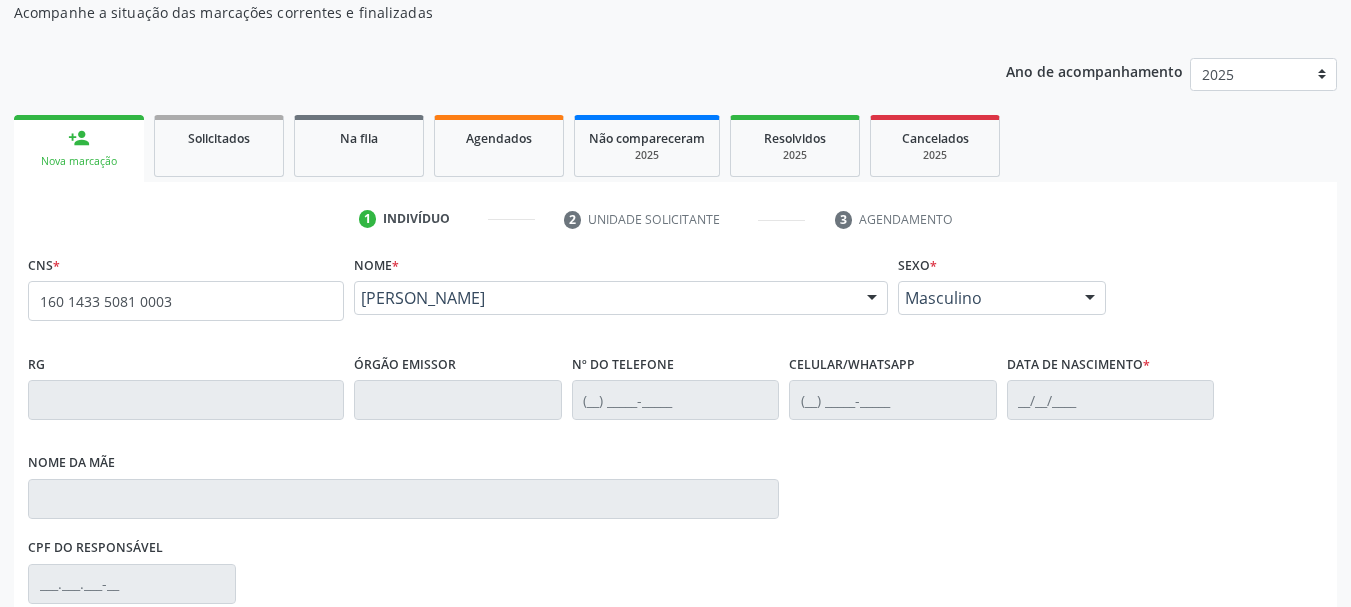 scroll, scrollTop: 200, scrollLeft: 0, axis: vertical 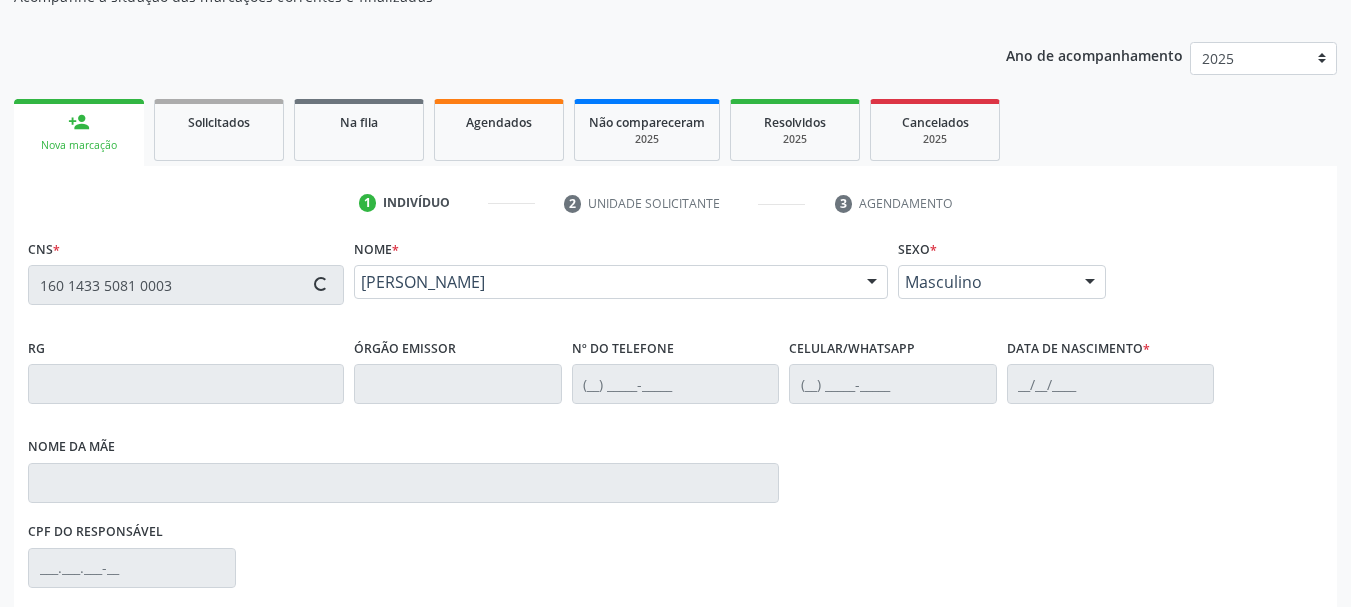 type on "[PHONE_NUMBER]" 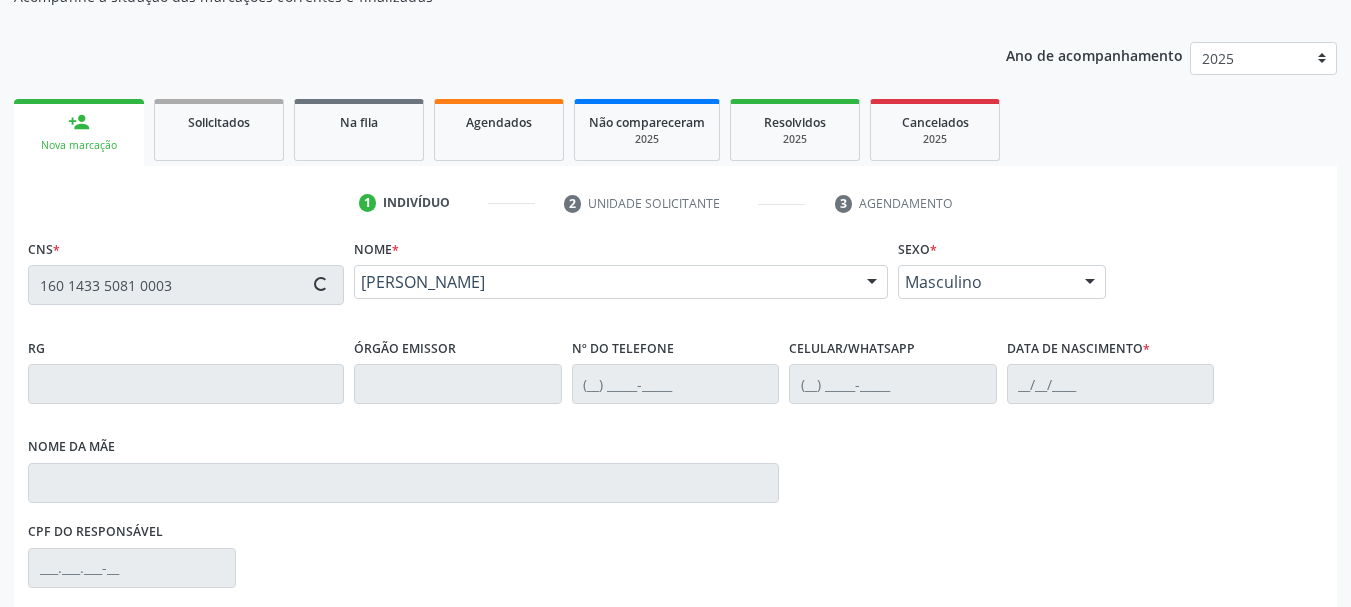 type on "[PHONE_NUMBER]" 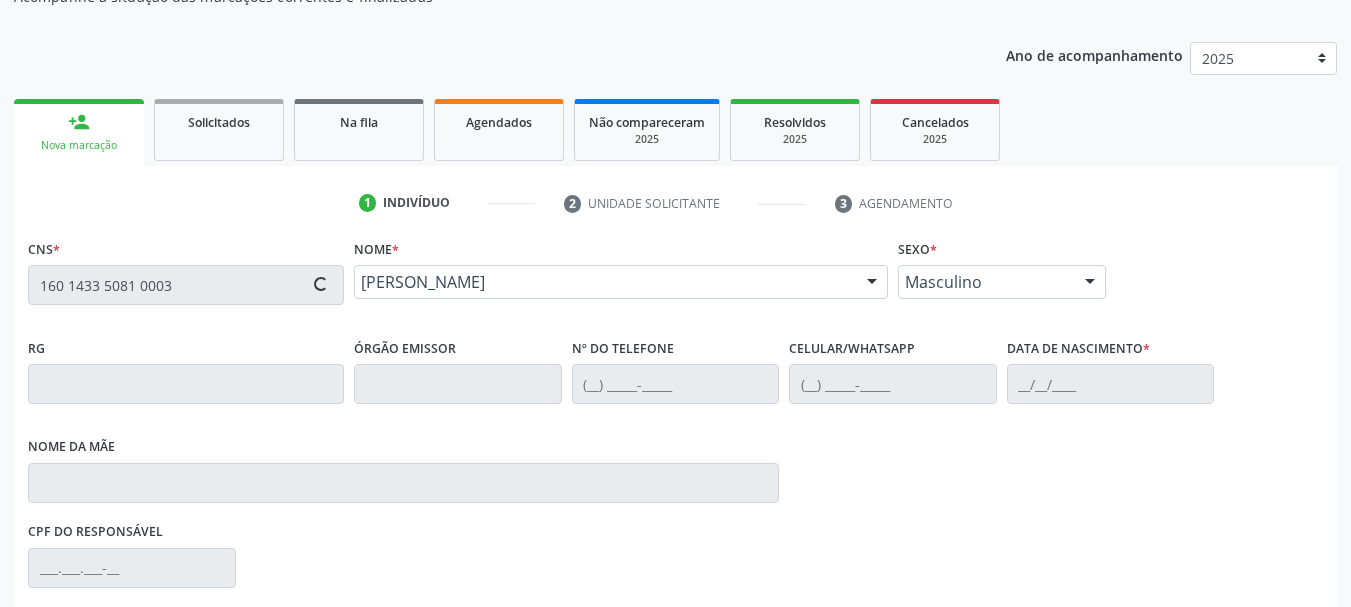 type on "0[DATE]" 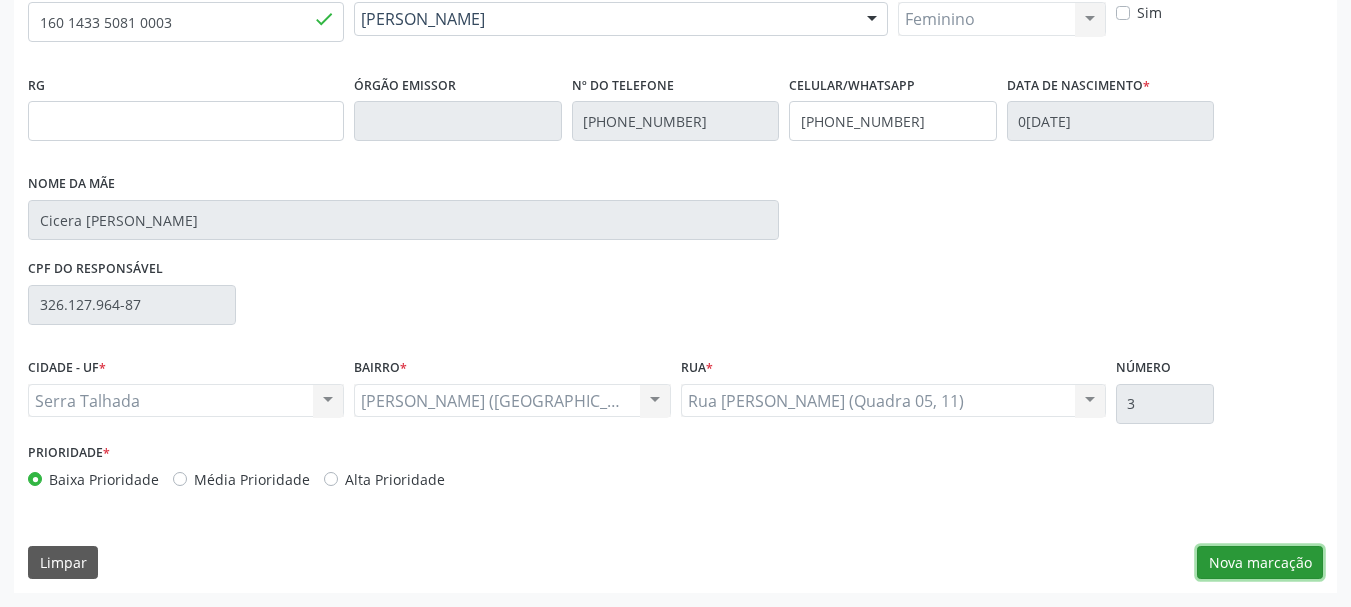 click on "Nova marcação" at bounding box center (1260, 563) 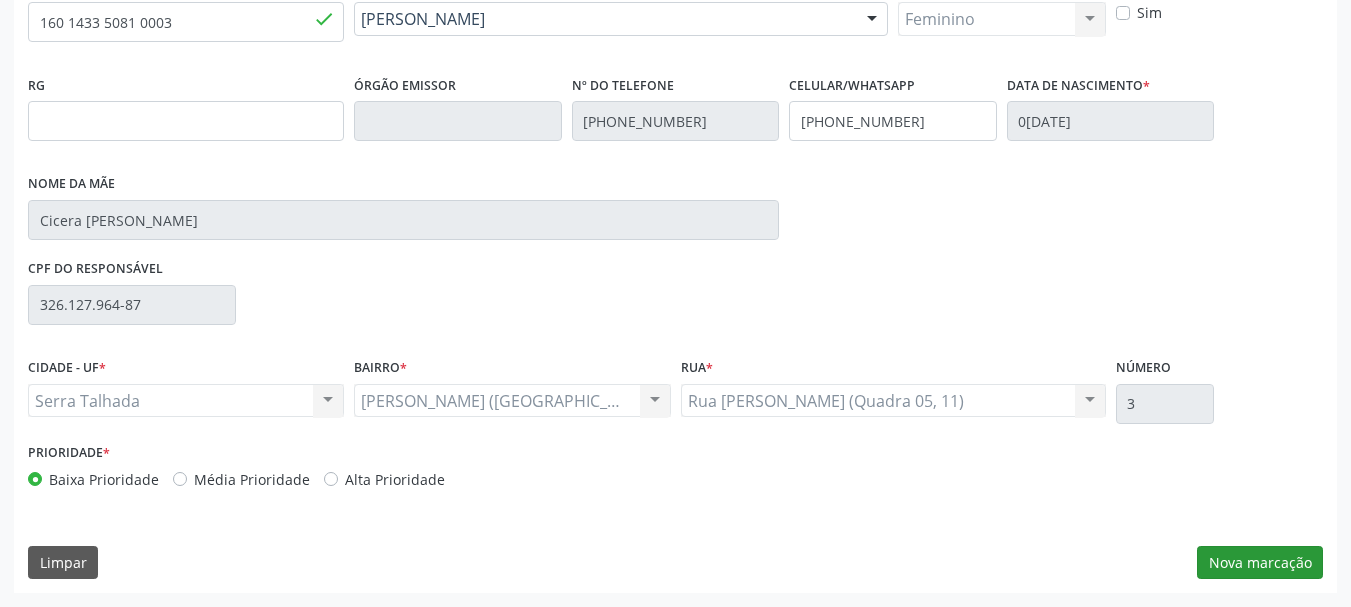 scroll, scrollTop: 299, scrollLeft: 0, axis: vertical 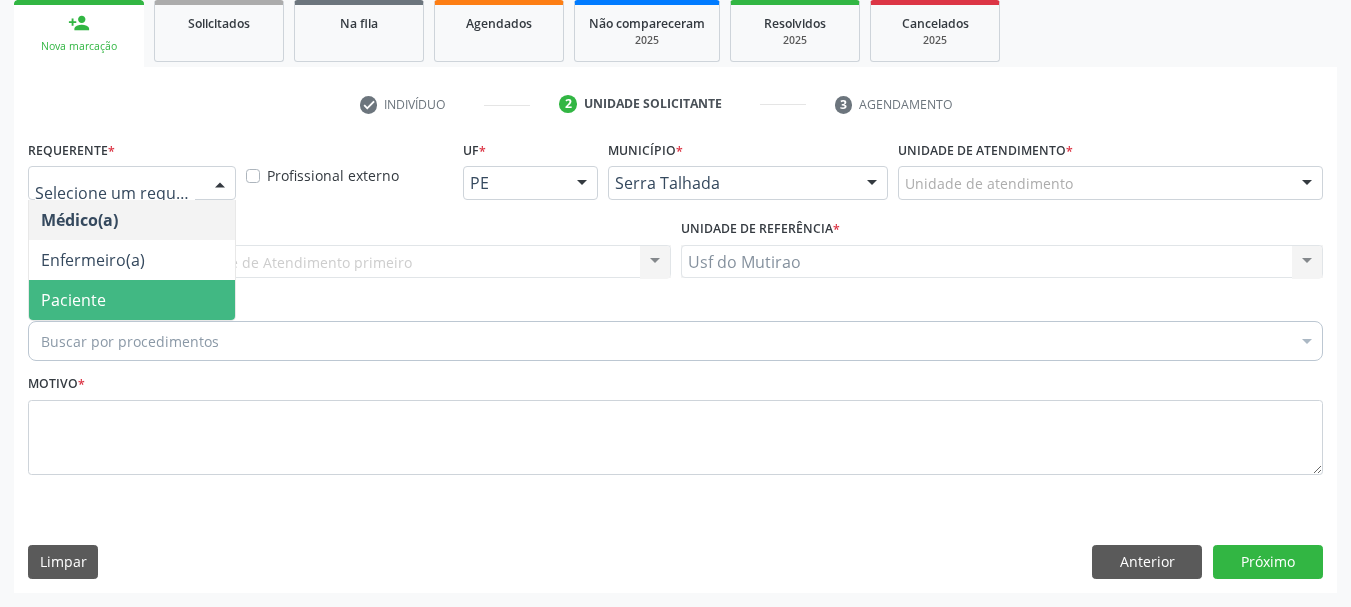 click on "Paciente" at bounding box center [73, 300] 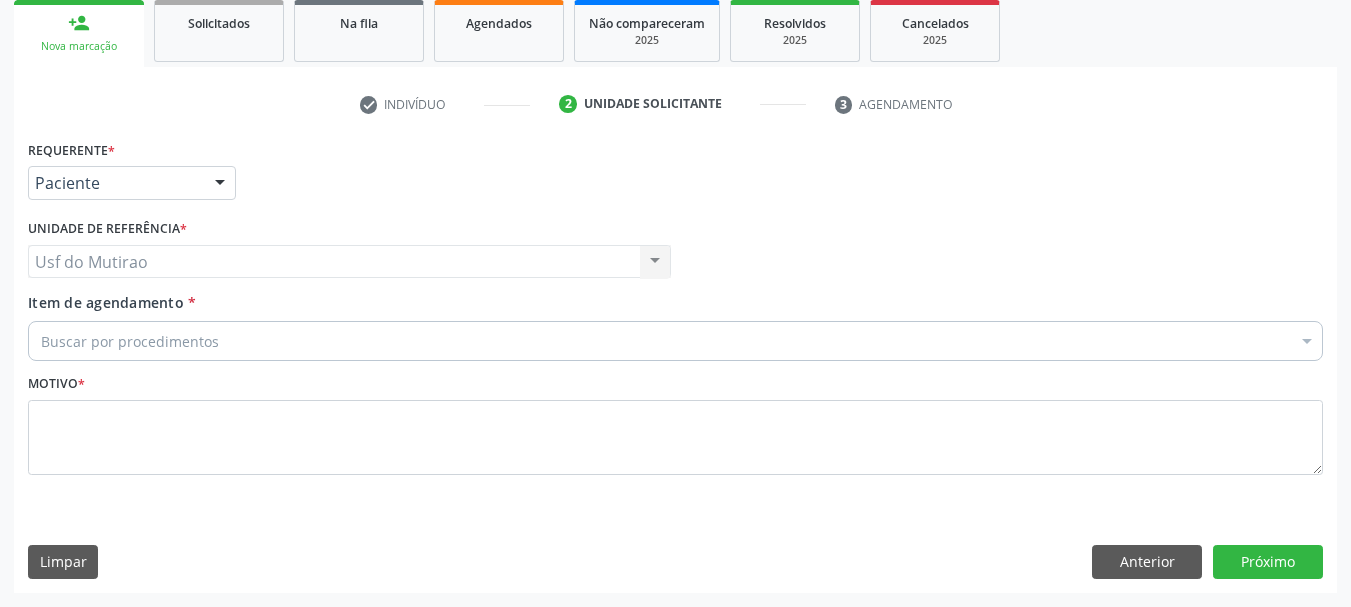 click on "Buscar por procedimentos" at bounding box center [675, 341] 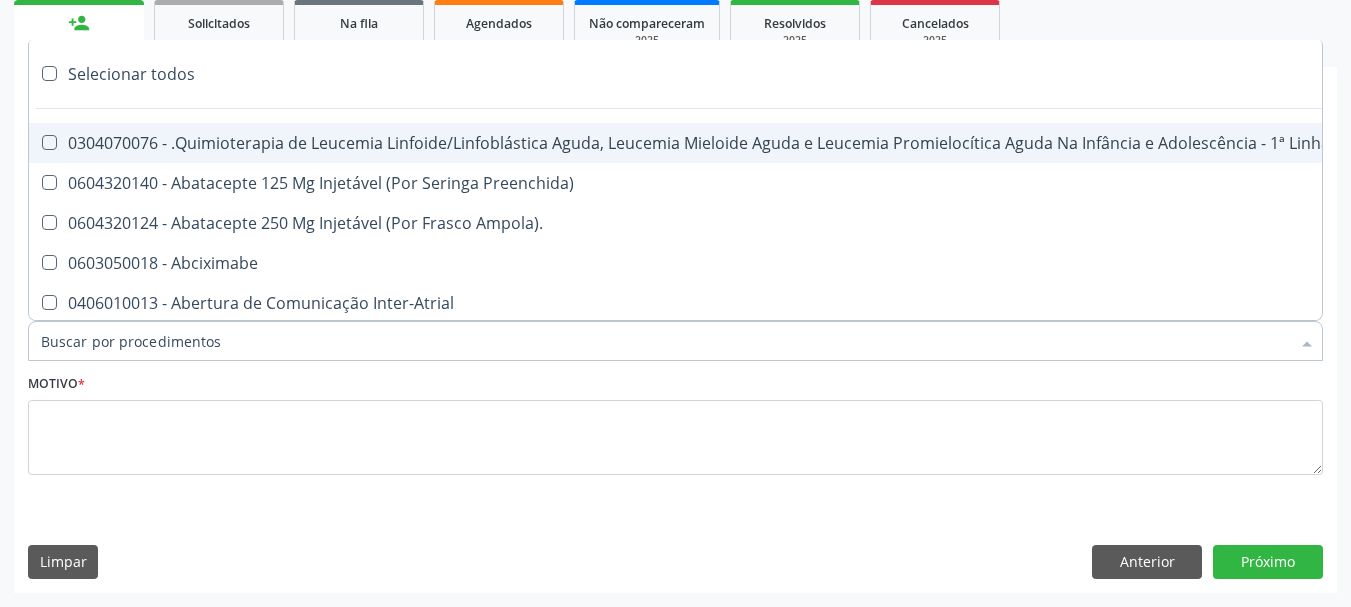 click on "Item de agendamento
*" at bounding box center [665, 341] 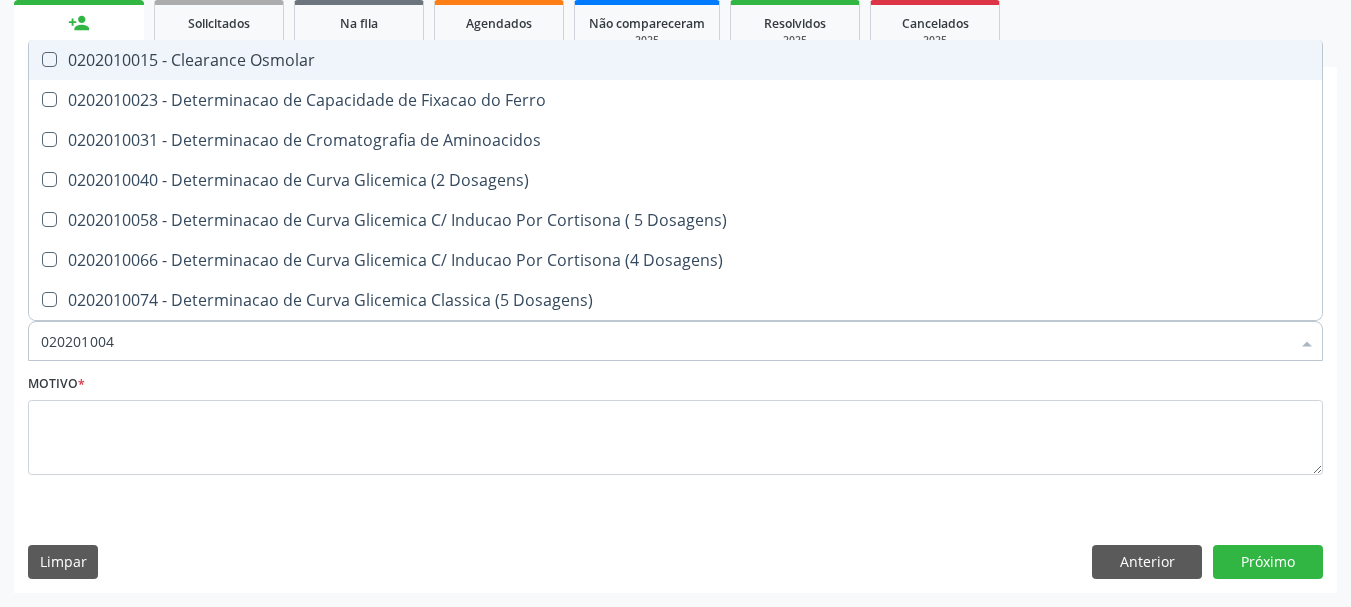 type on "0202010040" 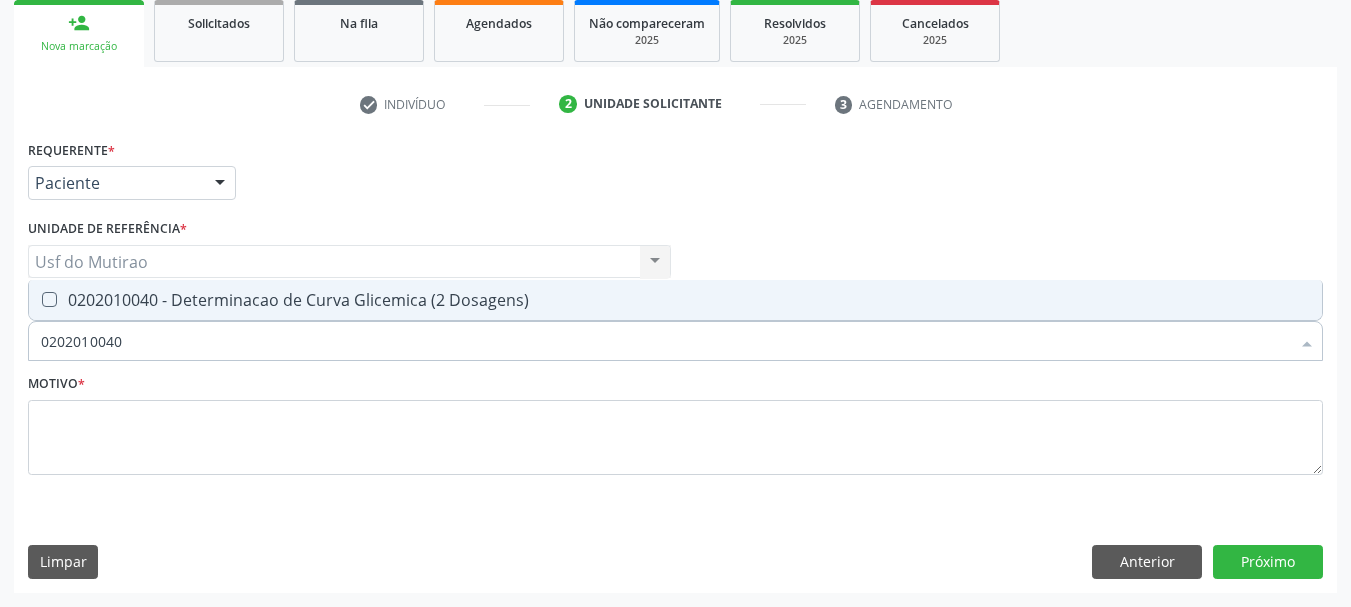 click on "0202010040 - Determinacao de Curva Glicemica (2 Dosagens)" at bounding box center (675, 300) 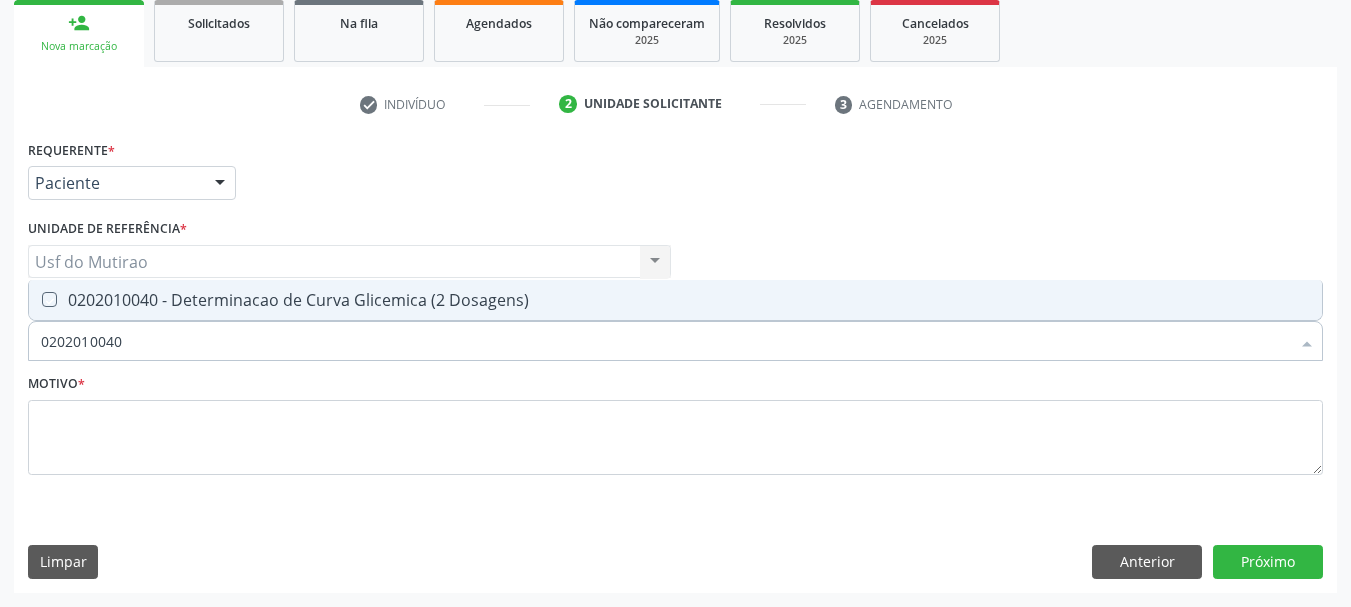 checkbox on "true" 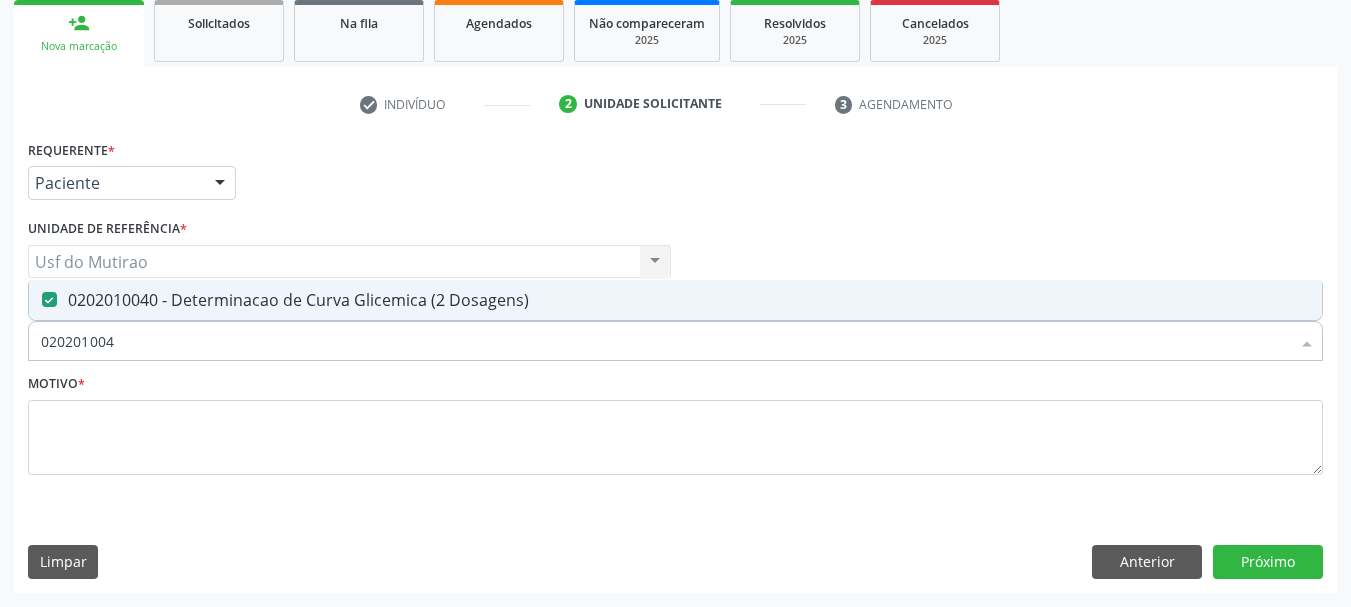 type on "02020100" 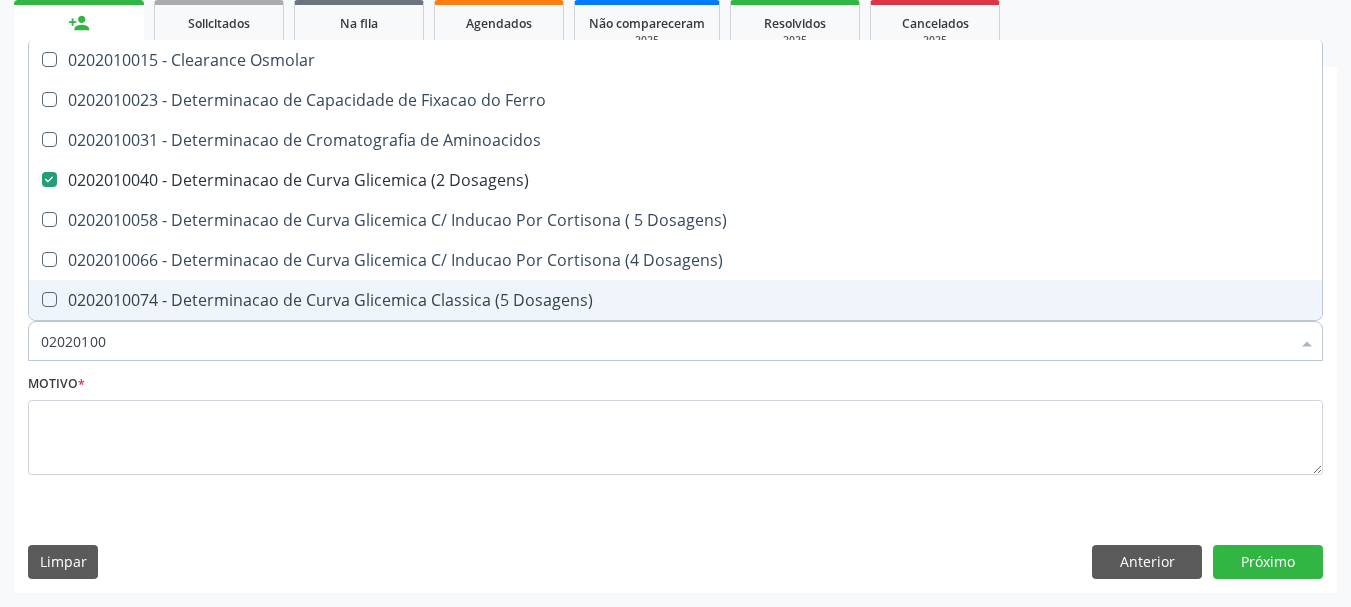 type on "0202010" 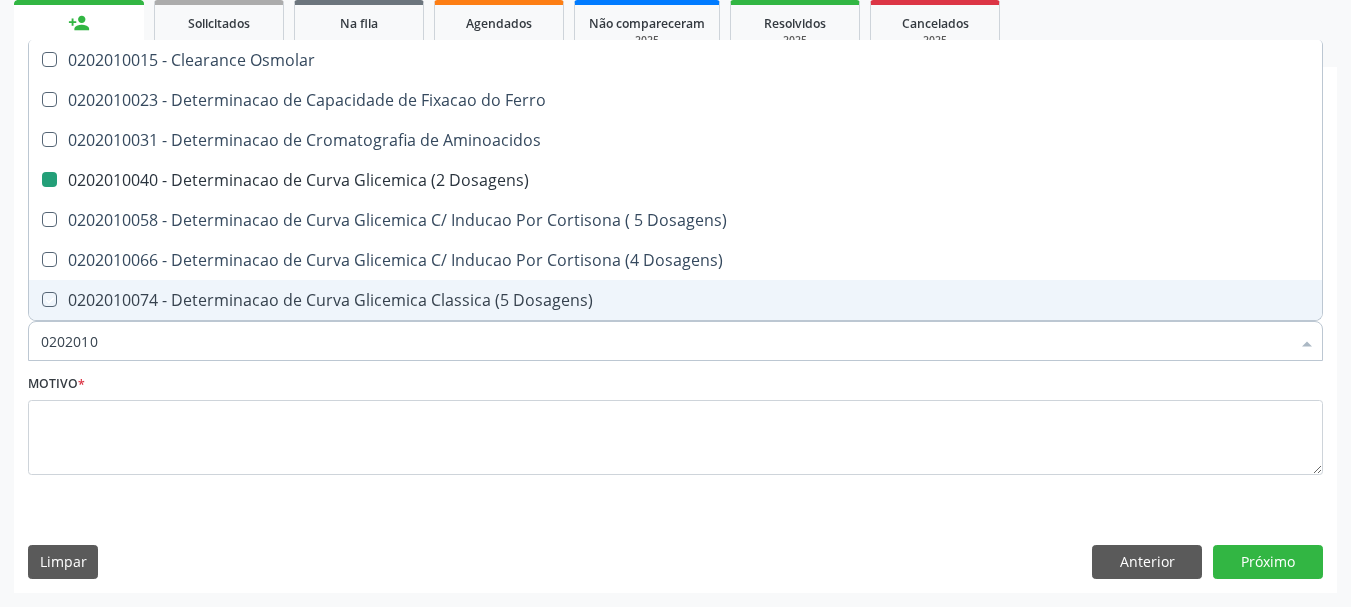 type on "020201" 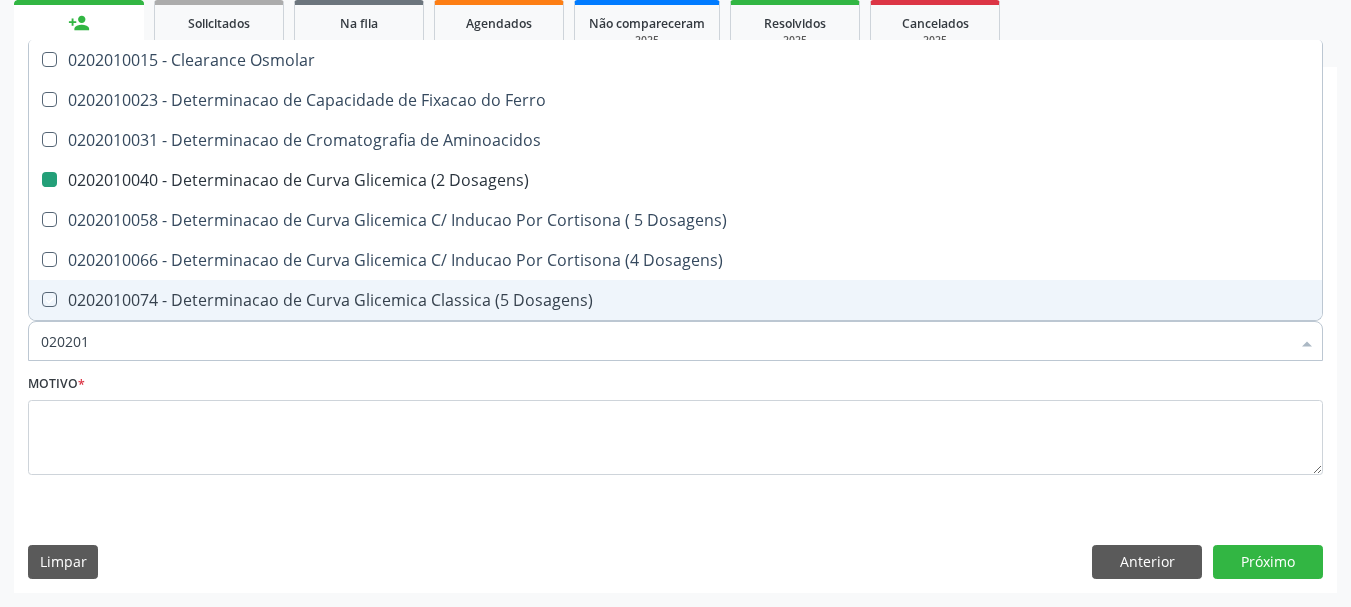 checkbox on "true" 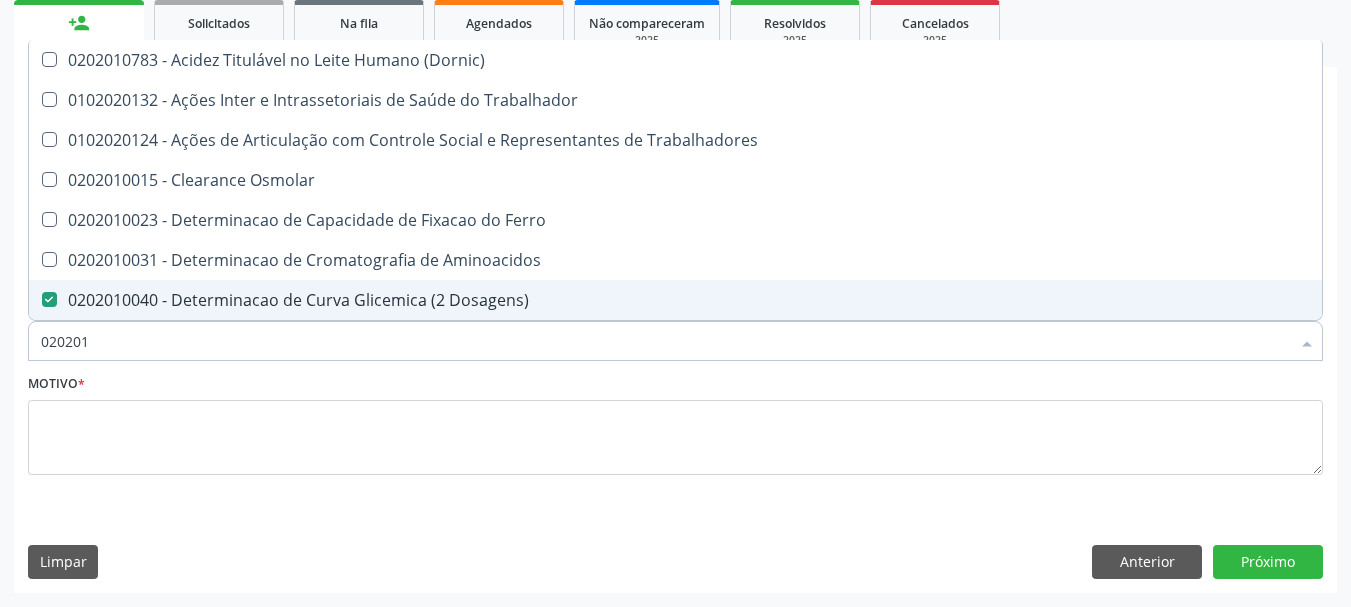 type on "02020" 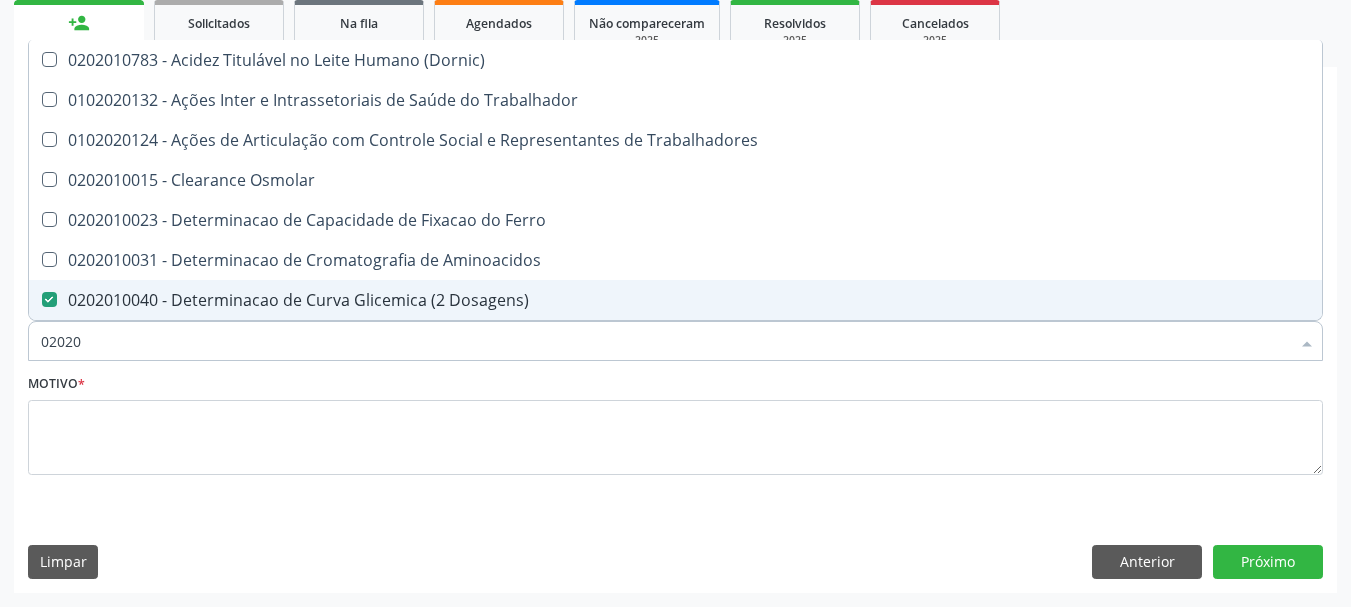 checkbox on "false" 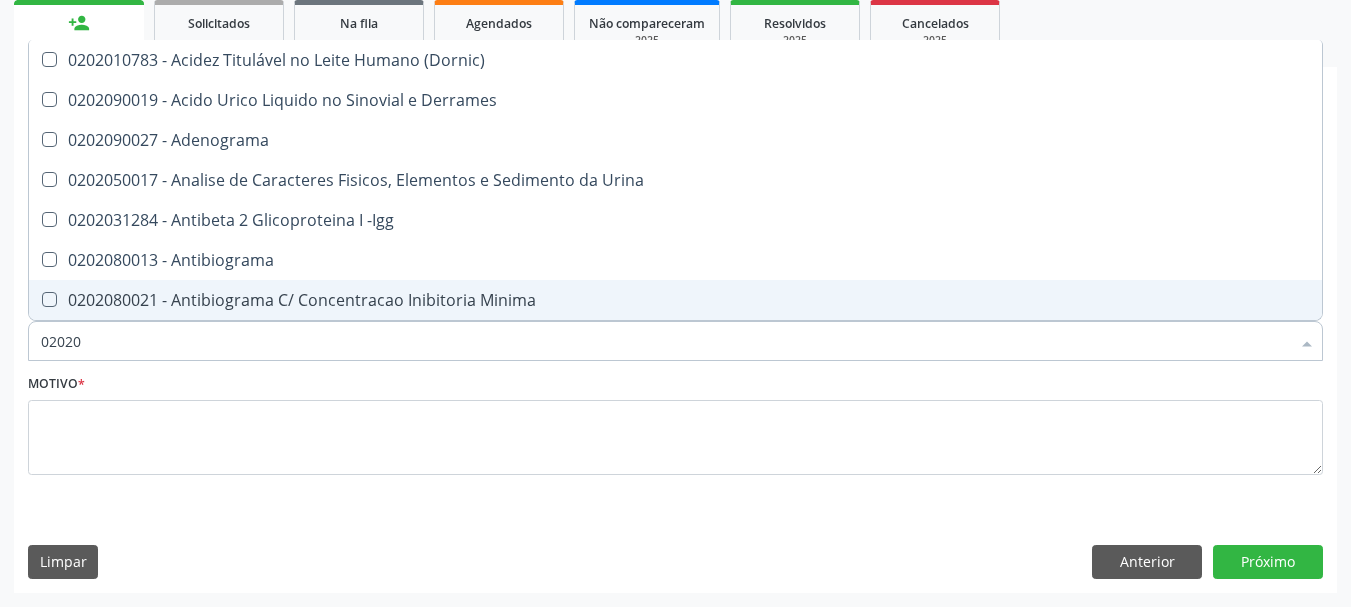 type on "0202" 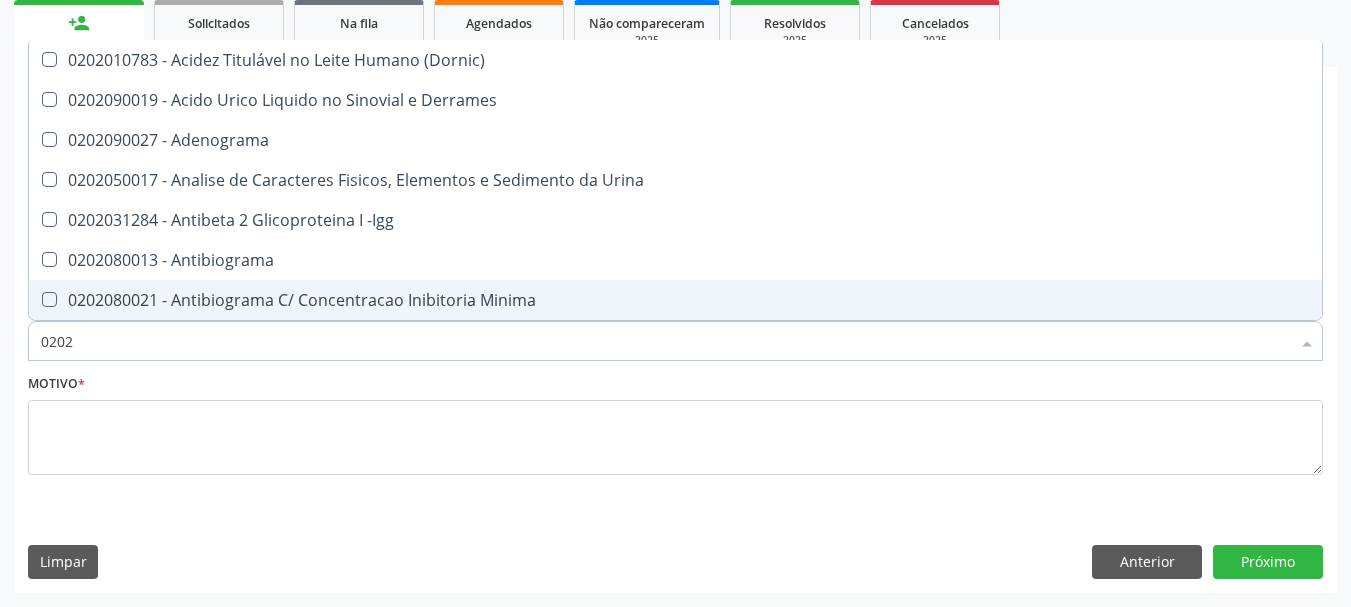 checkbox on "false" 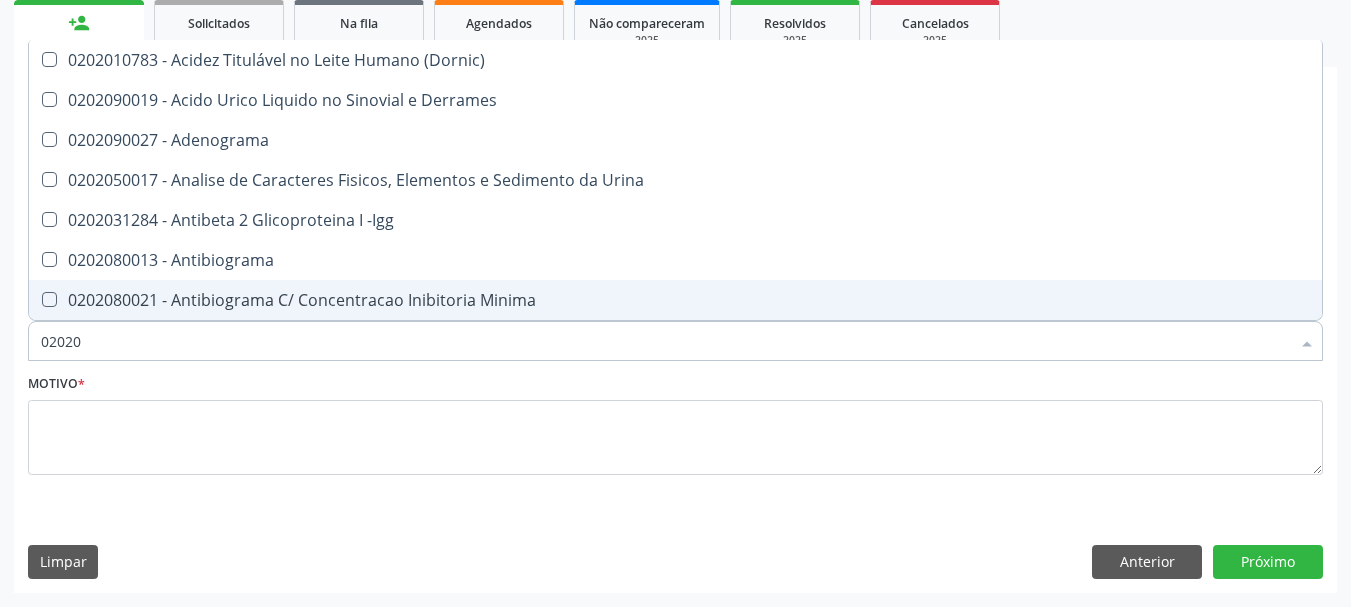 type on "020203" 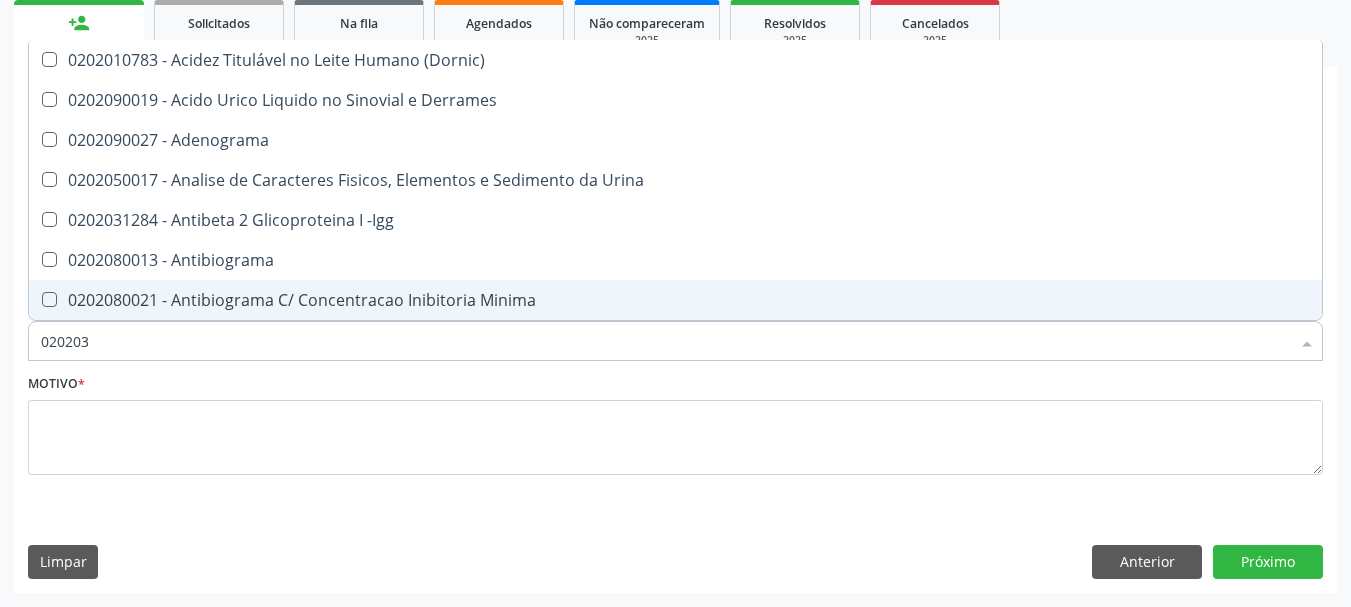 checkbox on "false" 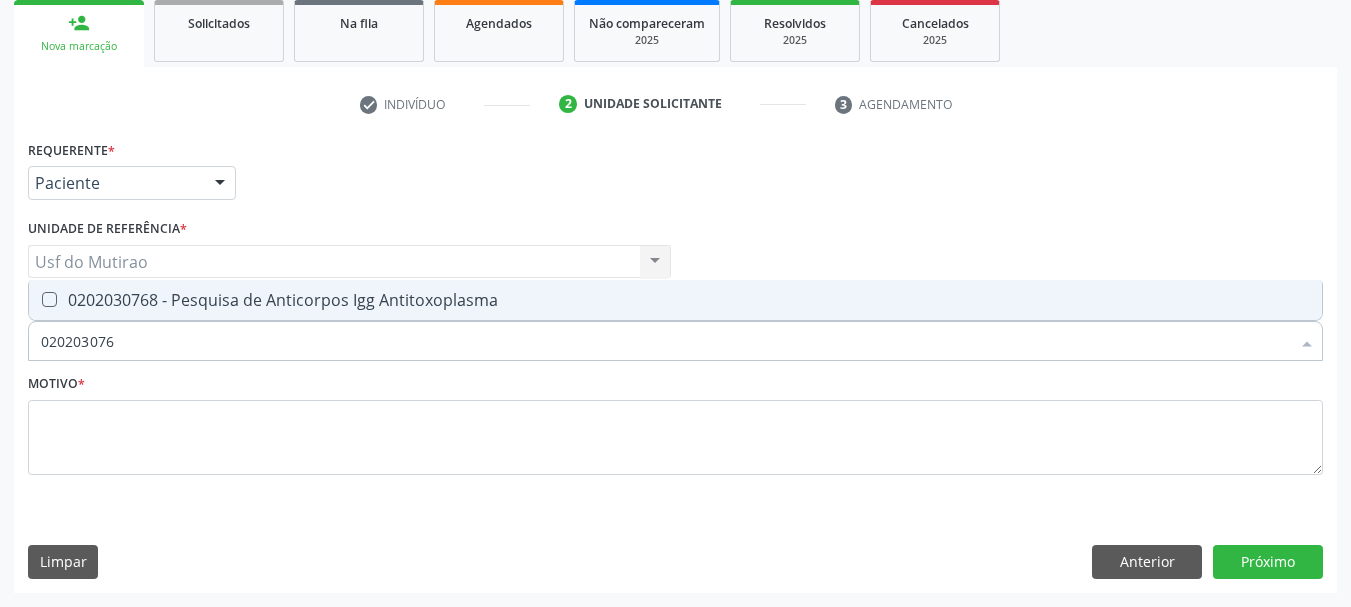 type on "0202030768" 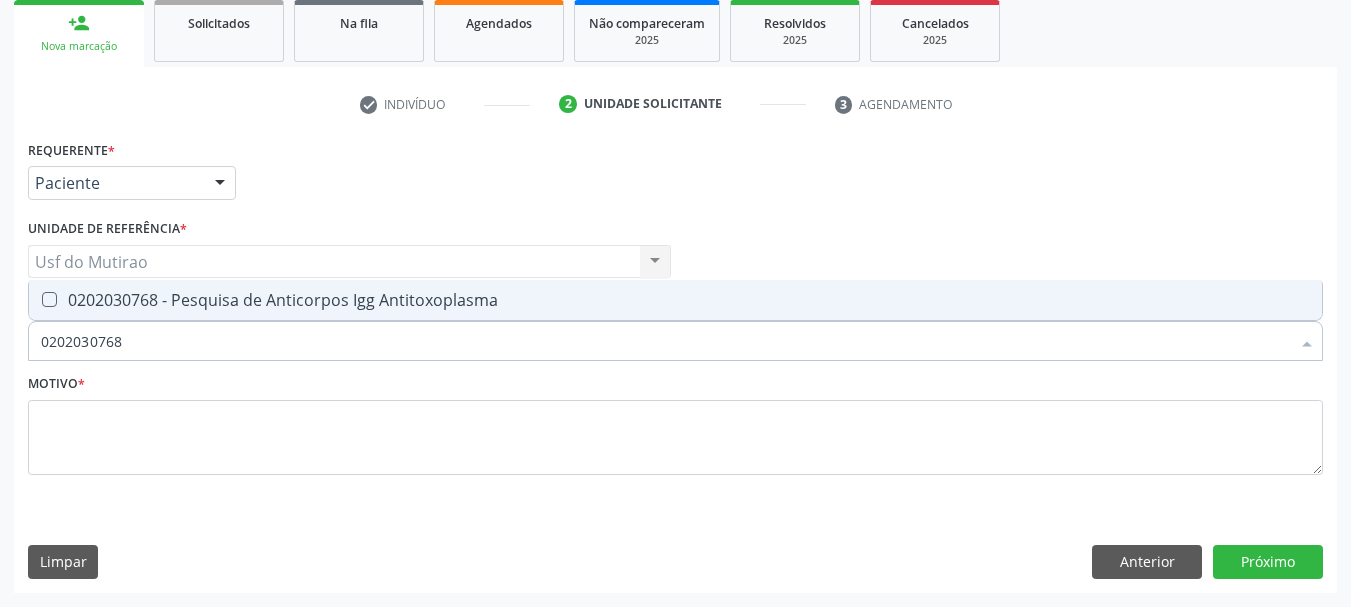 click on "0202030768 - Pesquisa de Anticorpos Igg Antitoxoplasma" at bounding box center (675, 300) 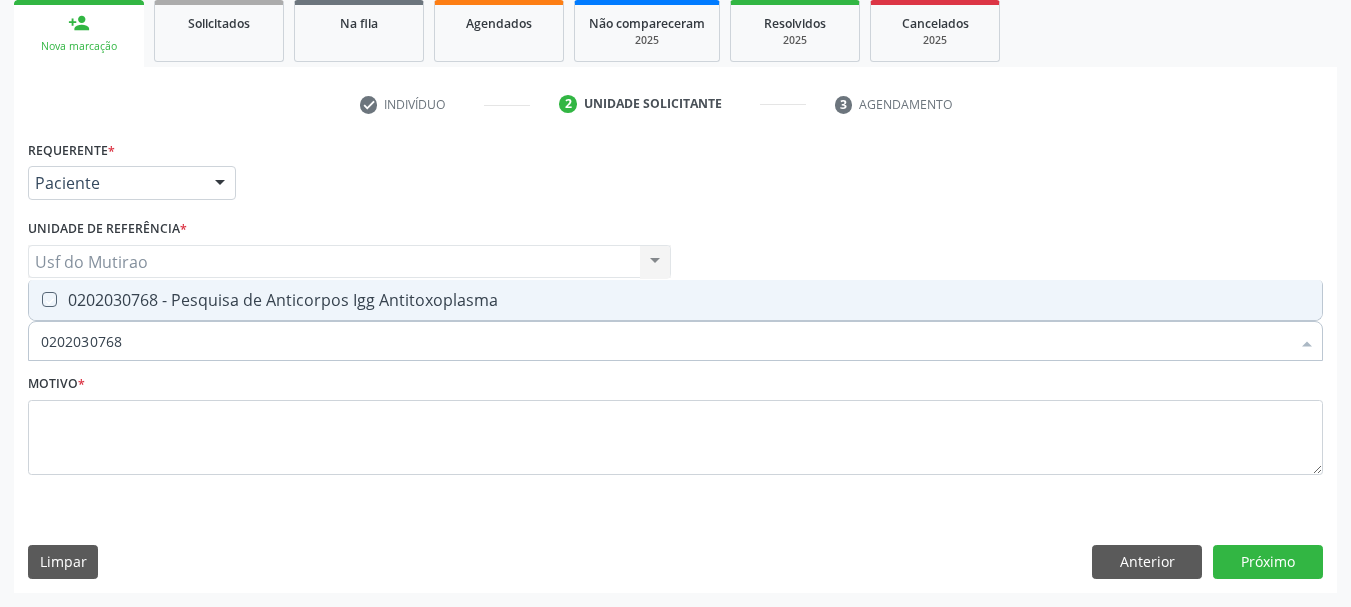 checkbox on "true" 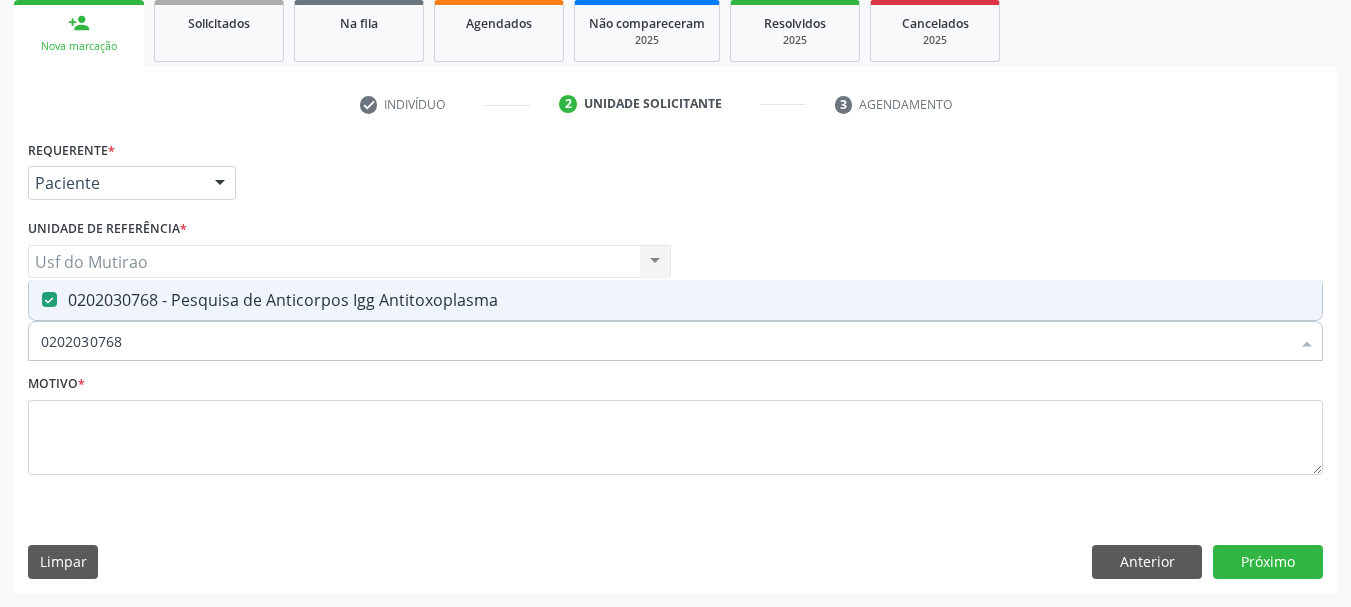 drag, startPoint x: 231, startPoint y: 344, endPoint x: 34, endPoint y: 351, distance: 197.12433 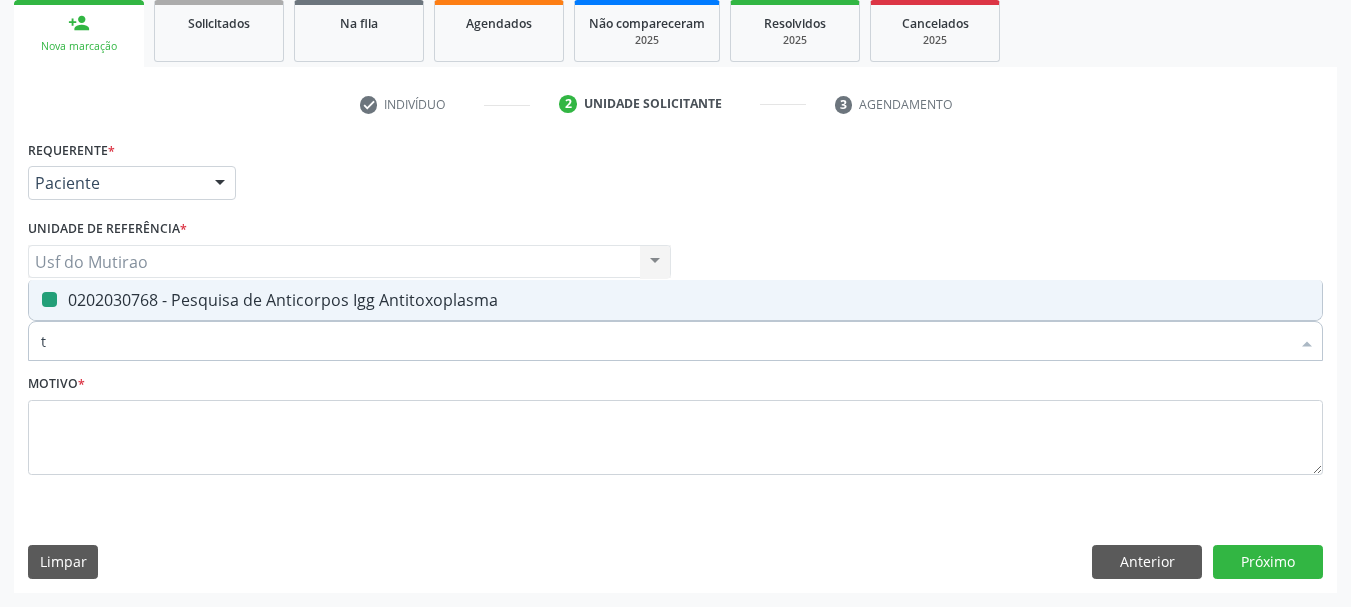 type on "to" 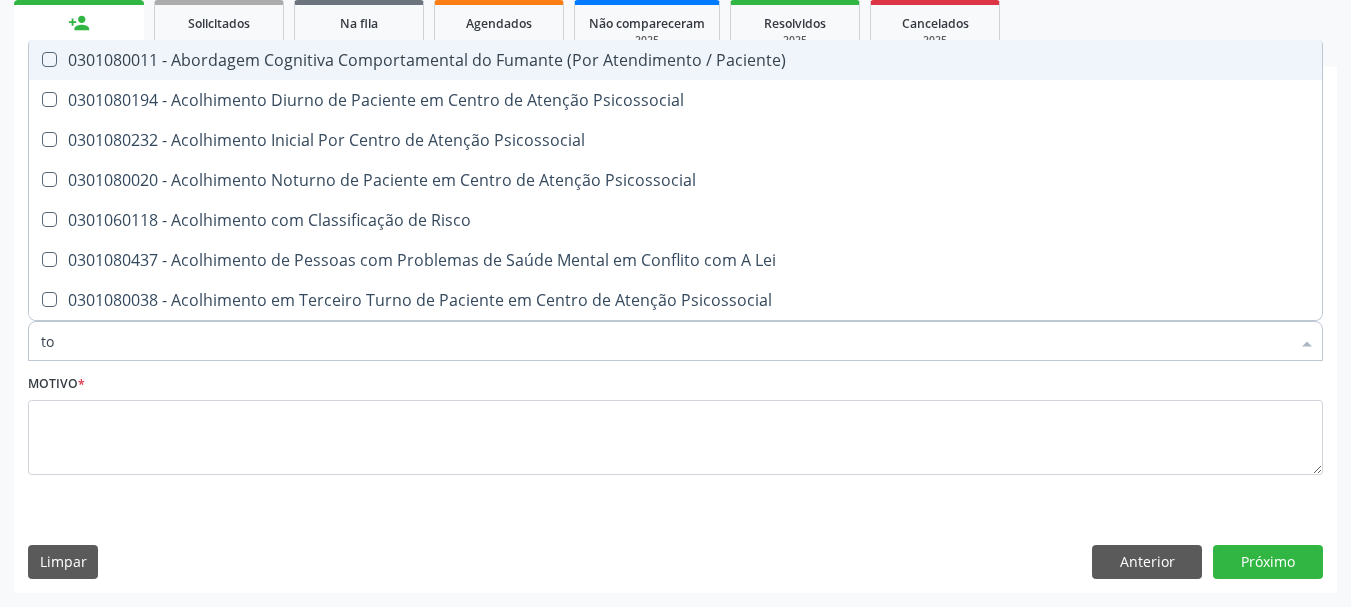 type on "tox" 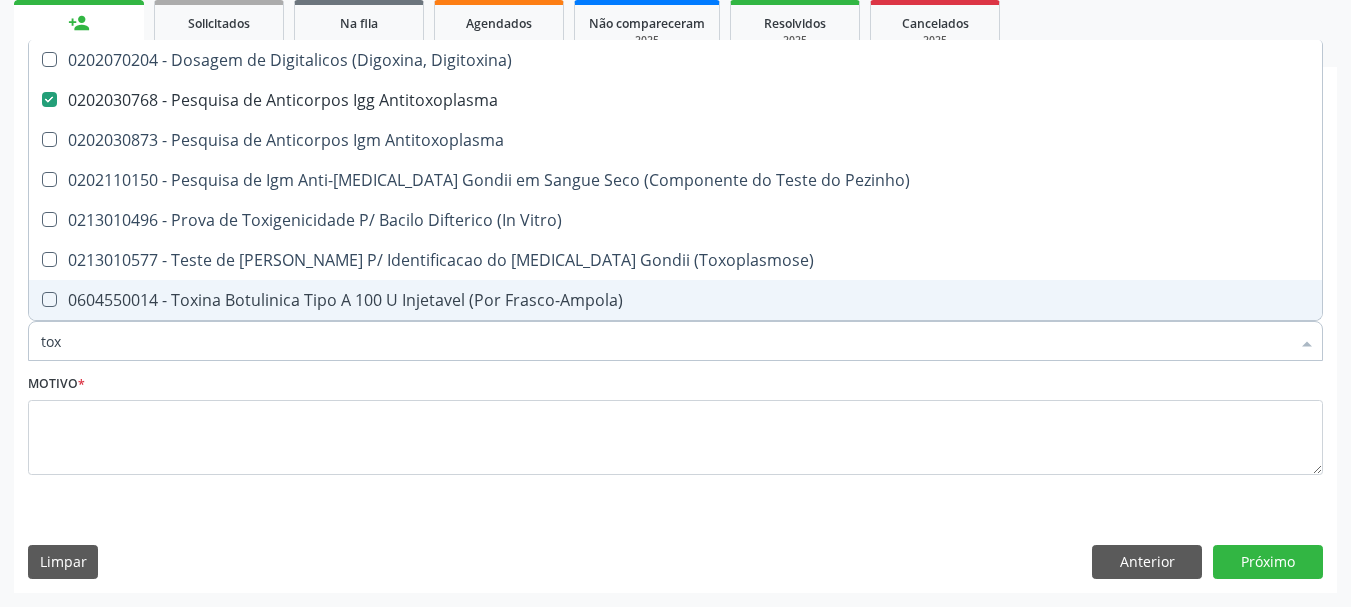 checkbox on "true" 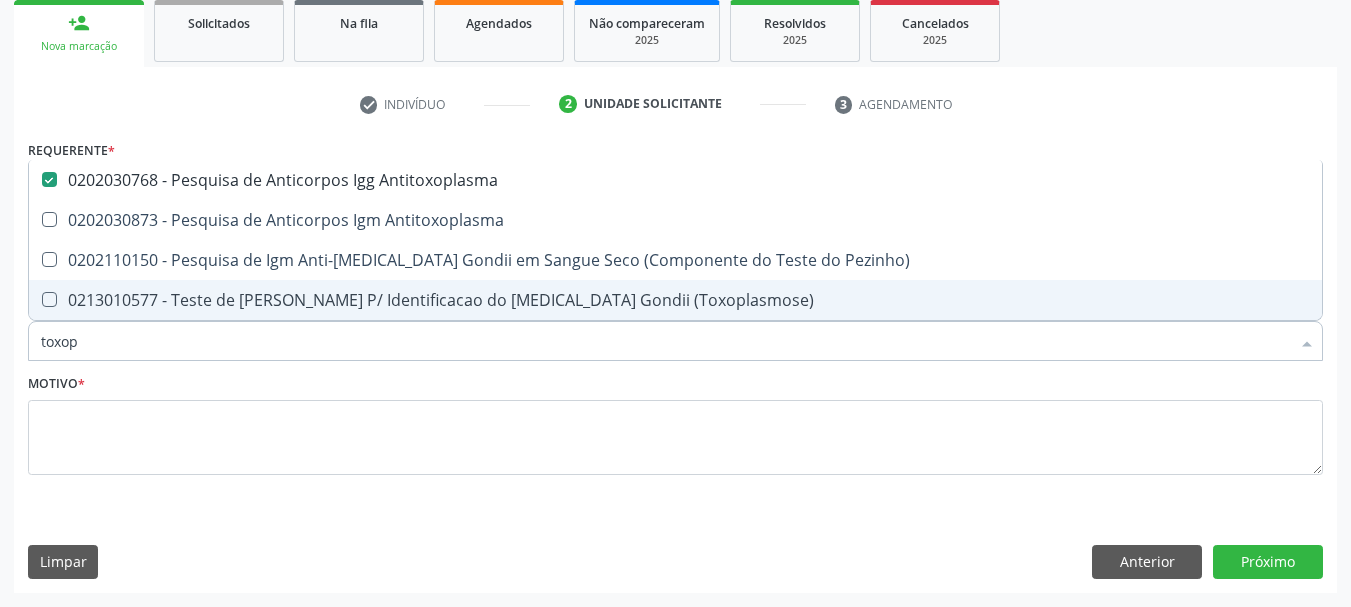 type on "toxopl" 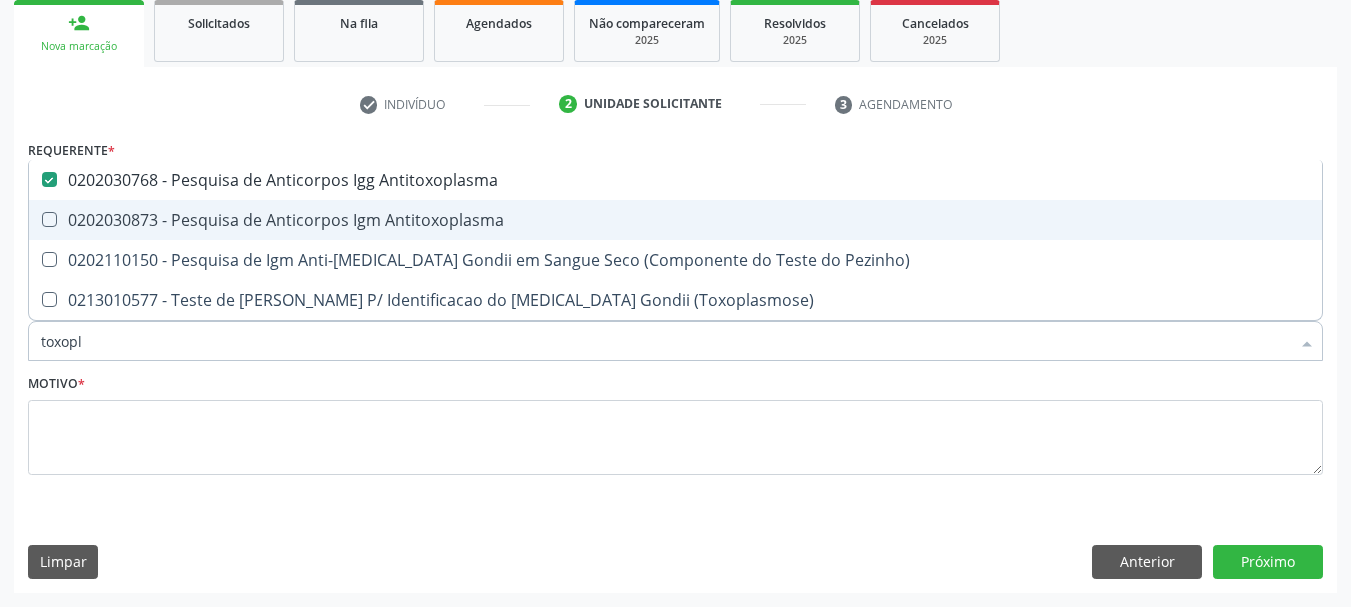 click on "0202030873 - Pesquisa de Anticorpos Igm Antitoxoplasma" at bounding box center (675, 220) 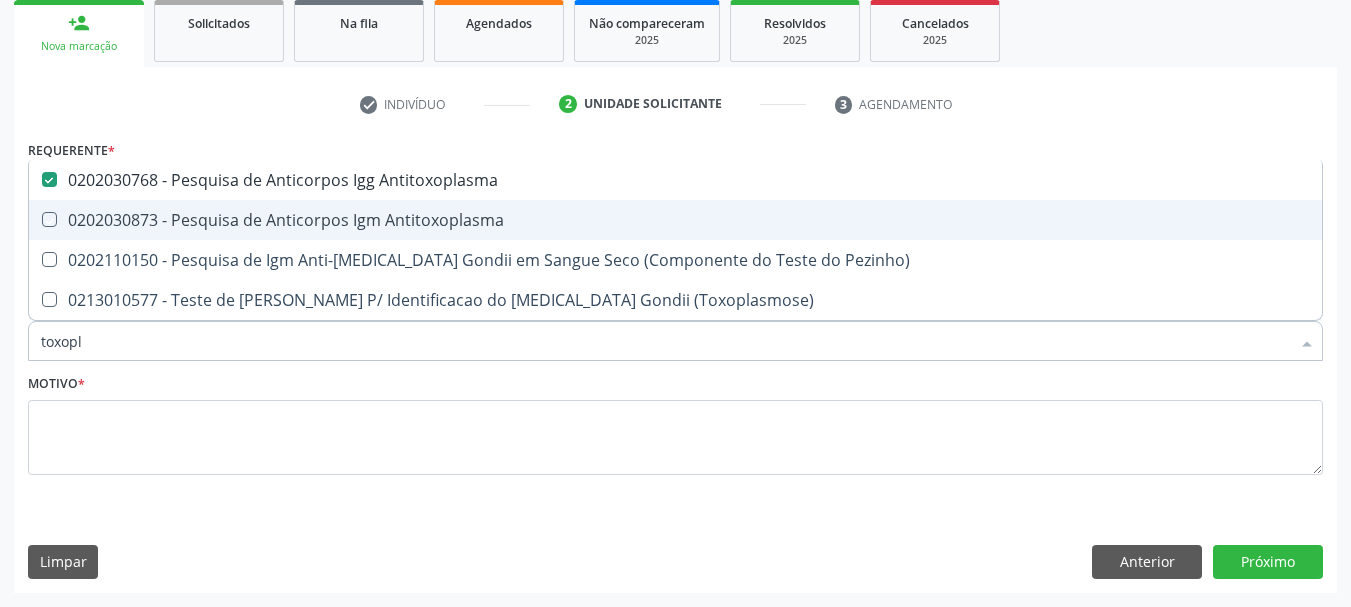 checkbox on "true" 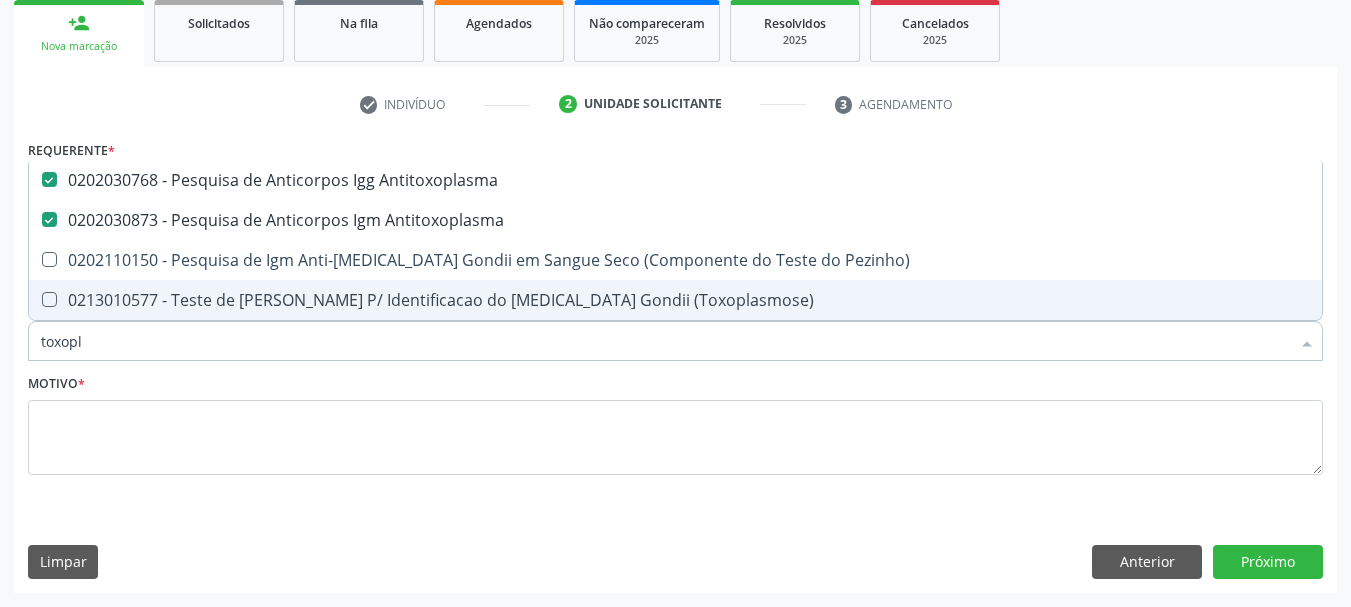 drag, startPoint x: 162, startPoint y: 359, endPoint x: 8, endPoint y: 363, distance: 154.05194 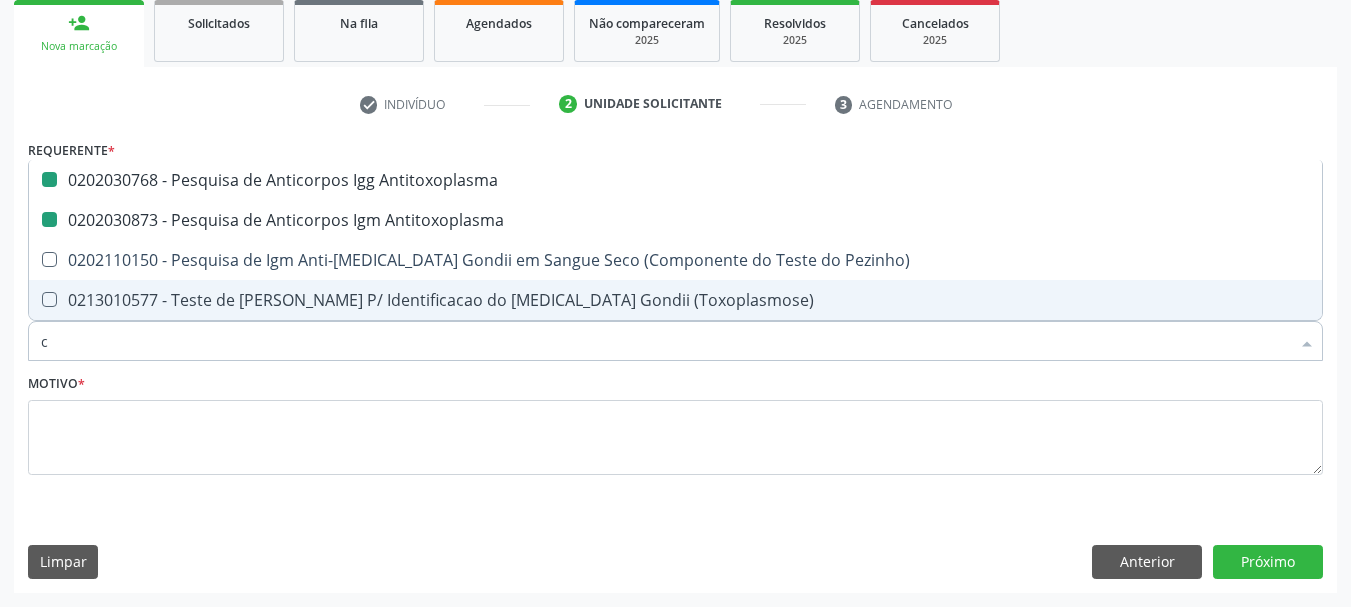 type on "cu" 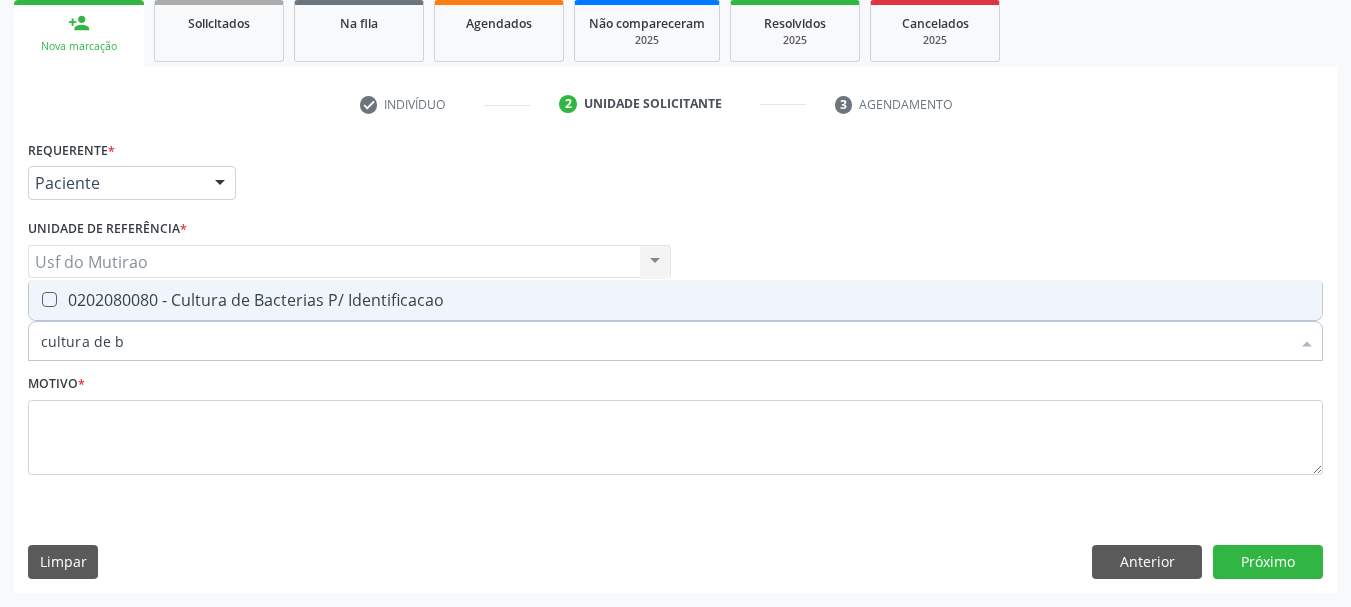 type on "cultura de ba" 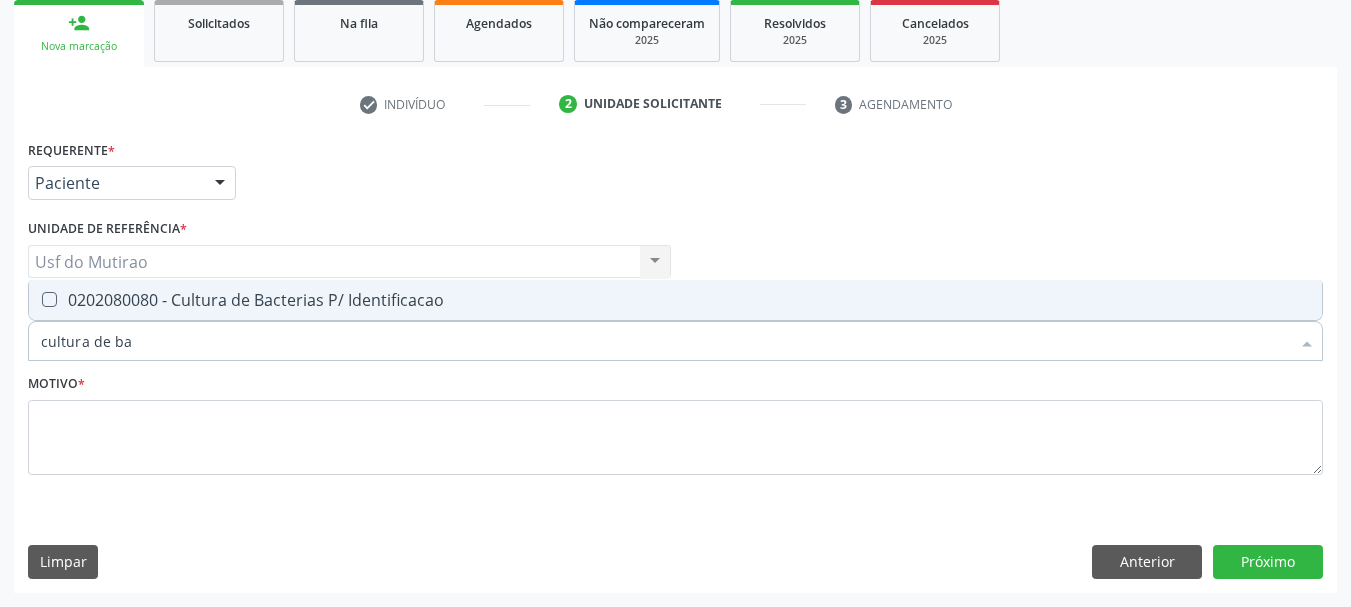 click on "0202080080 - Cultura de Bacterias P/ Identificacao" at bounding box center [675, 300] 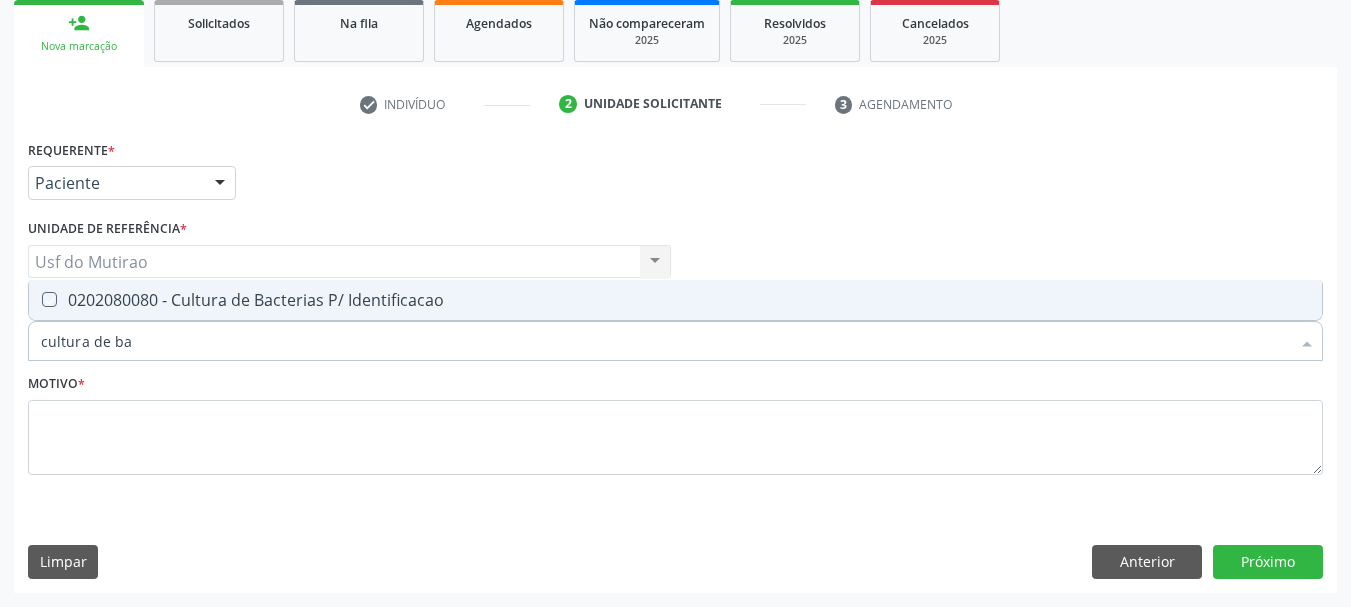 checkbox on "true" 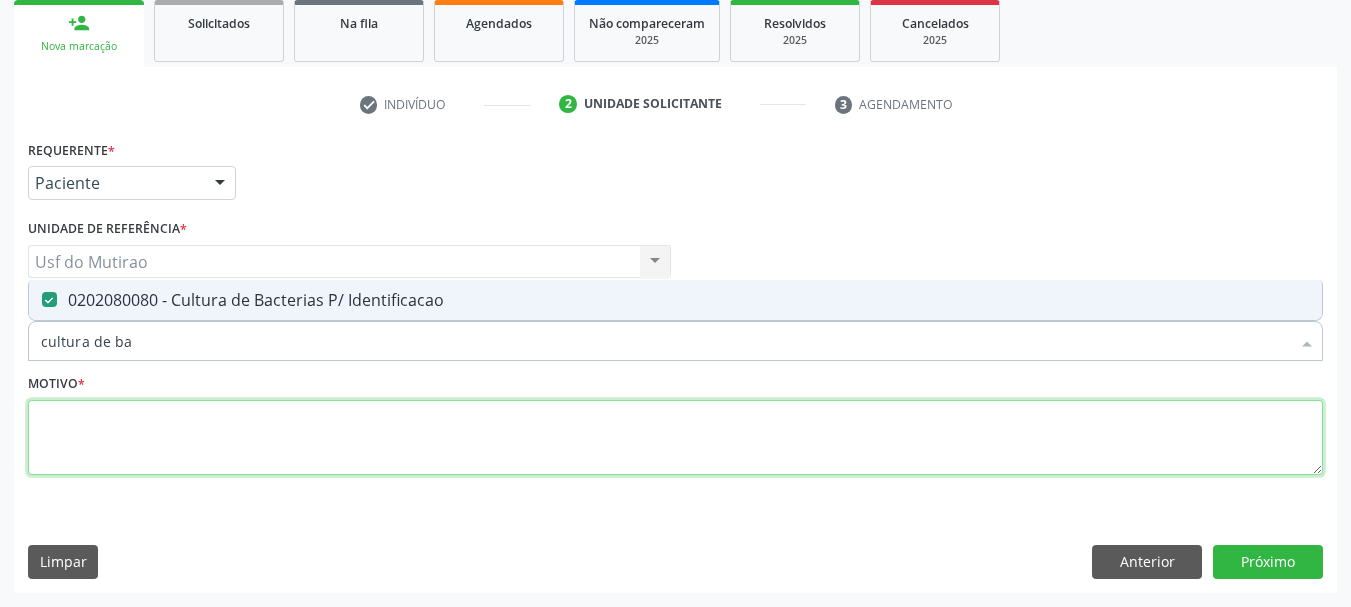 click at bounding box center [675, 438] 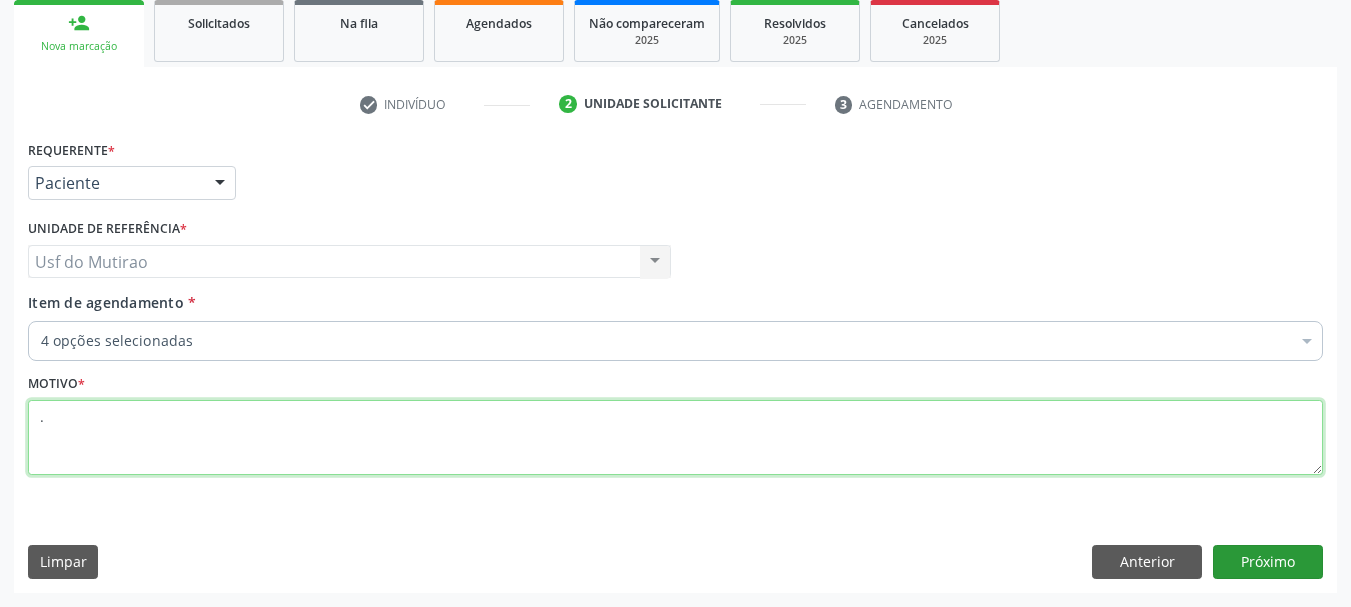 type on "." 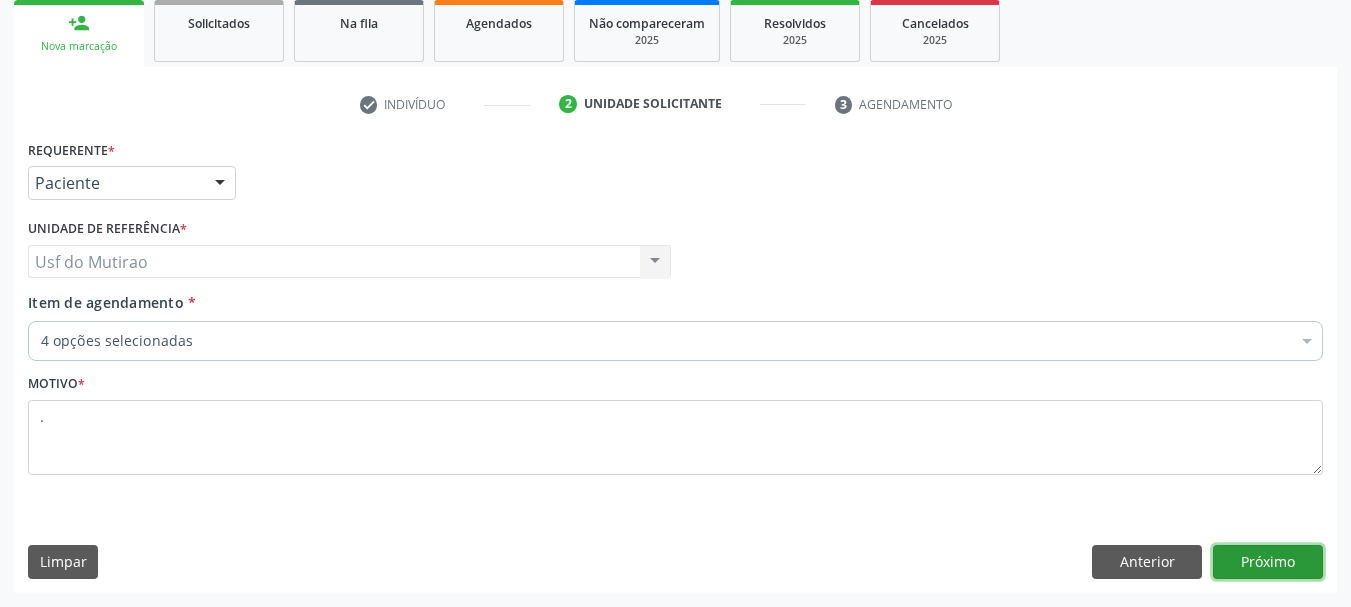 click on "Próximo" at bounding box center (1268, 562) 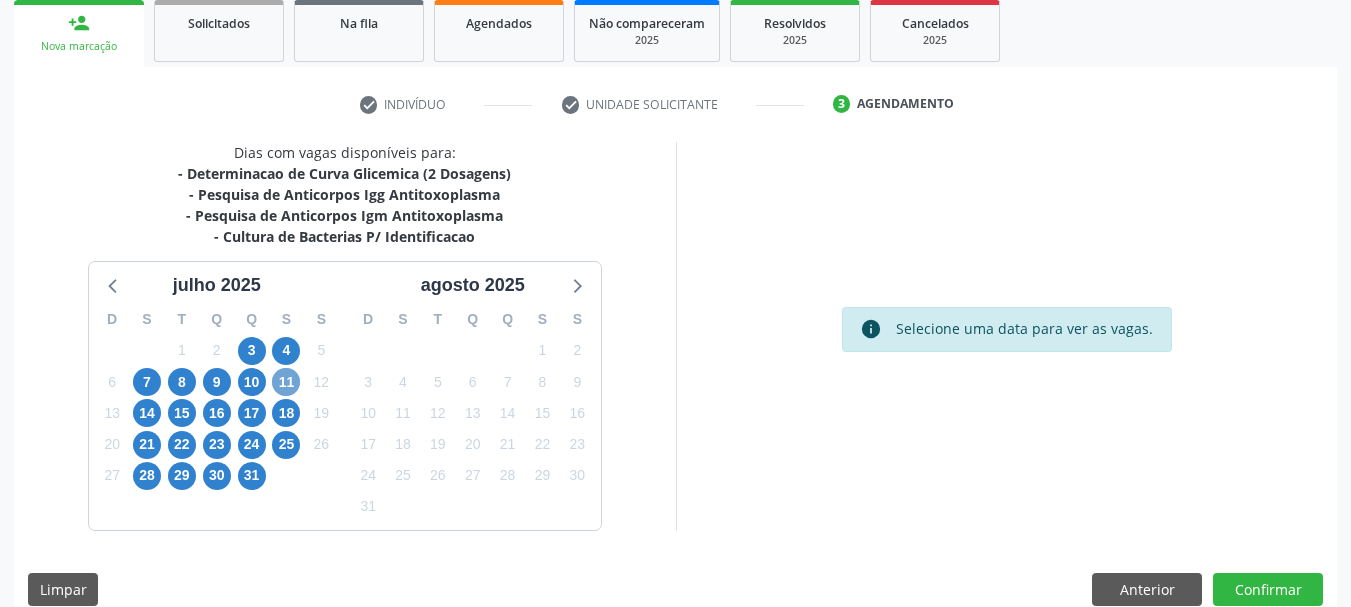 click on "11" at bounding box center [286, 382] 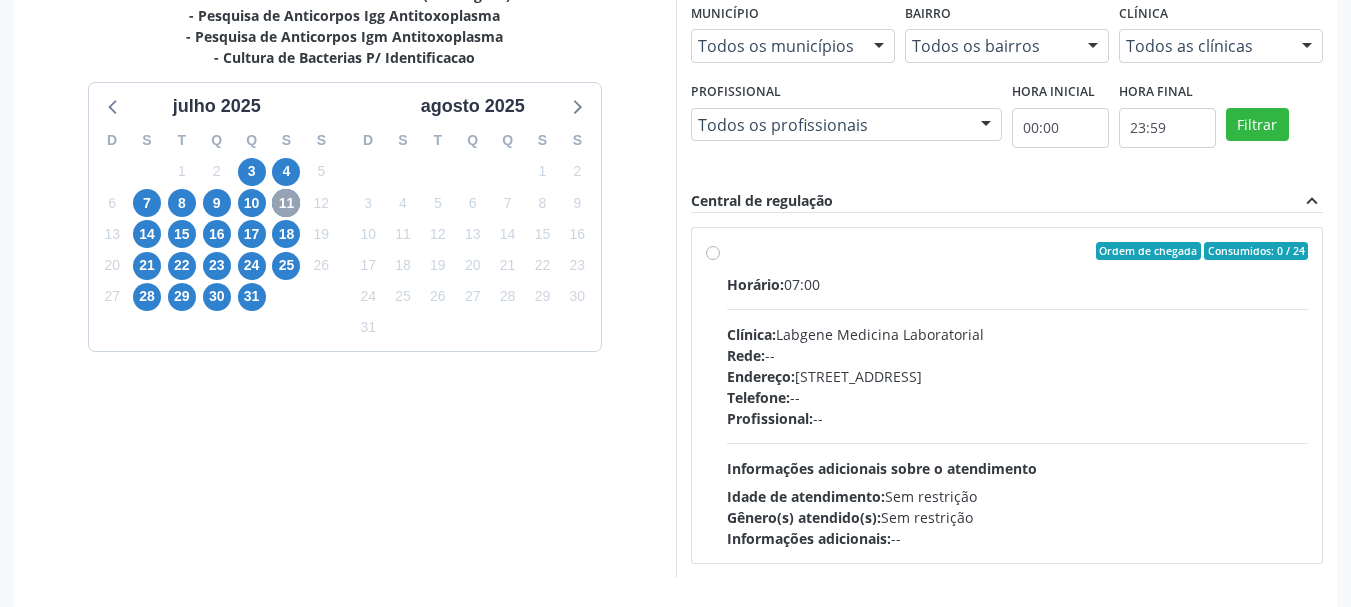 scroll, scrollTop: 526, scrollLeft: 0, axis: vertical 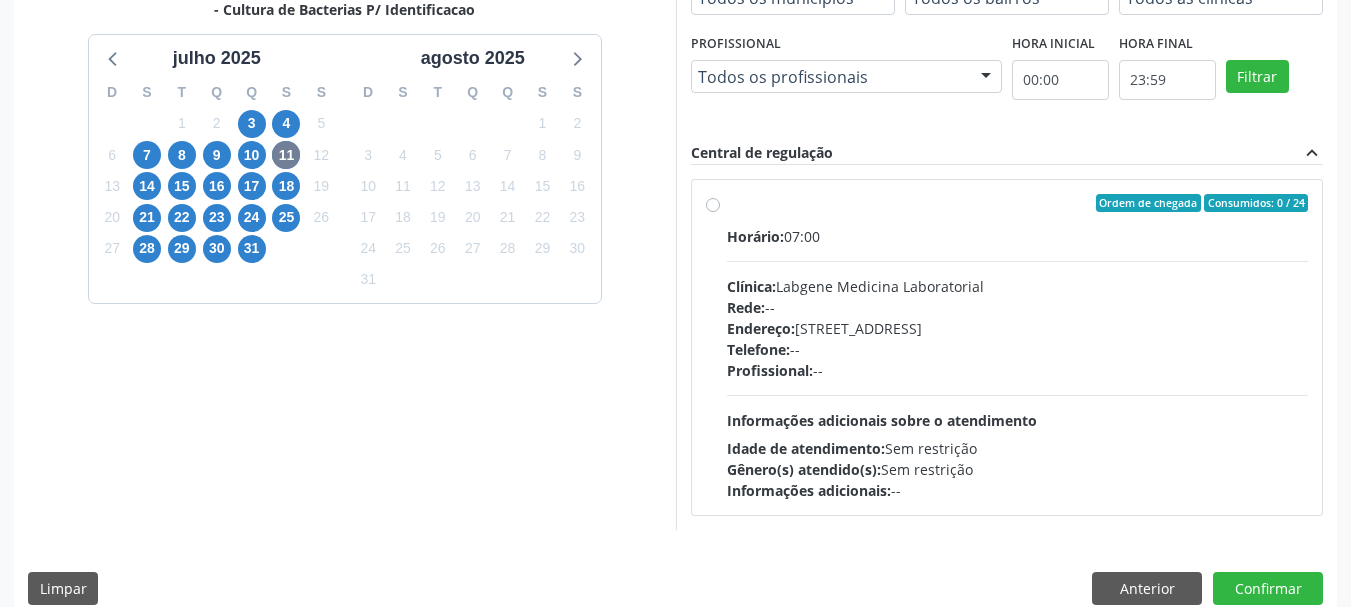 click on "Endereço:   [STREET_ADDRESS]" at bounding box center (1018, 328) 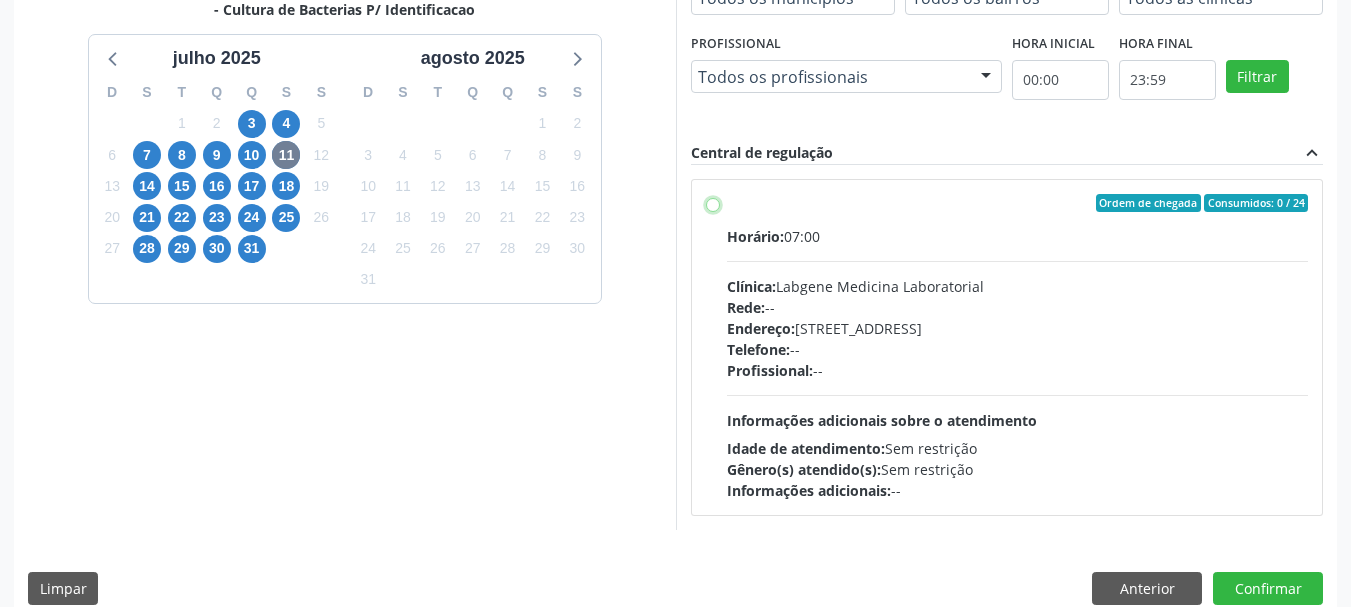 click on "Ordem de chegada
Consumidos: 0 / 24
Horário:   07:00
Clínica:  Labgene Medicina Laboratorial
Rede:
--
Endereço:   [STREET_ADDRESS]
Telefone:   --
Profissional:
--
Informações adicionais sobre o atendimento
Idade de atendimento:
Sem restrição
Gênero(s) atendido(s):
Sem restrição
Informações adicionais:
--" at bounding box center (713, 203) 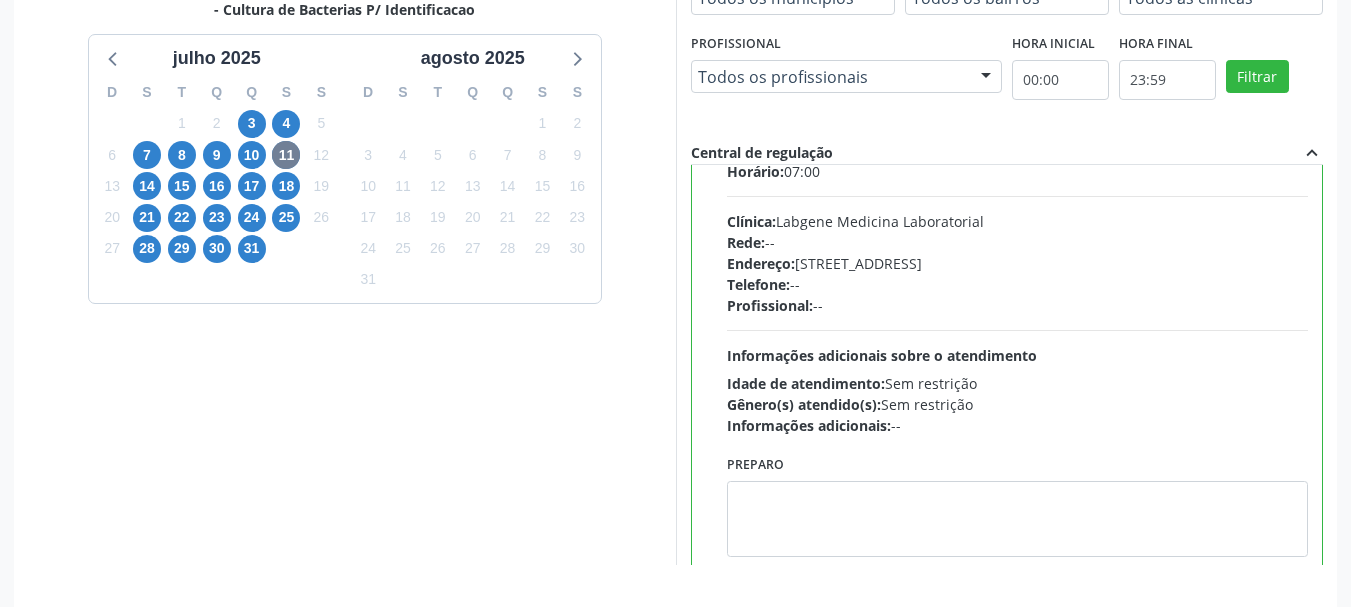 scroll, scrollTop: 99, scrollLeft: 0, axis: vertical 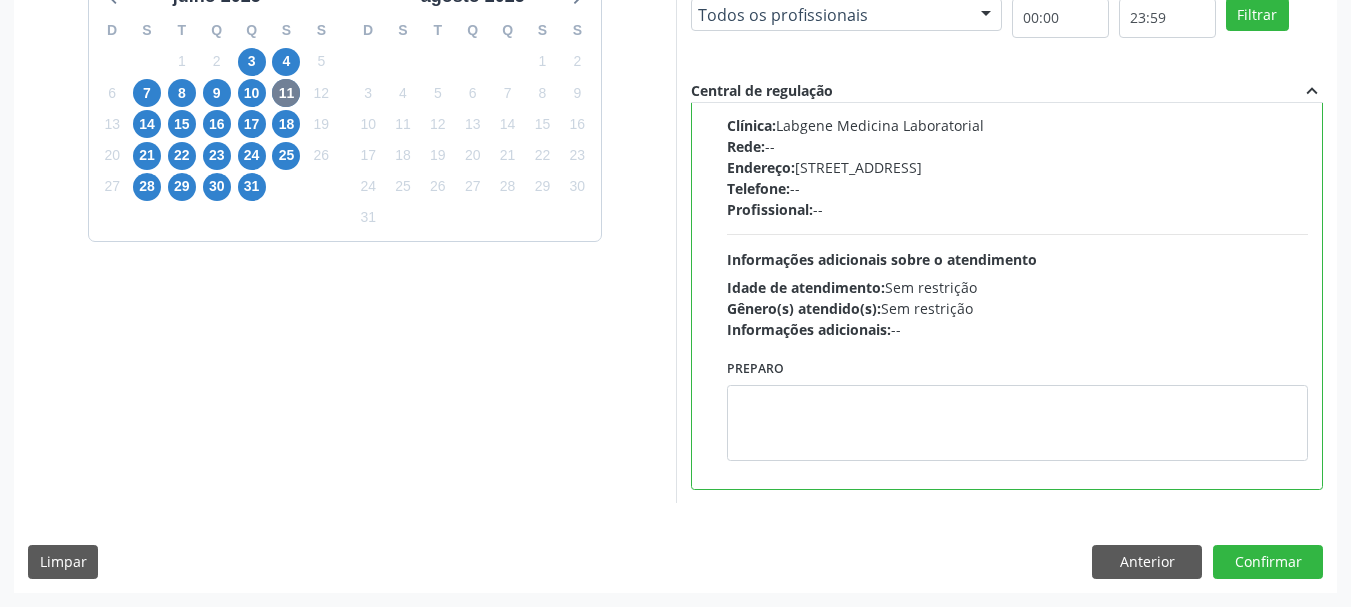 click on "Dias com vagas disponíveis para:
- Determinacao de Curva Glicemica (2 Dosagens)
- Pesquisa de Anticorpos Igg Antitoxoplasma
- Pesquisa de Anticorpos Igm Antitoxoplasma
- Cultura de Bacterias P/ Identificacao
ju[DATE] S T Q Q S S 29 30 1 2 3 4 5 6 7 8 9 10 11 12 13 14 15 16 17 18 19 20 21 22 23 24 25 26 27 28 29 30 31 1 2 3 4 5 6 7 8 9 [DATE] S T Q Q S S 27 28 29 30 31 1 2 3 4 5 6 7 8 9 10 11 12 13 14 15 16 17 18 19 20 21 22 23 24 25 26 27 28 29 30 31 1 2 3 4 5 6
Vagas para o dia
[DATE]
Município
Todos os municípios         Todos os municípios   [GEOGRAPHIC_DATA] - [GEOGRAPHIC_DATA] resultado encontrado para: "   "
Não há nenhuma opção para ser exibida.
Bairro
Todos os bairros         Todos os bairros   [GEOGRAPHIC_DATA] resultado encontrado para: "   "
Não há nenhuma opção para ser exibida." at bounding box center (675, 222) 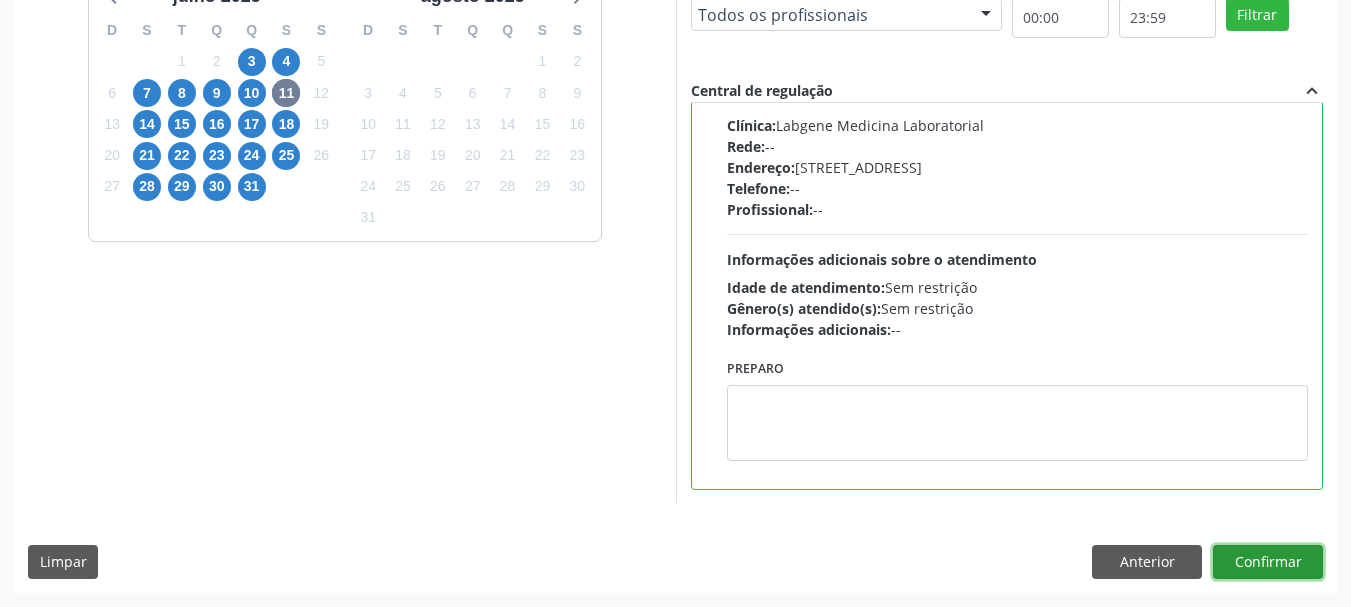 click on "Confirmar" at bounding box center [1268, 562] 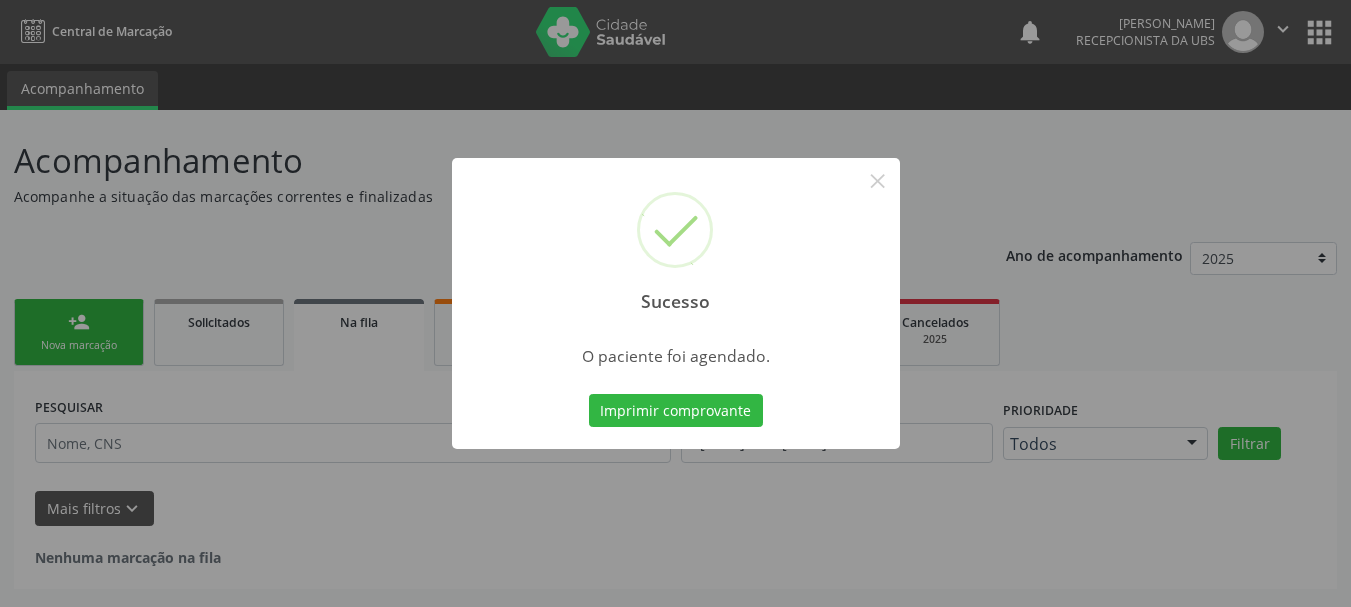 scroll, scrollTop: 0, scrollLeft: 0, axis: both 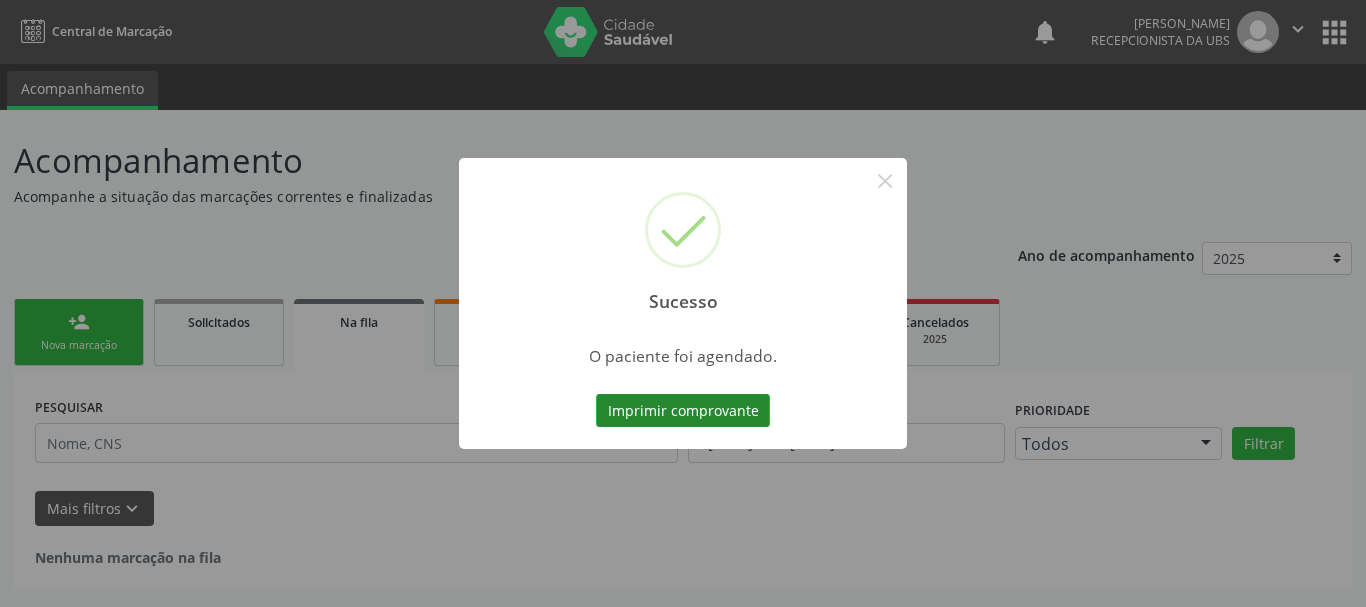 click on "Imprimir comprovante" at bounding box center (683, 411) 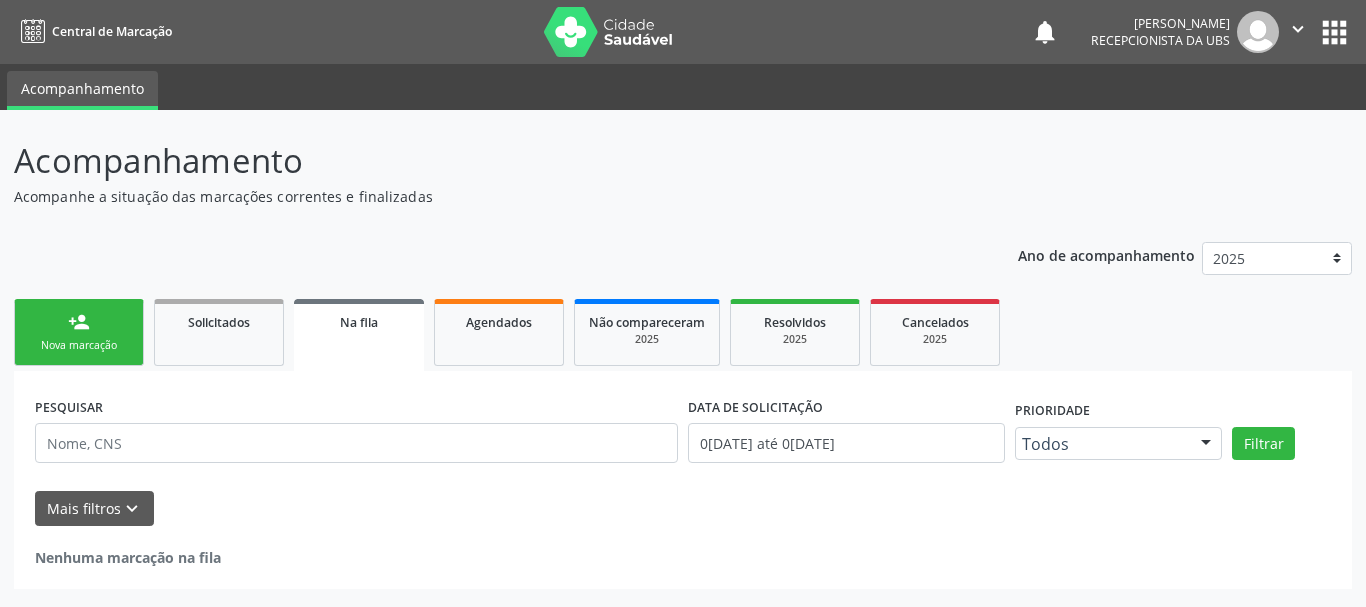 click on "person_add
Nova marcação" at bounding box center (79, 332) 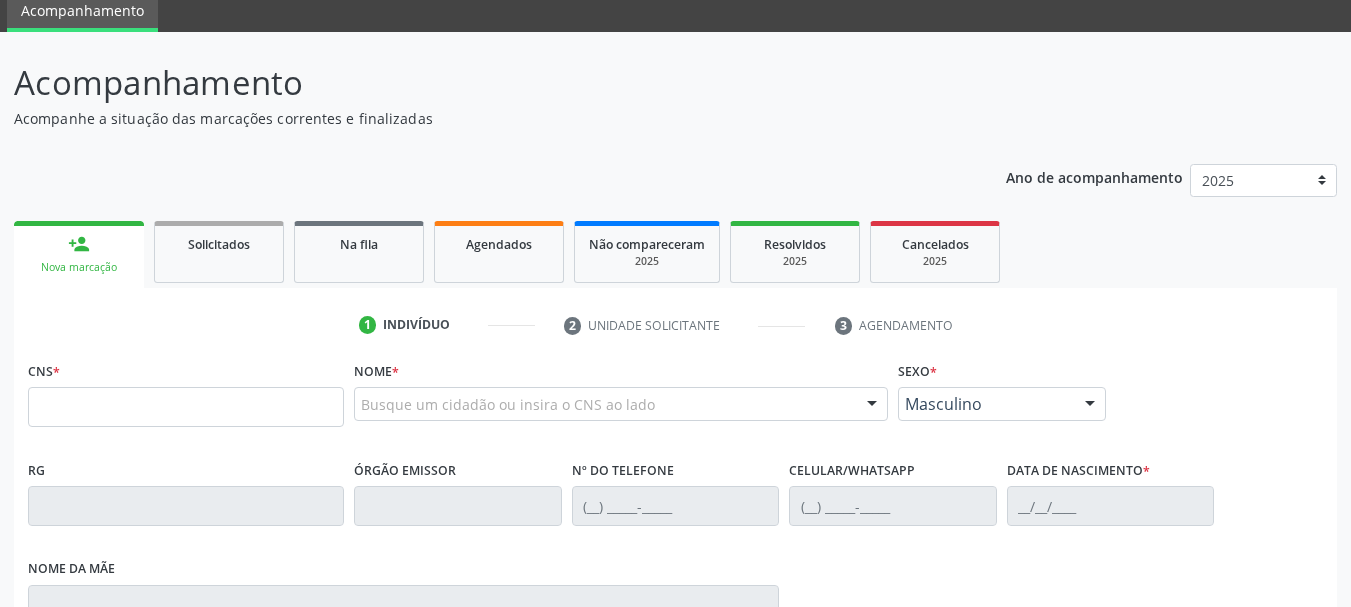 scroll, scrollTop: 100, scrollLeft: 0, axis: vertical 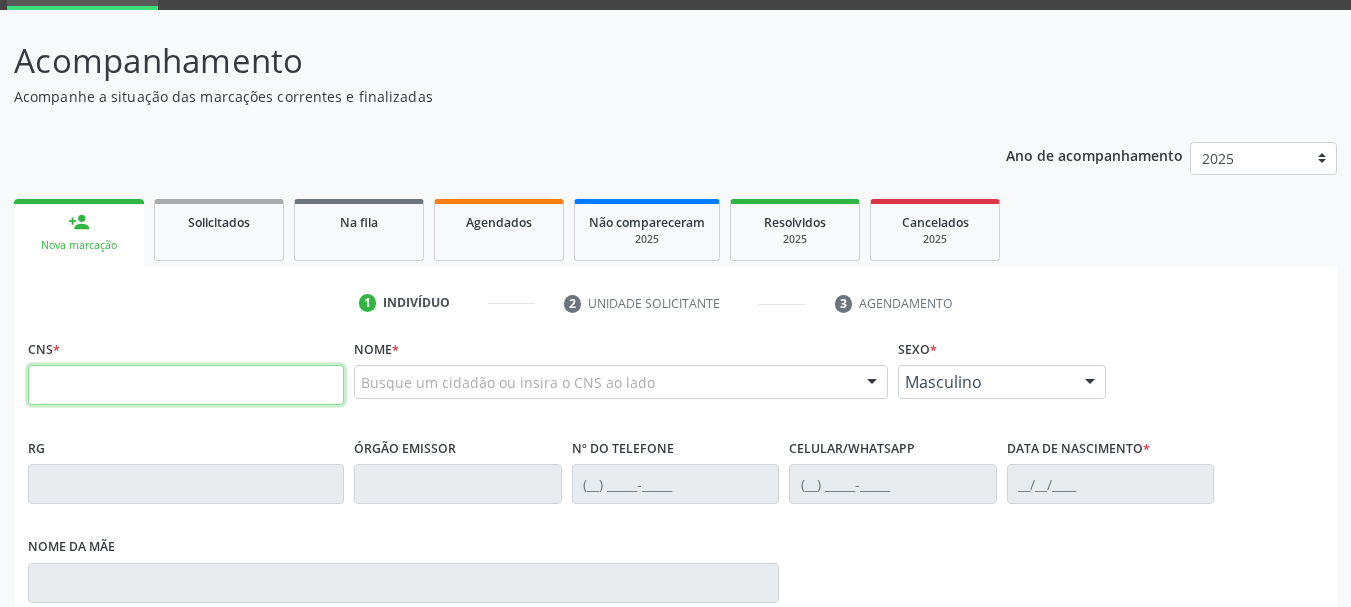 click at bounding box center (186, 385) 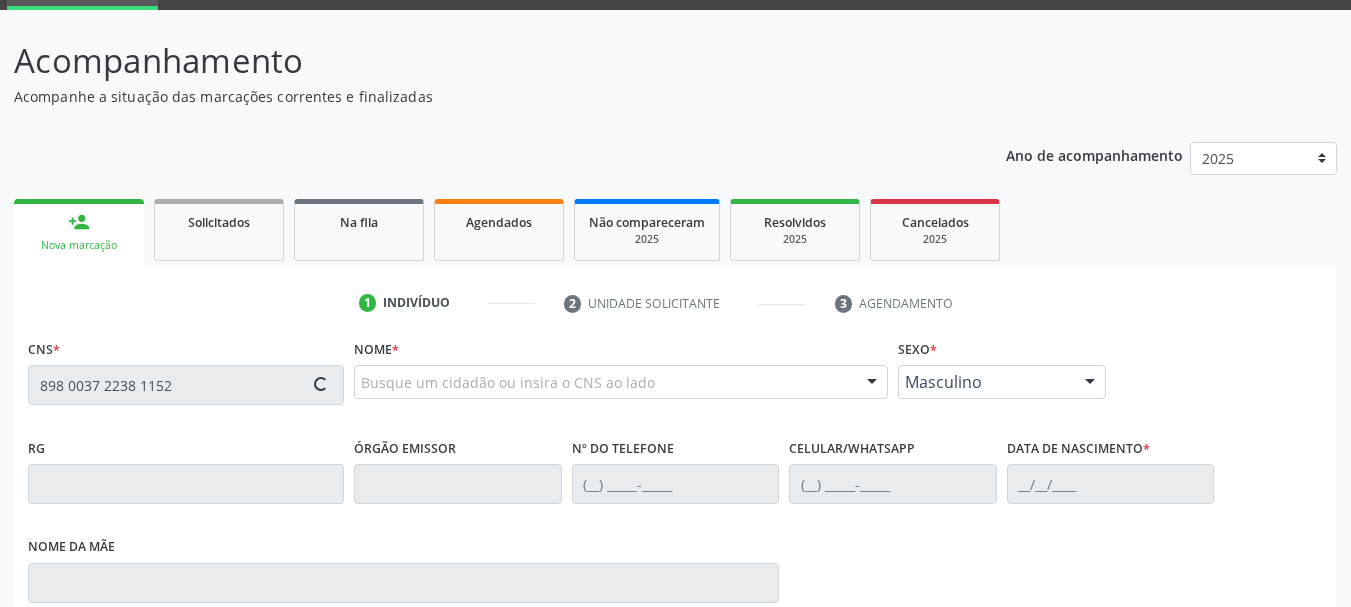type on "898 0037 2238 1152" 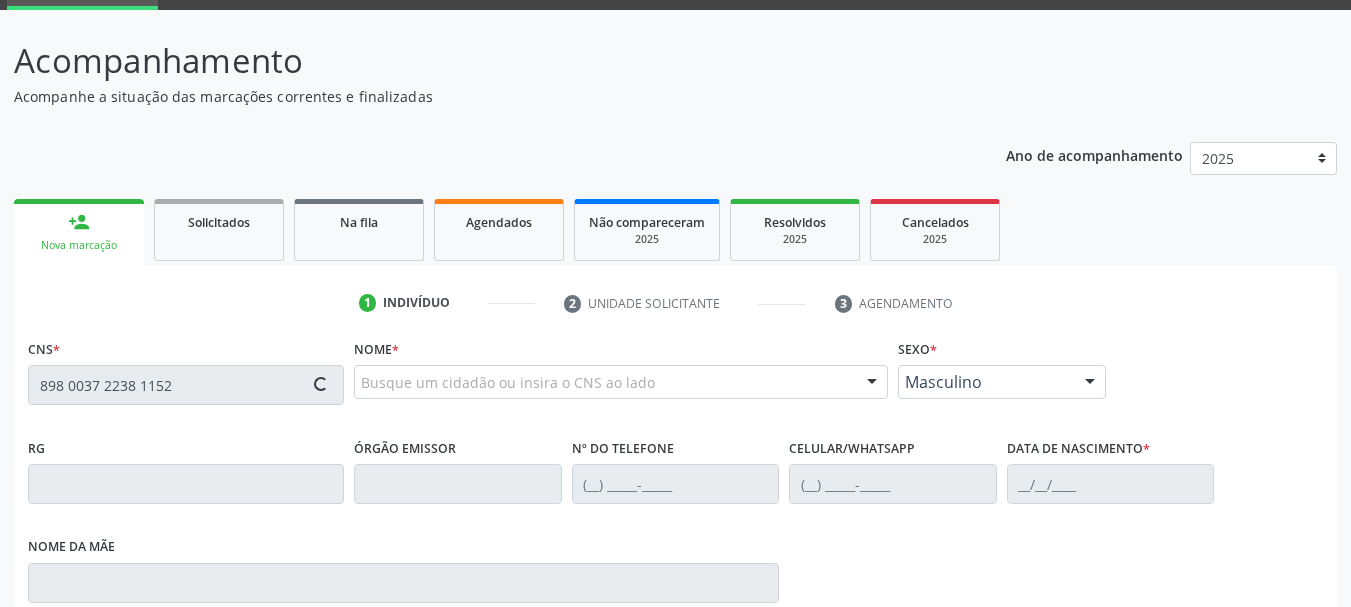 scroll, scrollTop: 200, scrollLeft: 0, axis: vertical 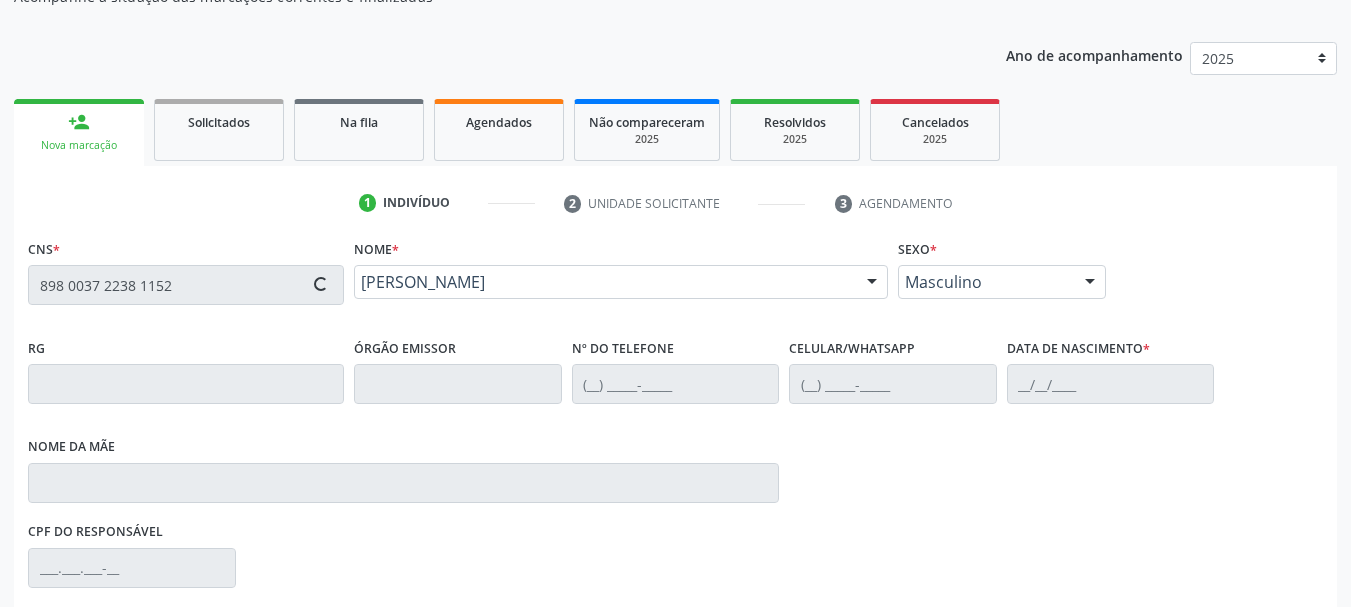 type on "[PHONE_NUMBER]" 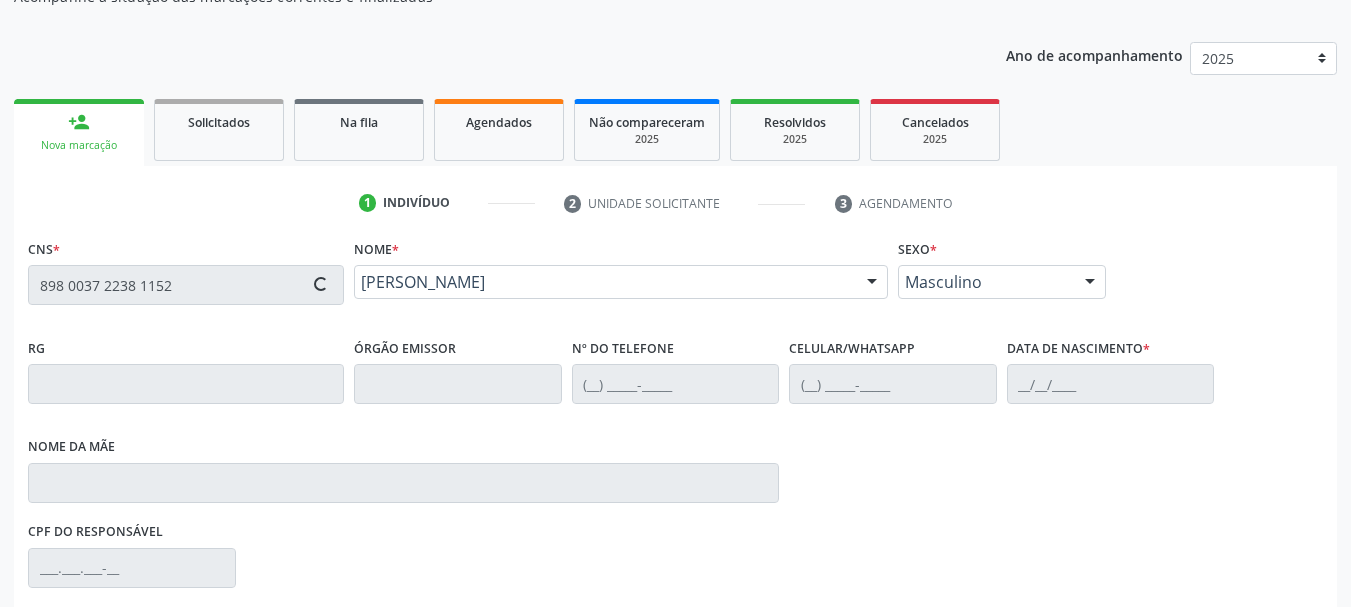 type on "[PHONE_NUMBER]" 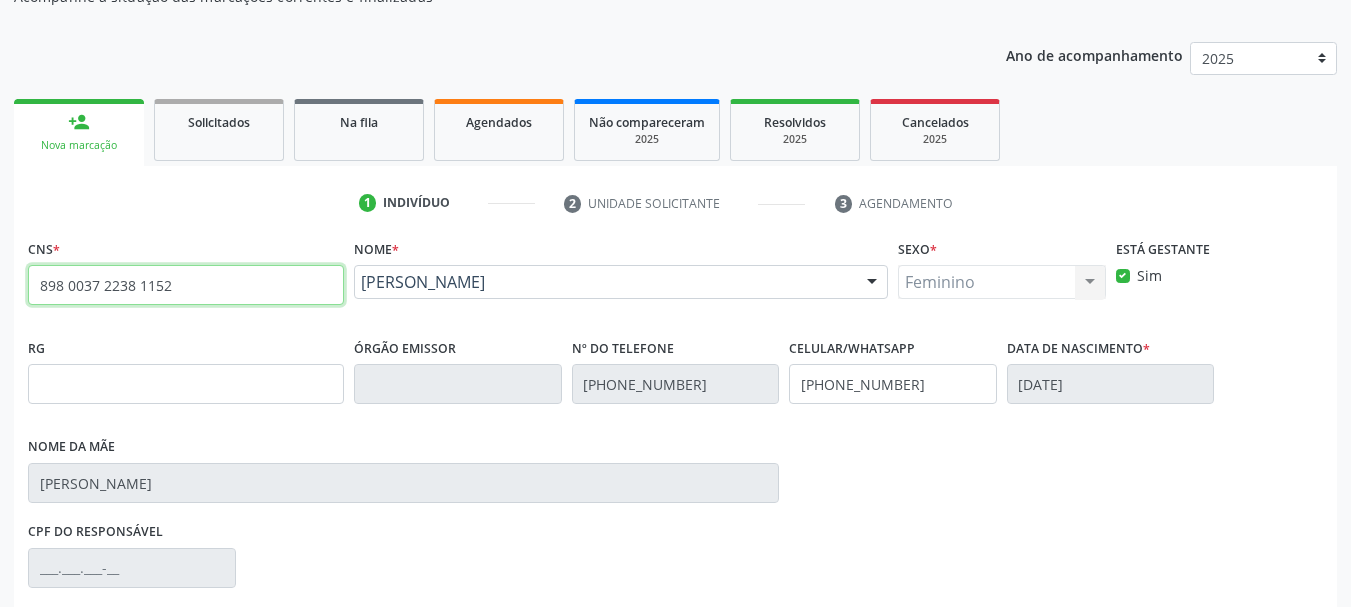 drag, startPoint x: 215, startPoint y: 284, endPoint x: 0, endPoint y: 287, distance: 215.02094 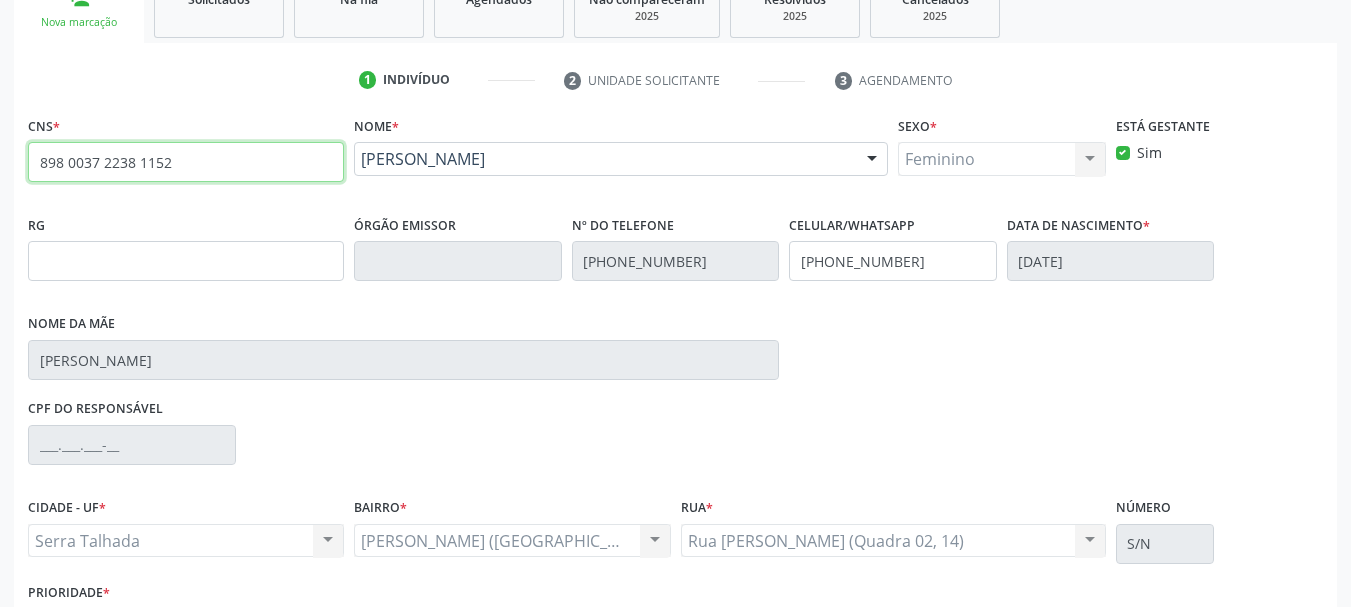 scroll, scrollTop: 463, scrollLeft: 0, axis: vertical 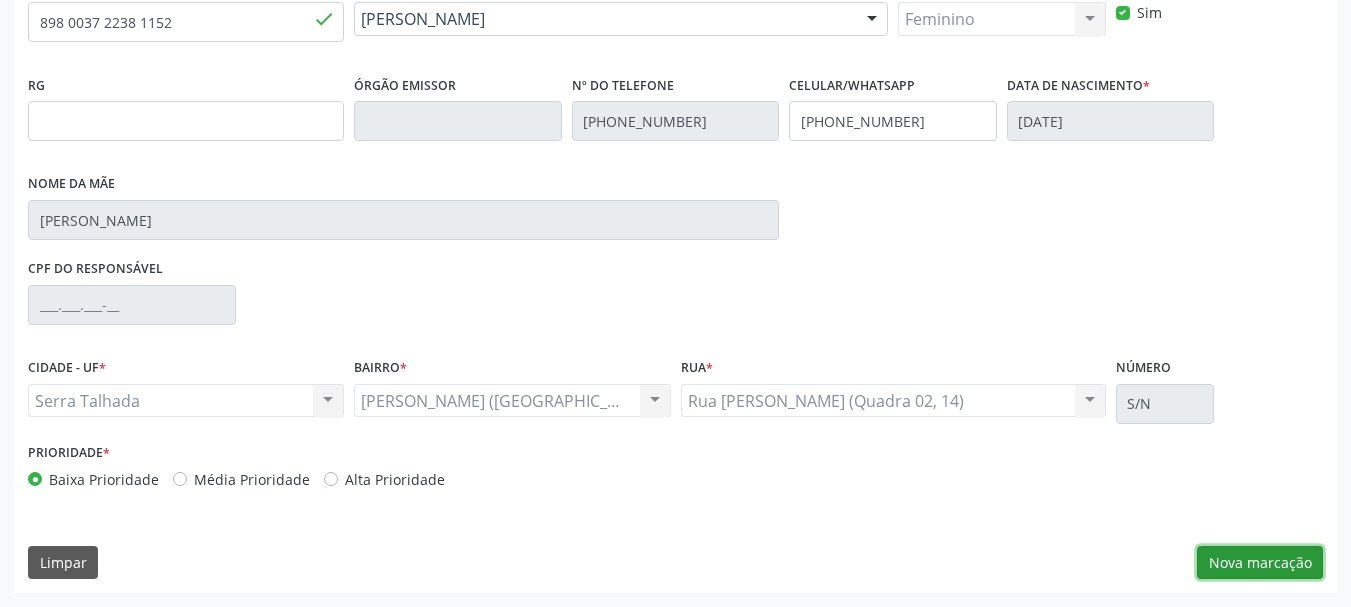 click on "Nova marcação" at bounding box center [1260, 563] 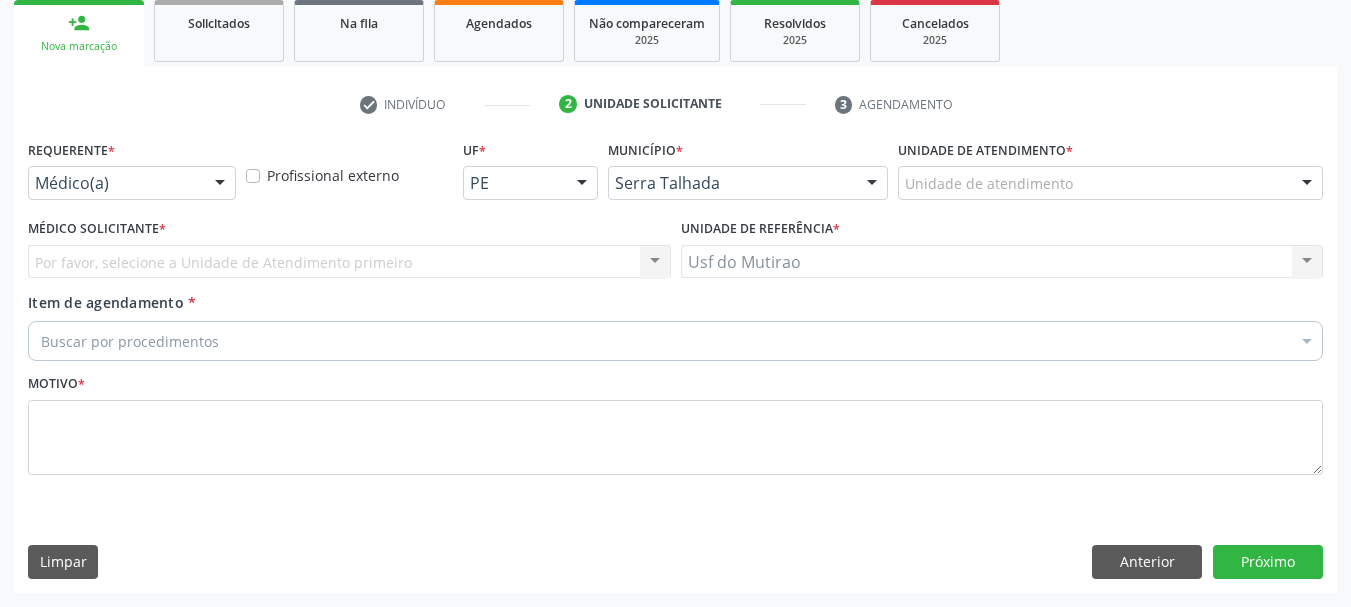 scroll, scrollTop: 299, scrollLeft: 0, axis: vertical 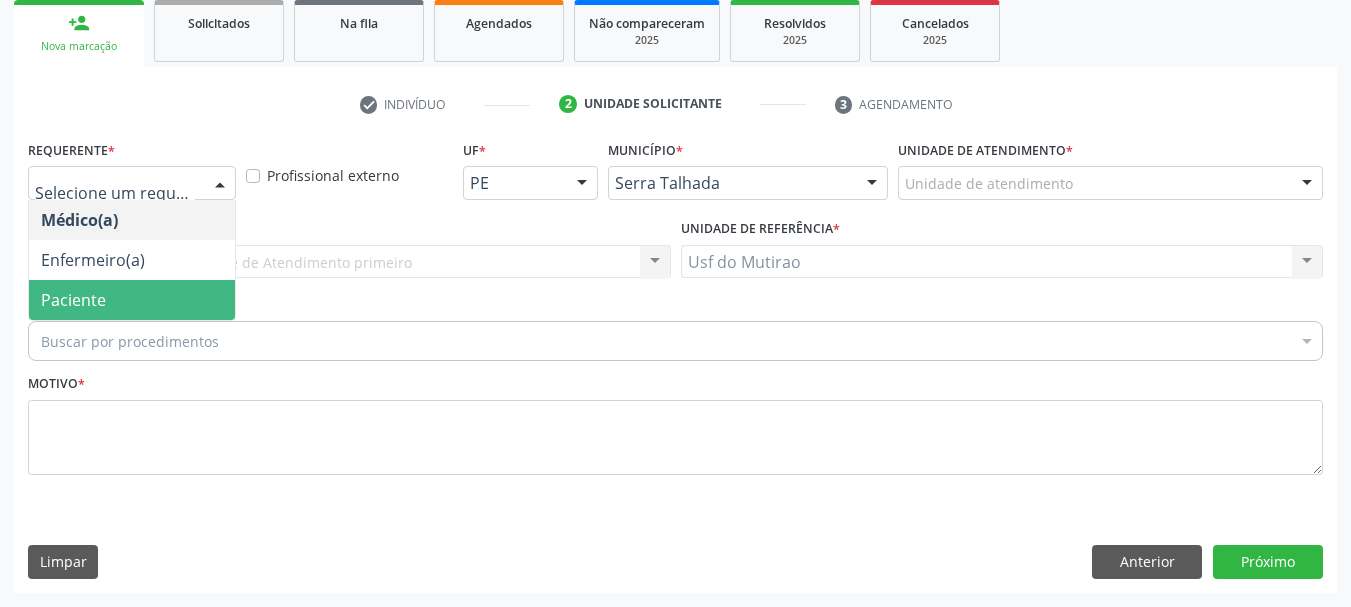 click on "Paciente" at bounding box center (73, 300) 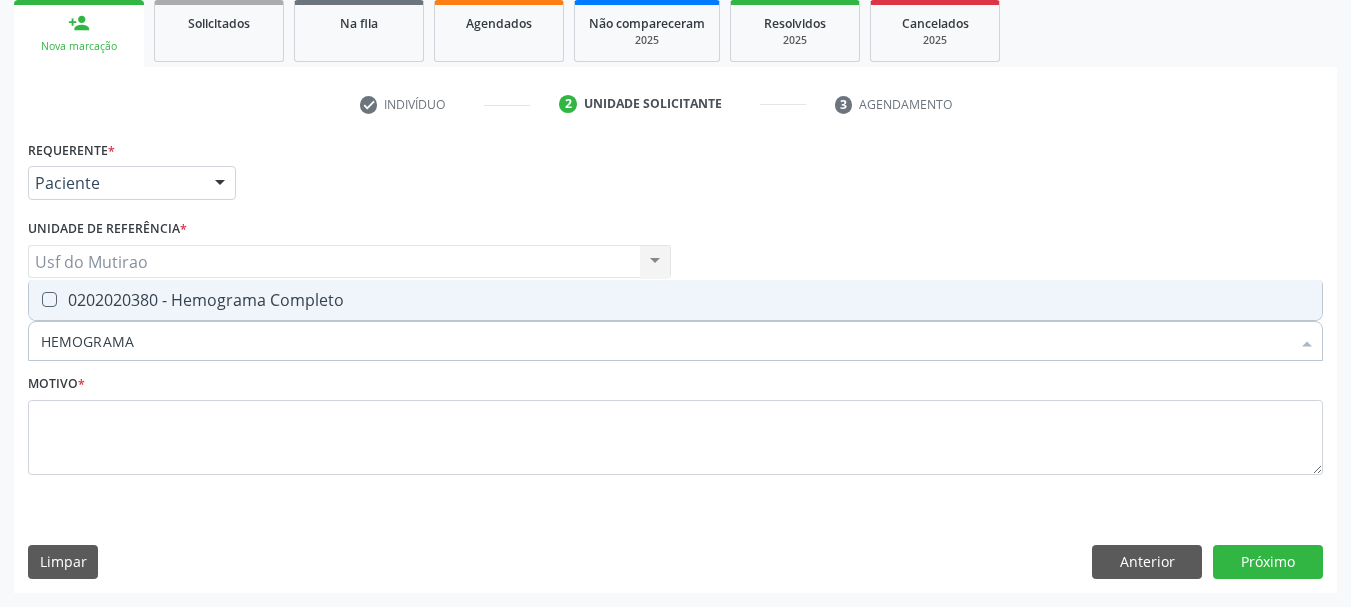 type on "HEMOGRAMA" 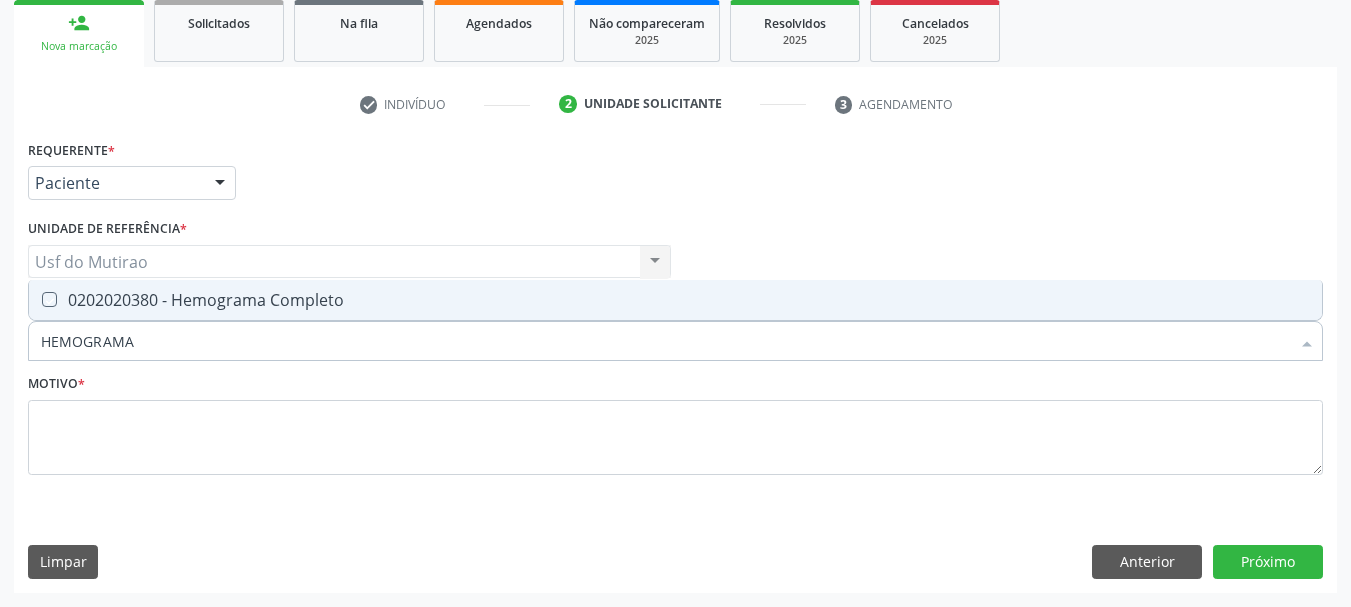 checkbox on "true" 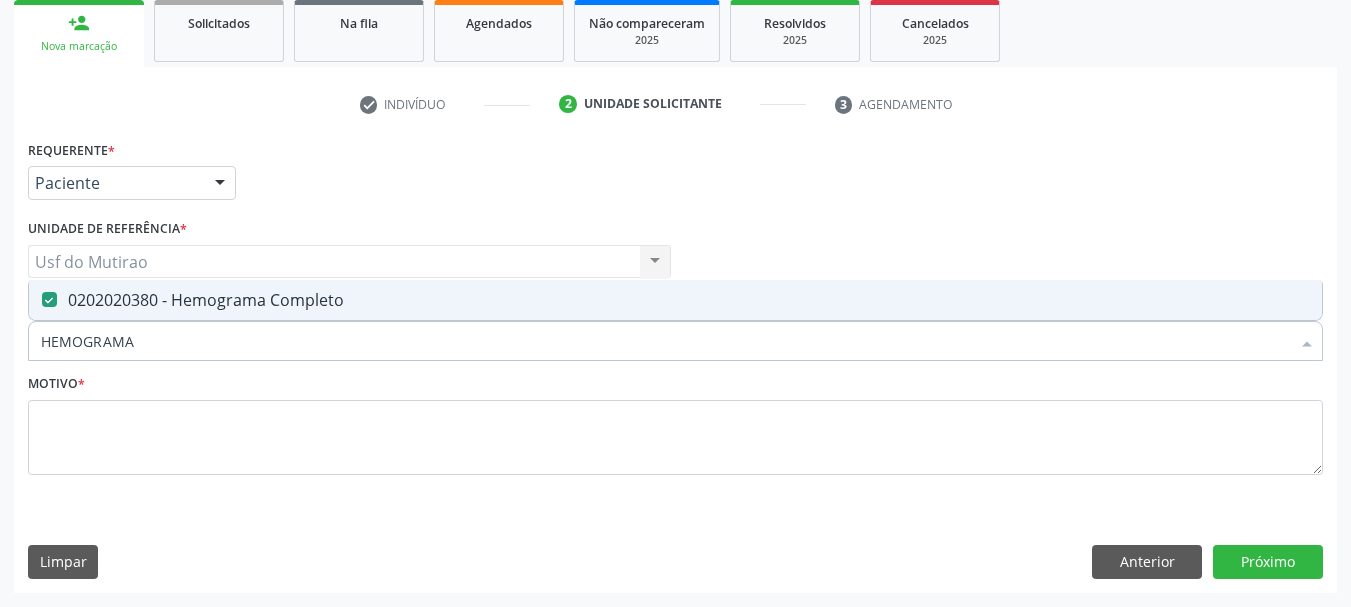 drag, startPoint x: 222, startPoint y: 354, endPoint x: 11, endPoint y: 351, distance: 211.02133 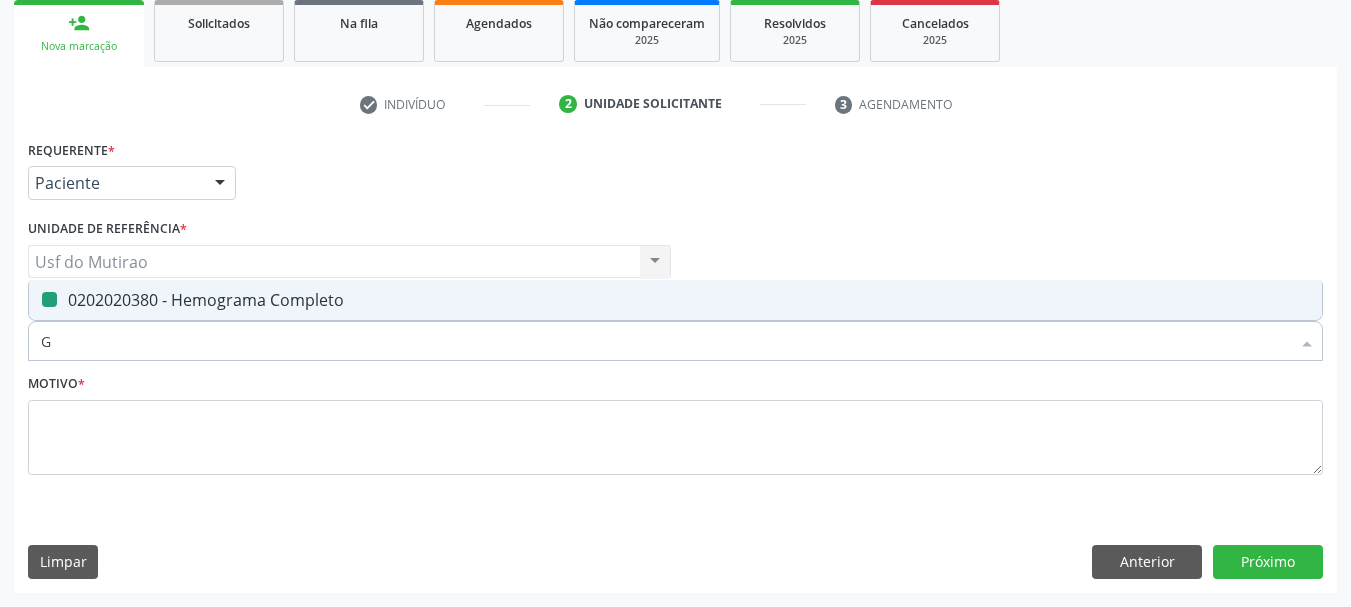 type on "GL" 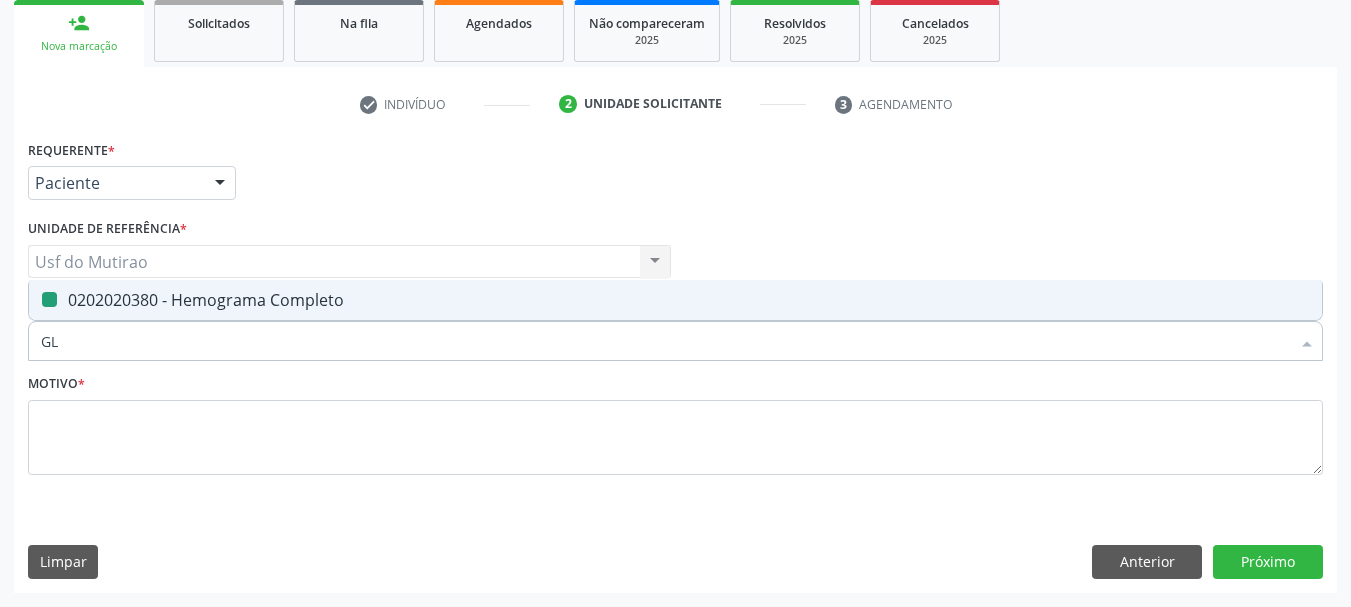 checkbox on "false" 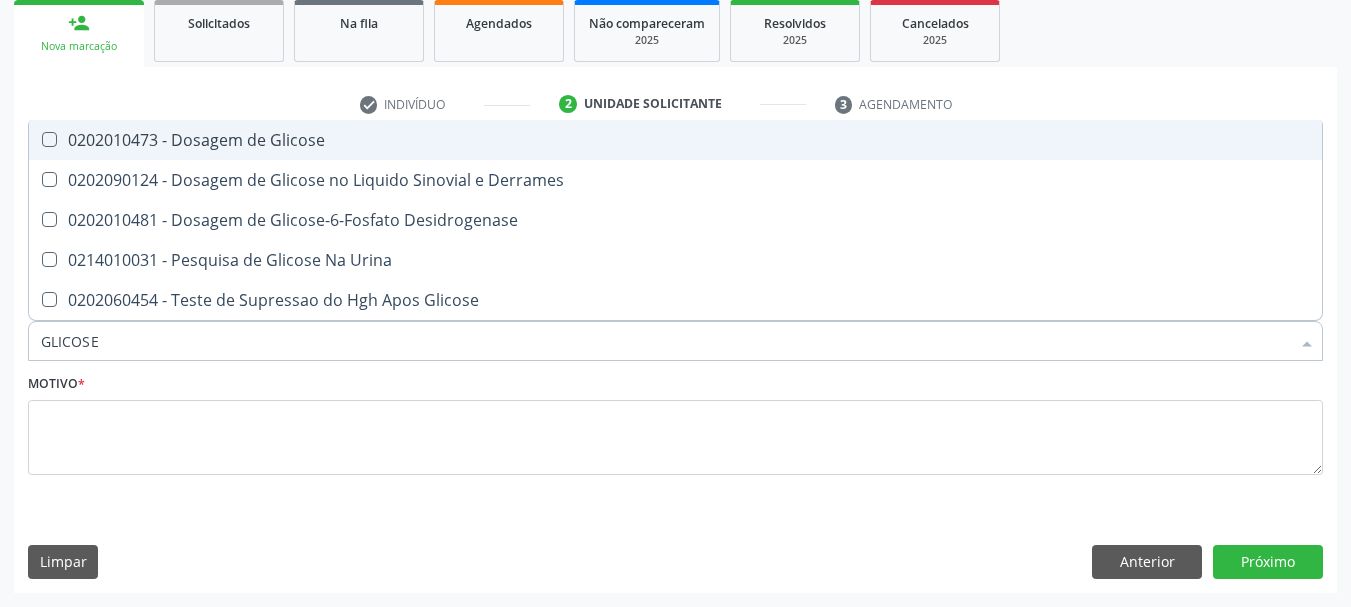 type on "GLICOSE" 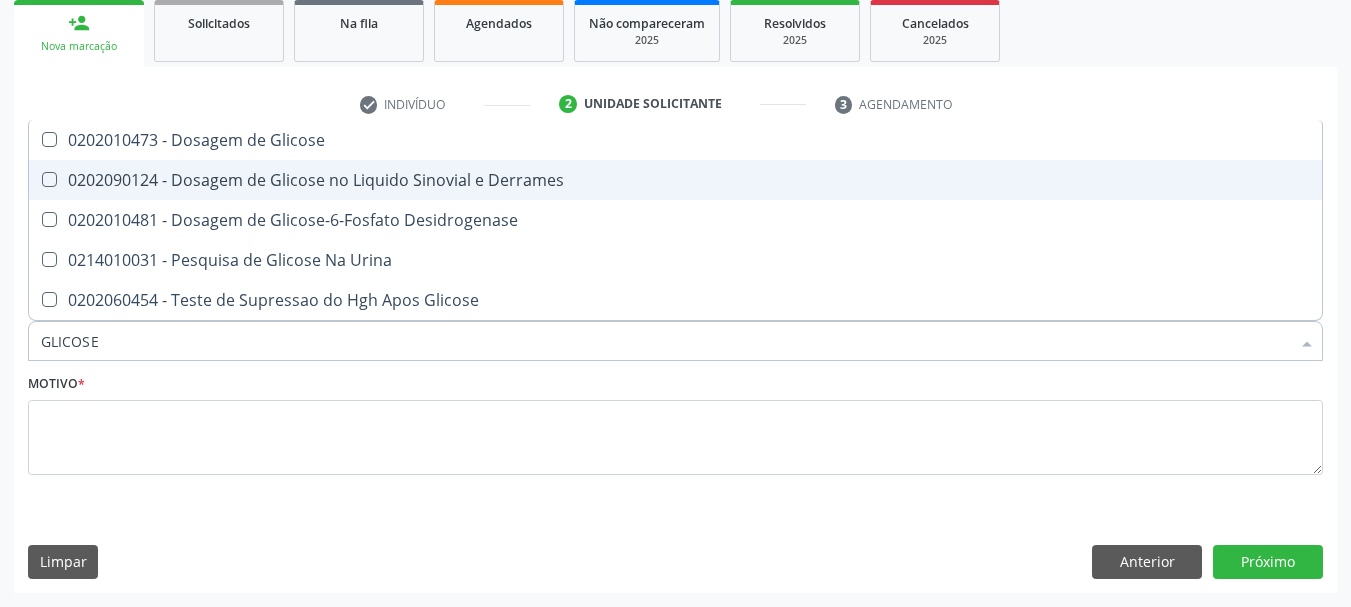 click on "0202010473 - Dosagem de Glicose" at bounding box center [675, 140] 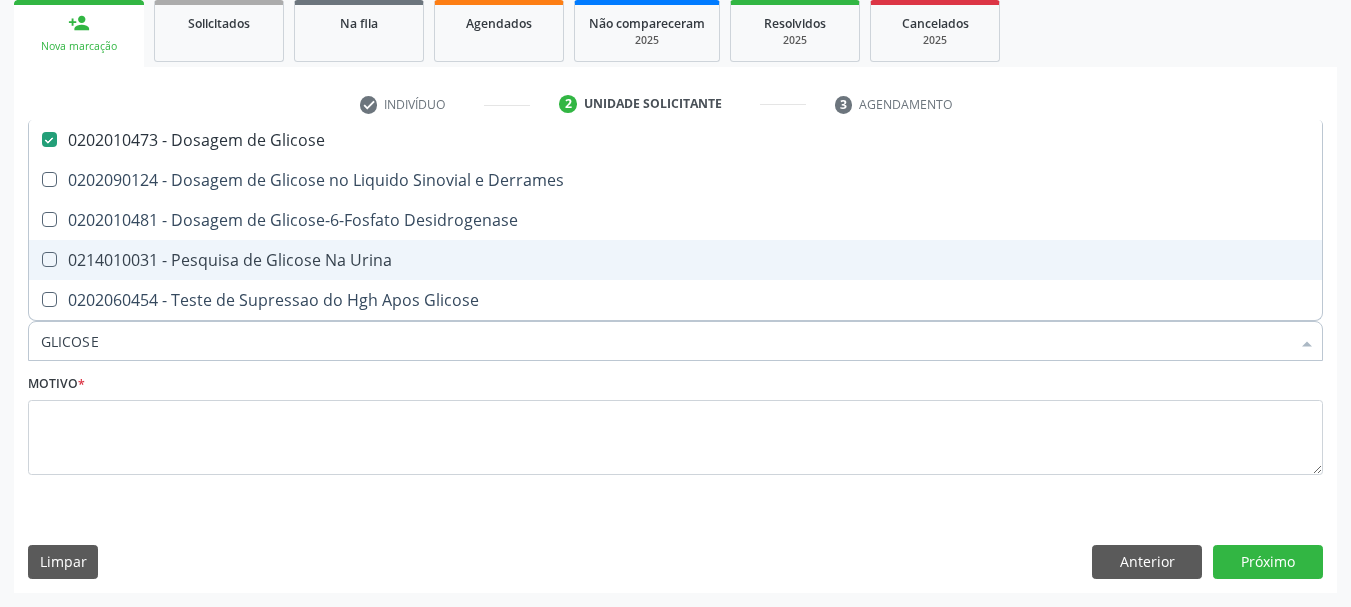 drag, startPoint x: 174, startPoint y: 337, endPoint x: 0, endPoint y: 328, distance: 174.2326 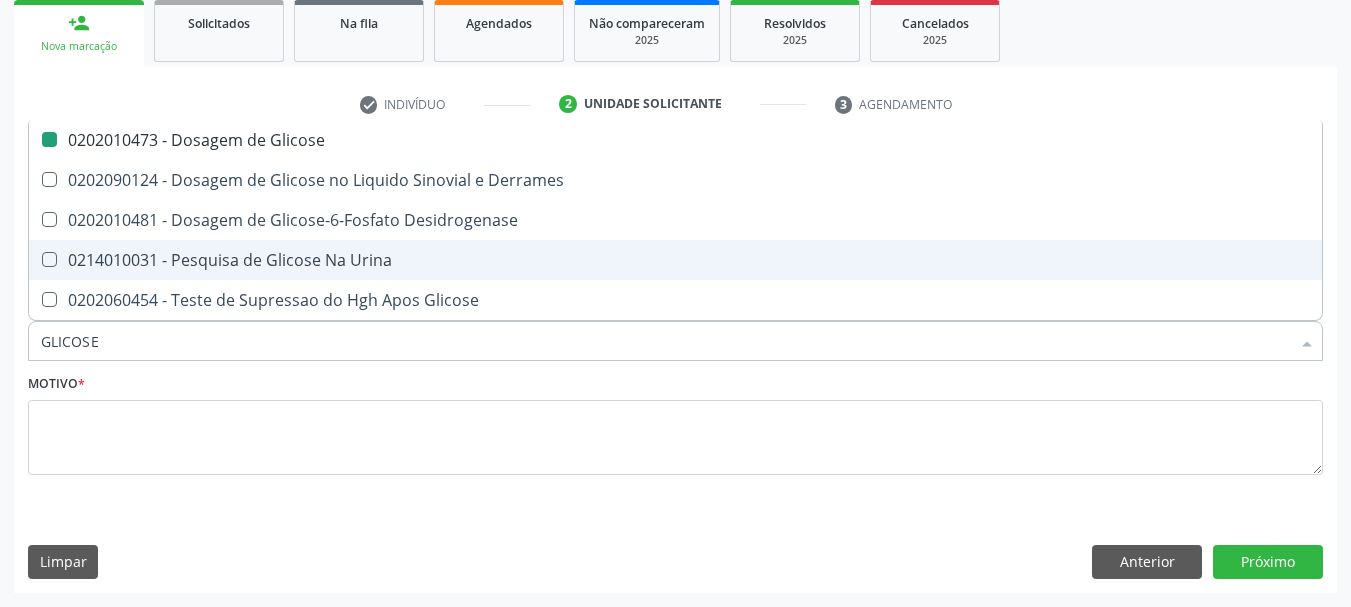 type on "A" 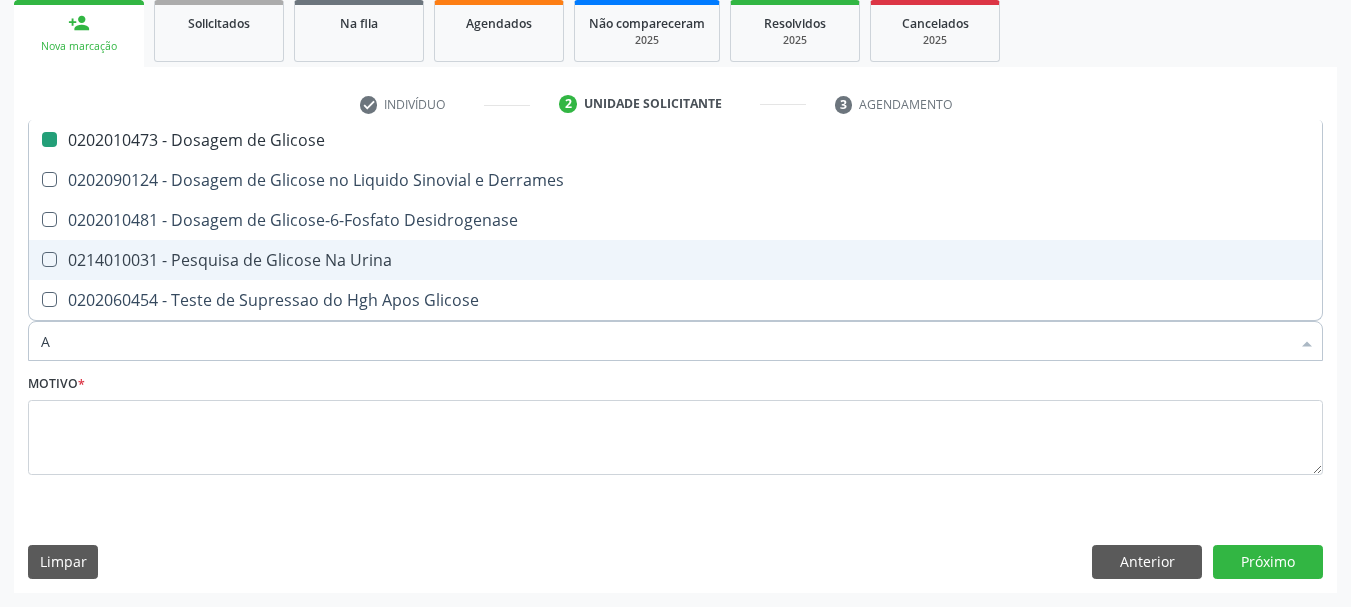 checkbox on "false" 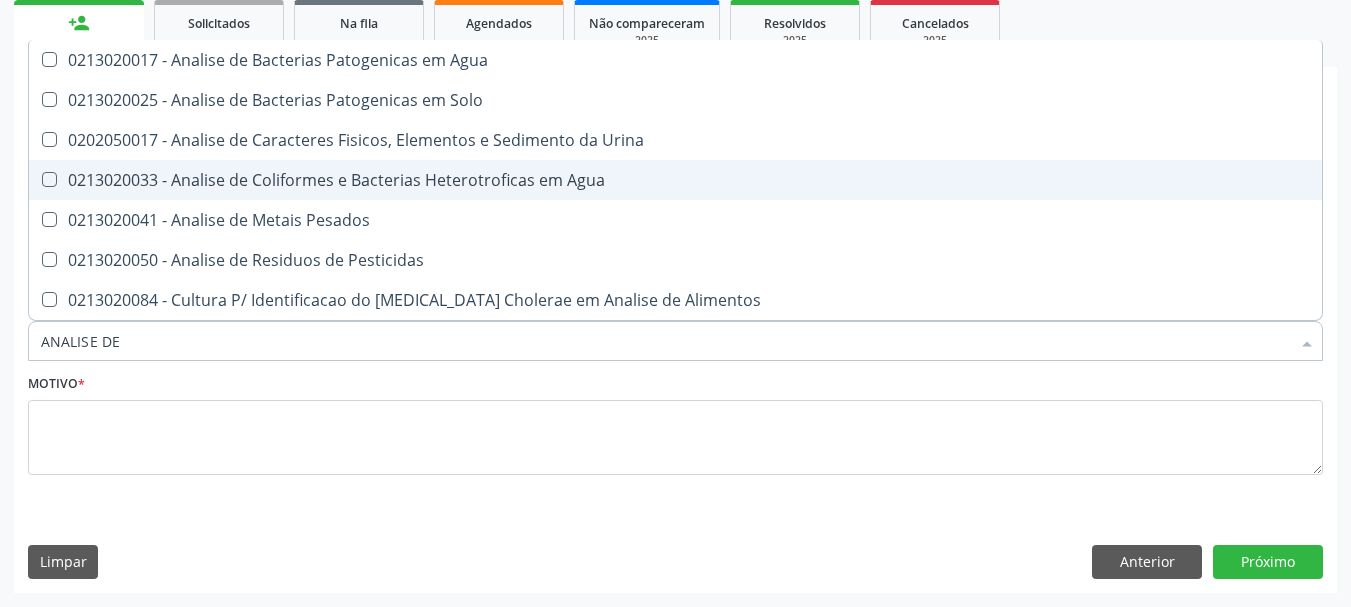 type on "ANALISE DE C" 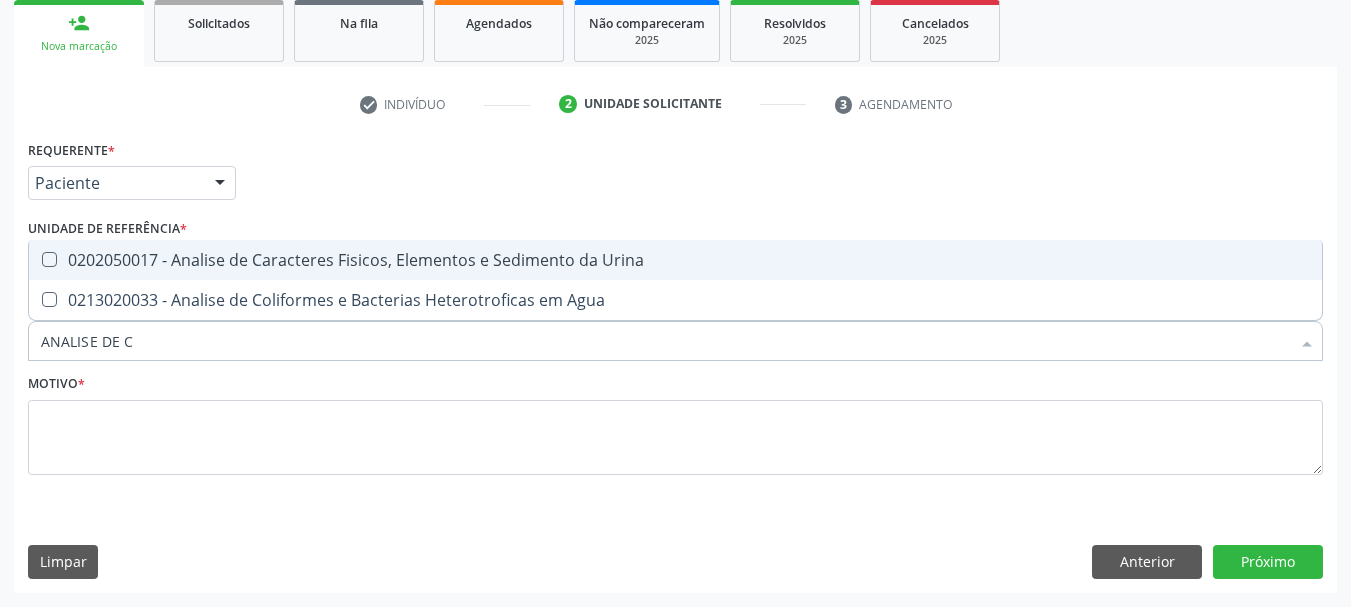 click on "0202050017 - Analise de Caracteres Fisicos, Elementos e Sedimento da Urina" at bounding box center (675, 260) 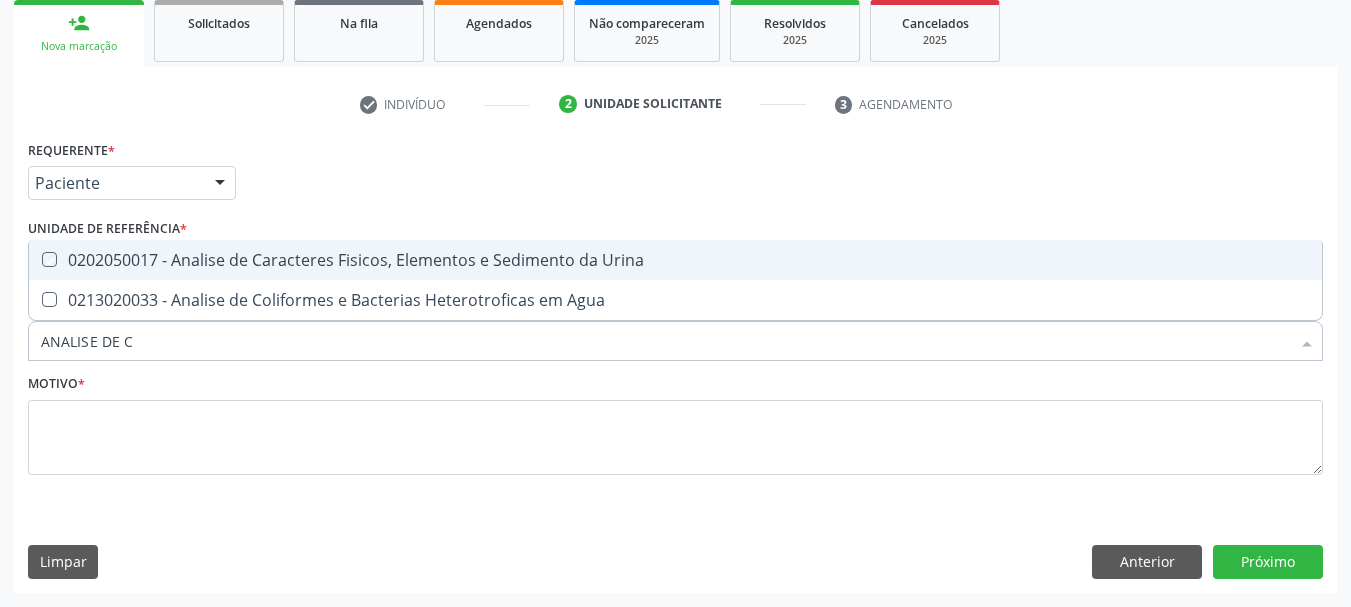 checkbox on "true" 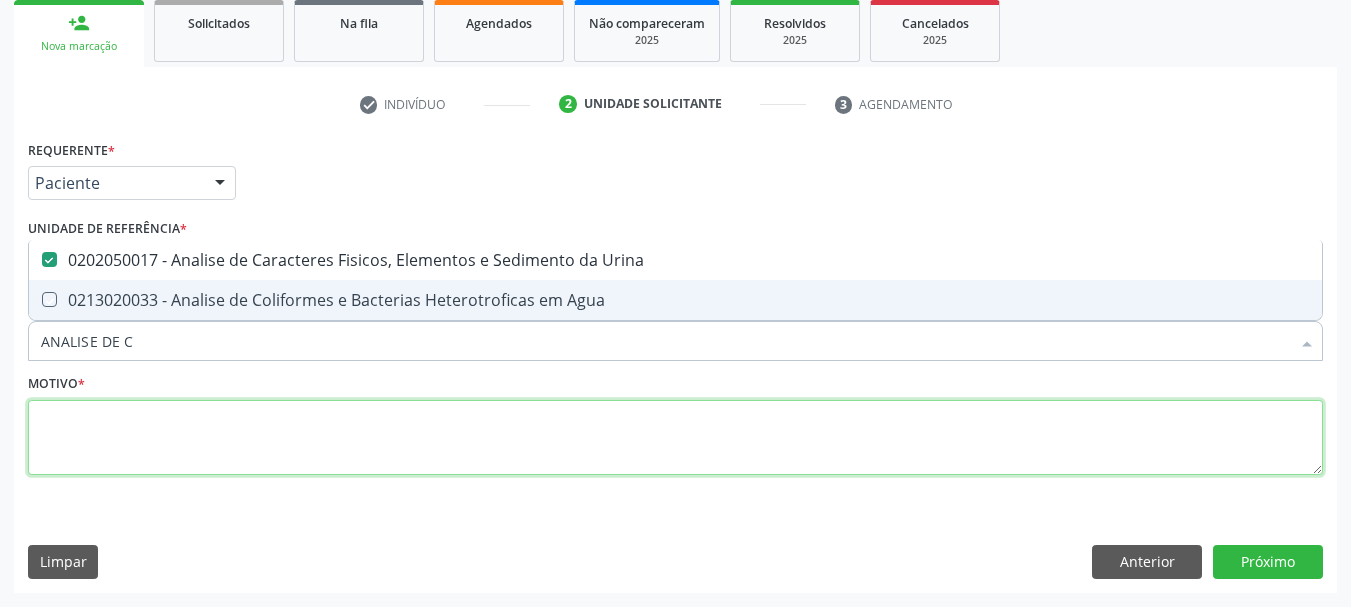 click at bounding box center (675, 438) 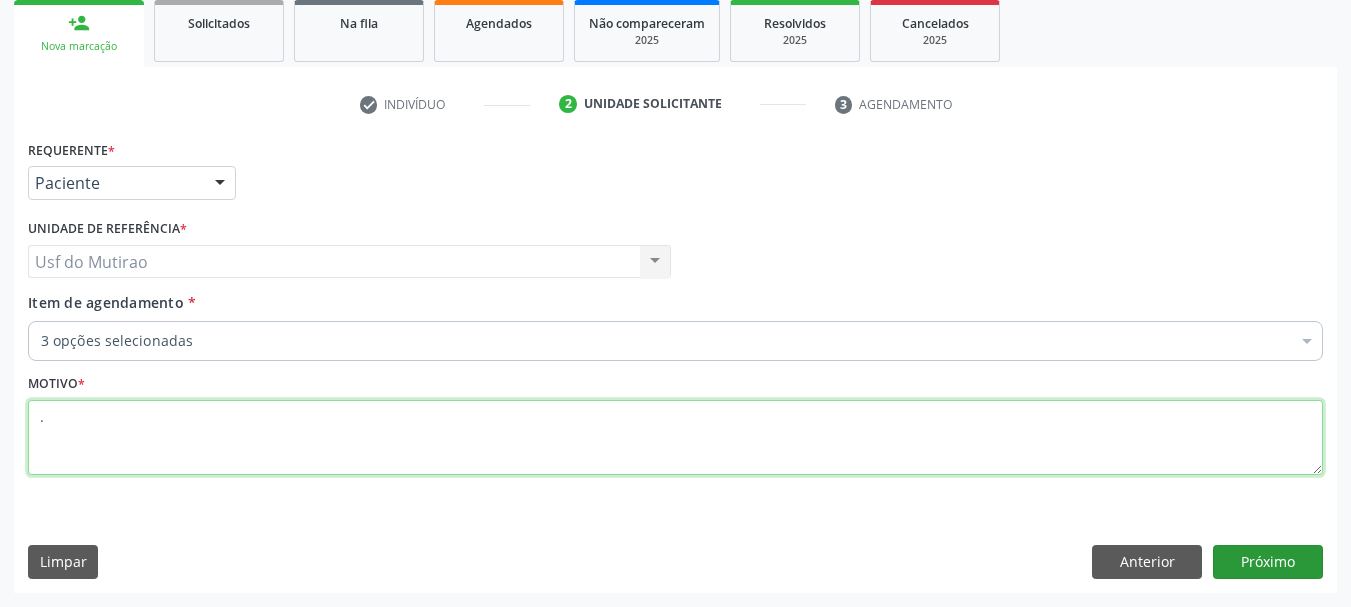 type on "." 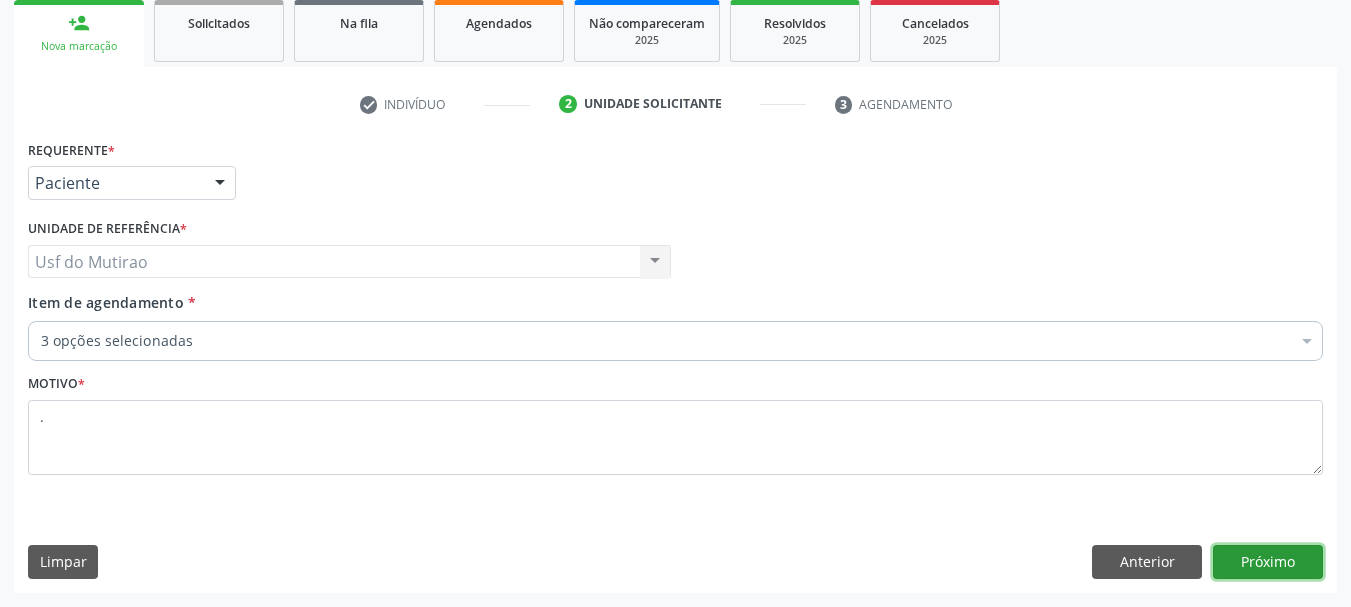 click on "Próximo" at bounding box center (1268, 562) 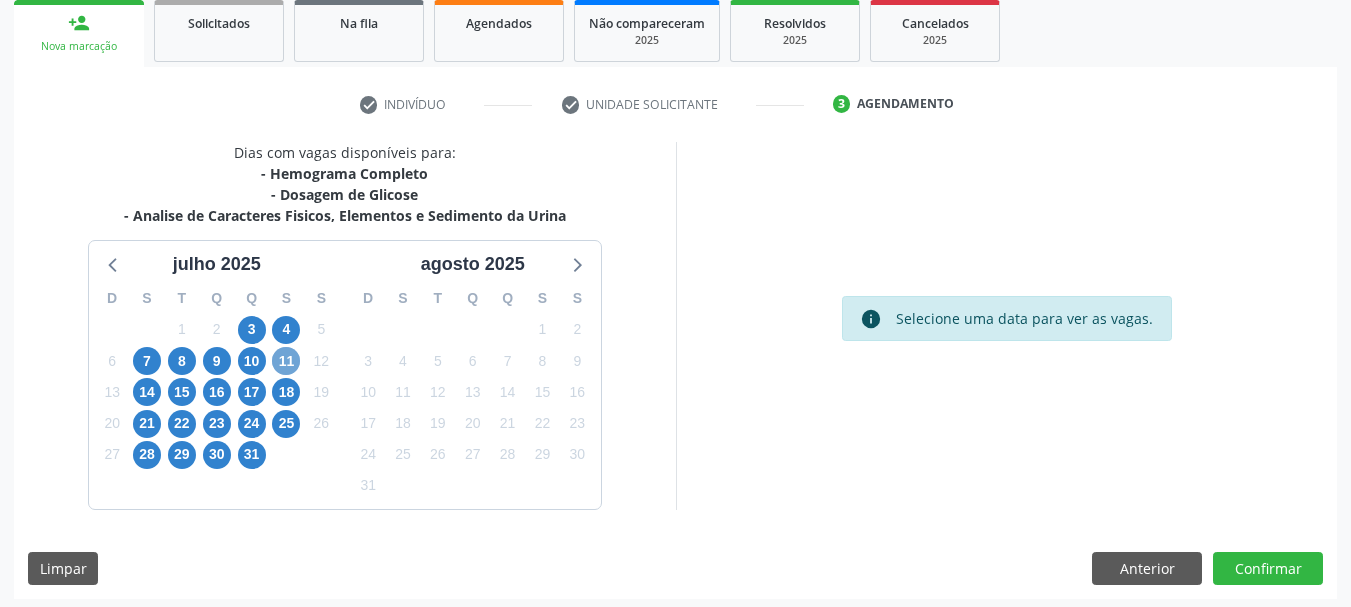 click on "11" at bounding box center (286, 361) 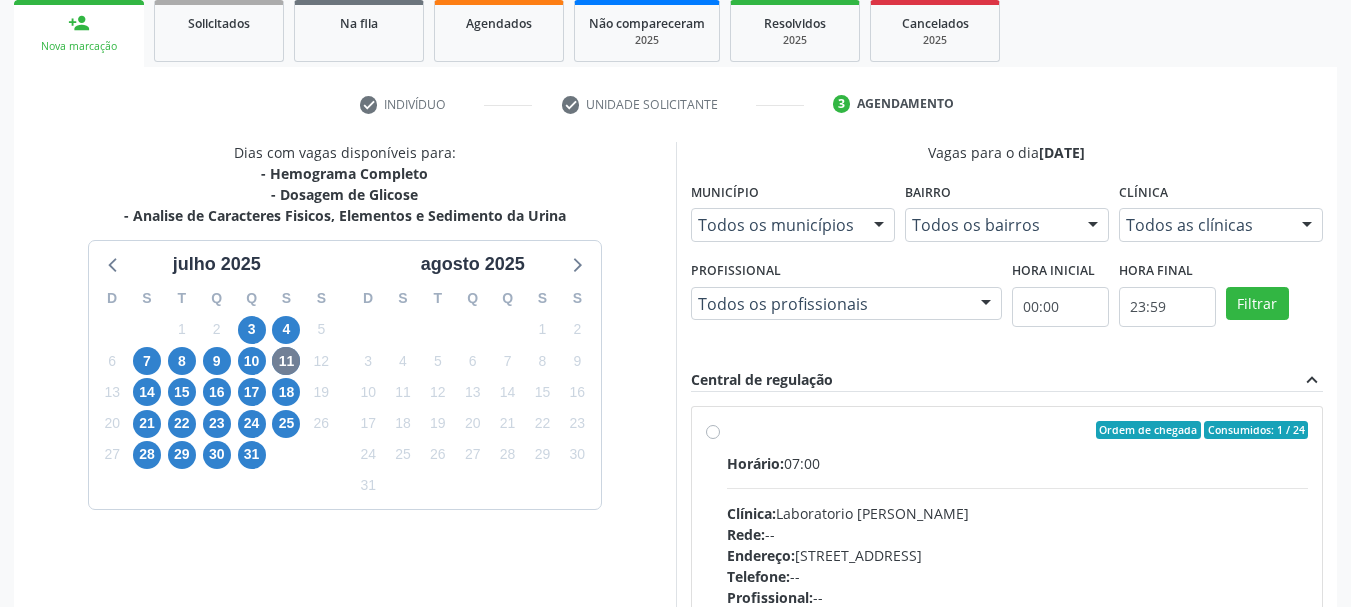 click on "Horário:" at bounding box center (755, 463) 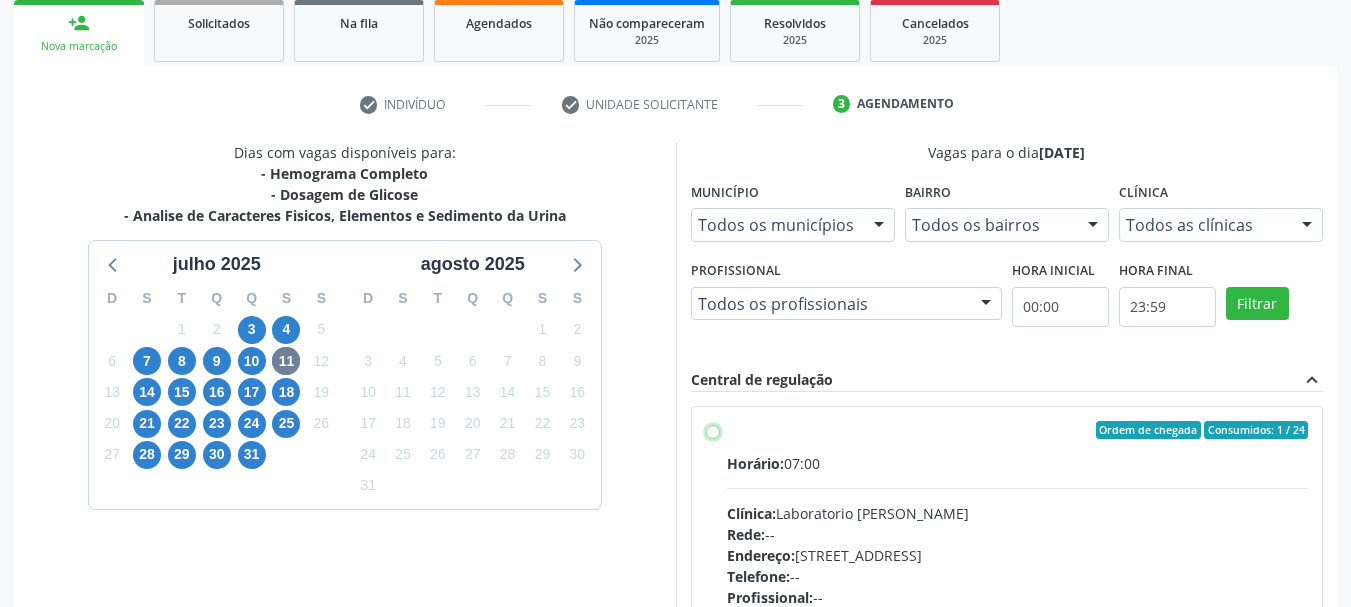 click on "Ordem de chegada
Consumidos: 1 / 24
Horário:   07:00
Clínica:  Laboratorio [PERSON_NAME]
Rede:
--
Endereço:   [STREET_ADDRESS]
Telefone:   --
Profissional:
--
Informações adicionais sobre o atendimento
Idade de atendimento:
Sem restrição
Gênero(s) atendido(s):
Sem restrição
Informações adicionais:
--" at bounding box center (713, 430) 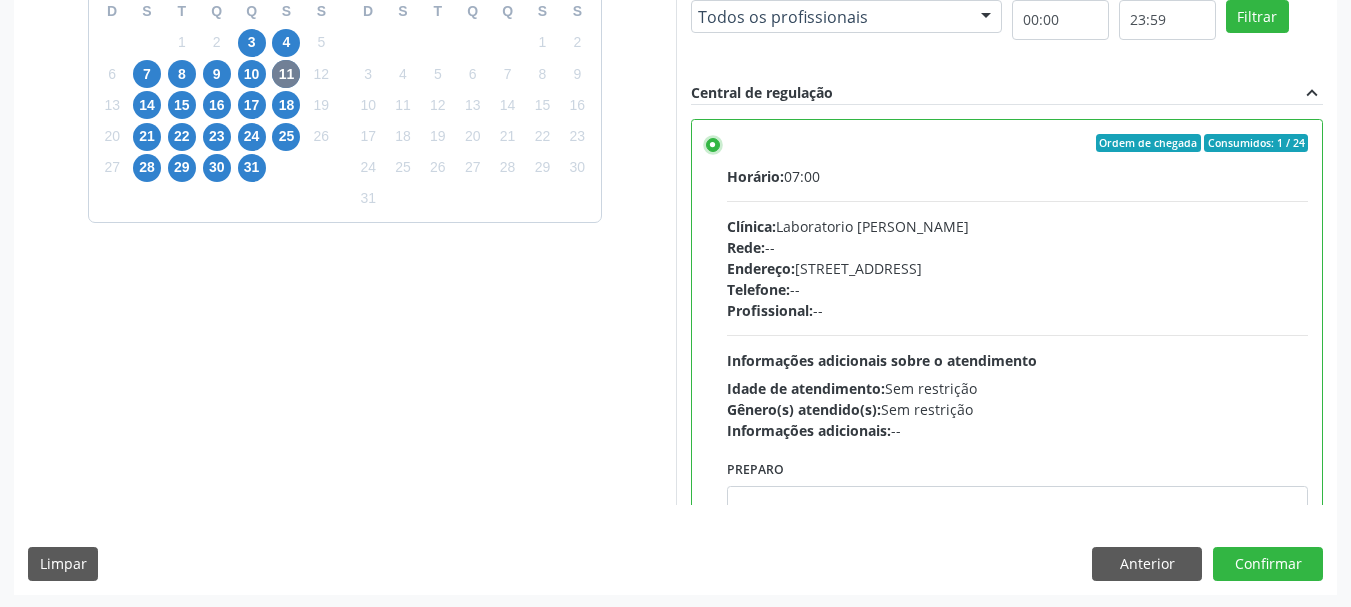scroll, scrollTop: 588, scrollLeft: 0, axis: vertical 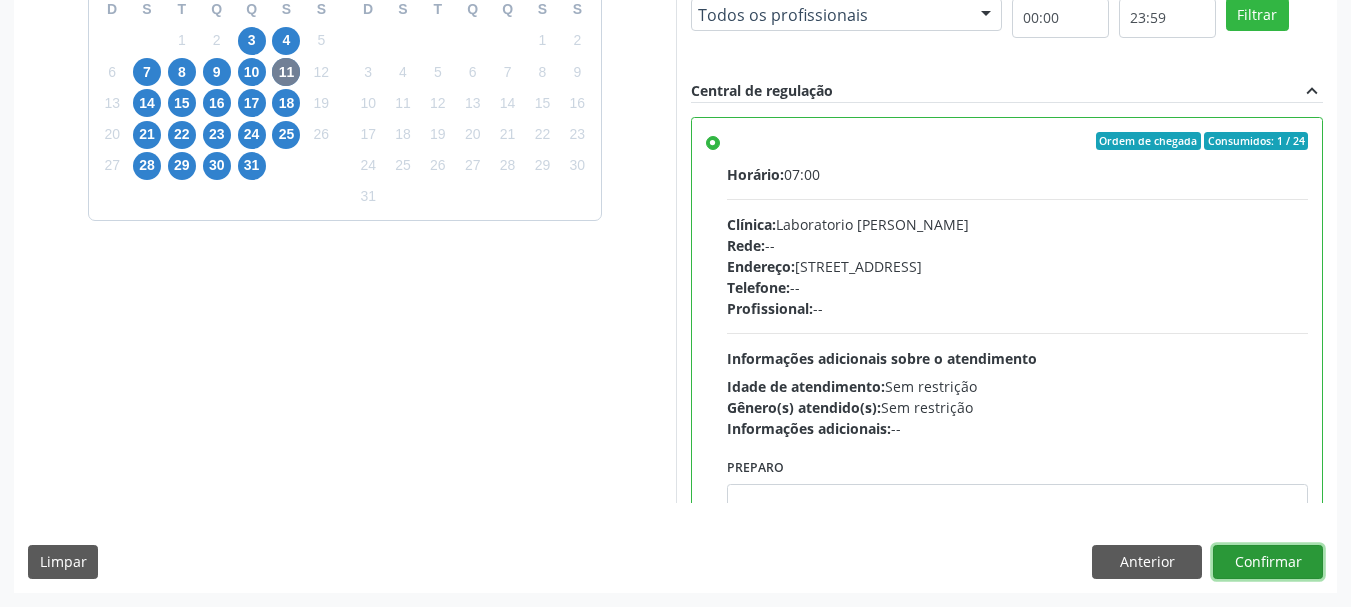 click on "Confirmar" at bounding box center (1268, 562) 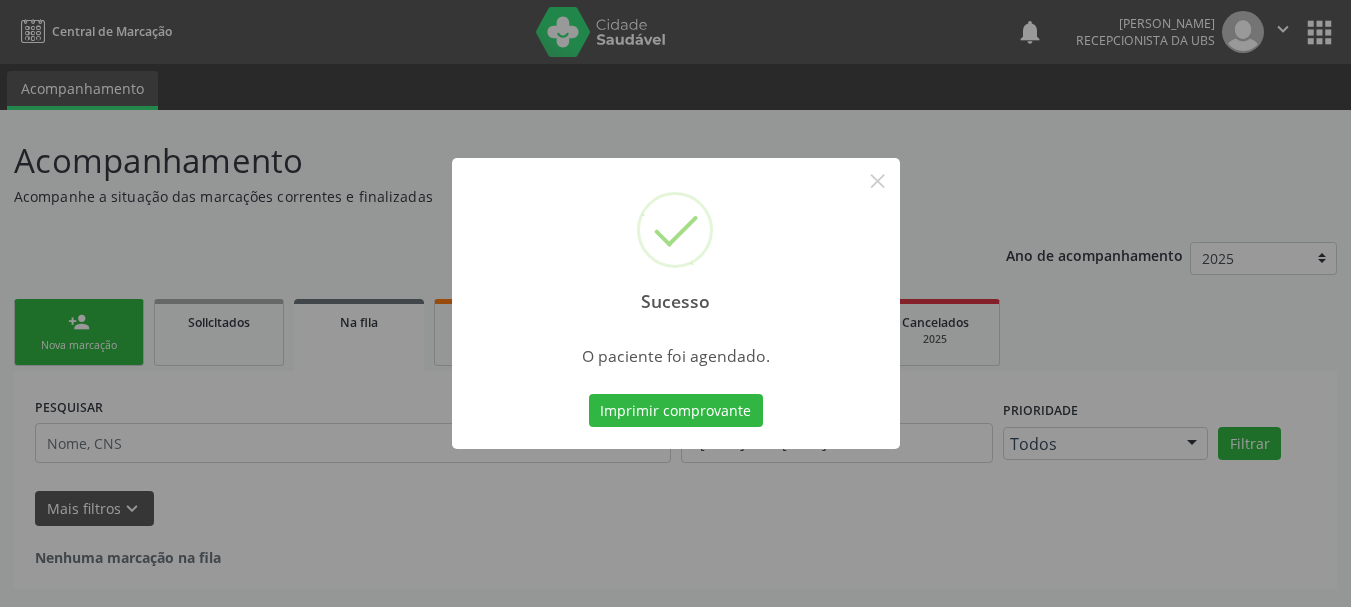 scroll, scrollTop: 0, scrollLeft: 0, axis: both 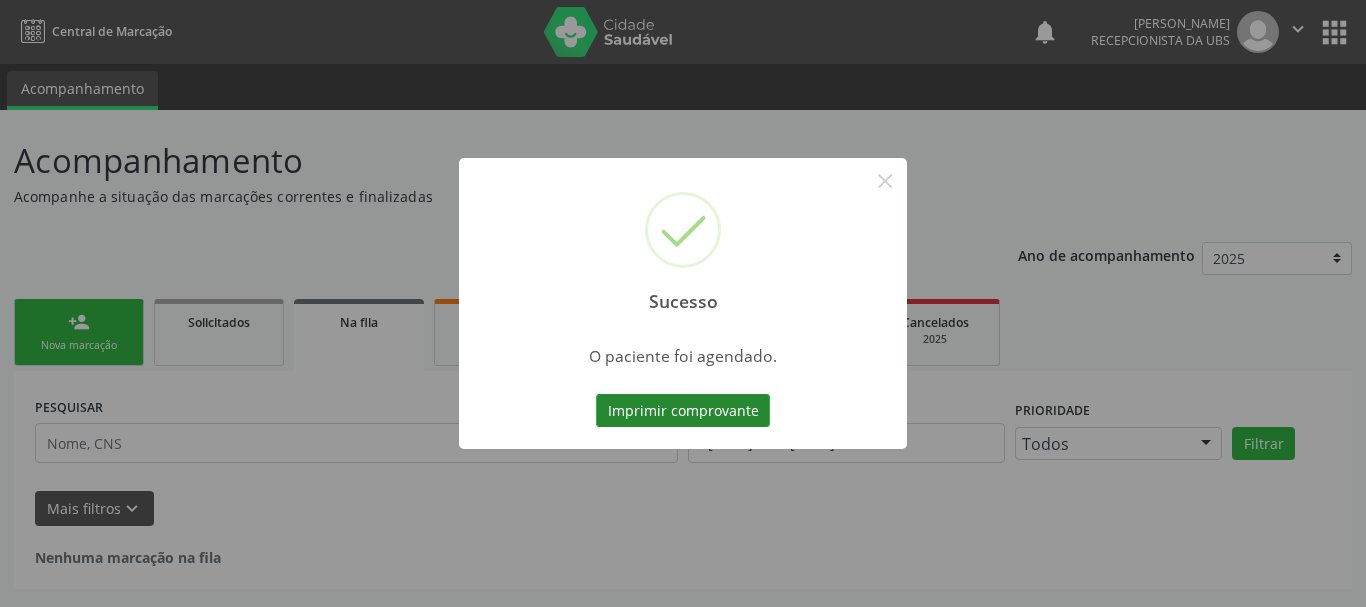 click on "Imprimir comprovante" at bounding box center (683, 411) 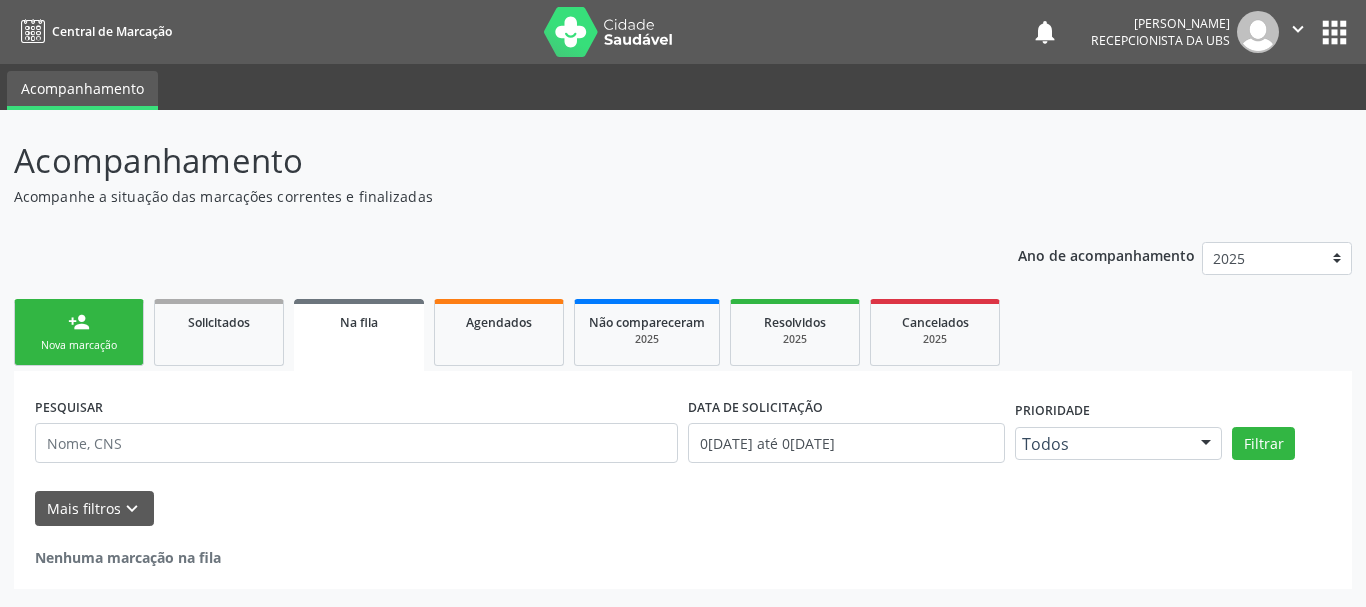click on "person_add
Nova marcação" at bounding box center [79, 332] 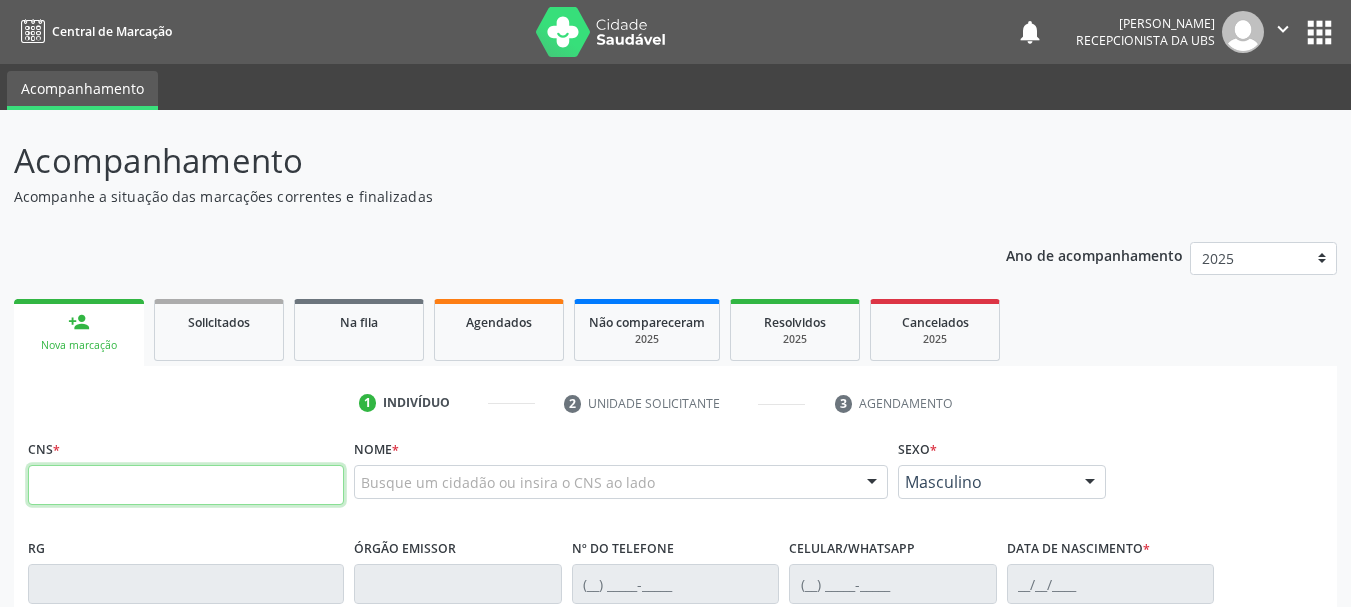 click at bounding box center [186, 485] 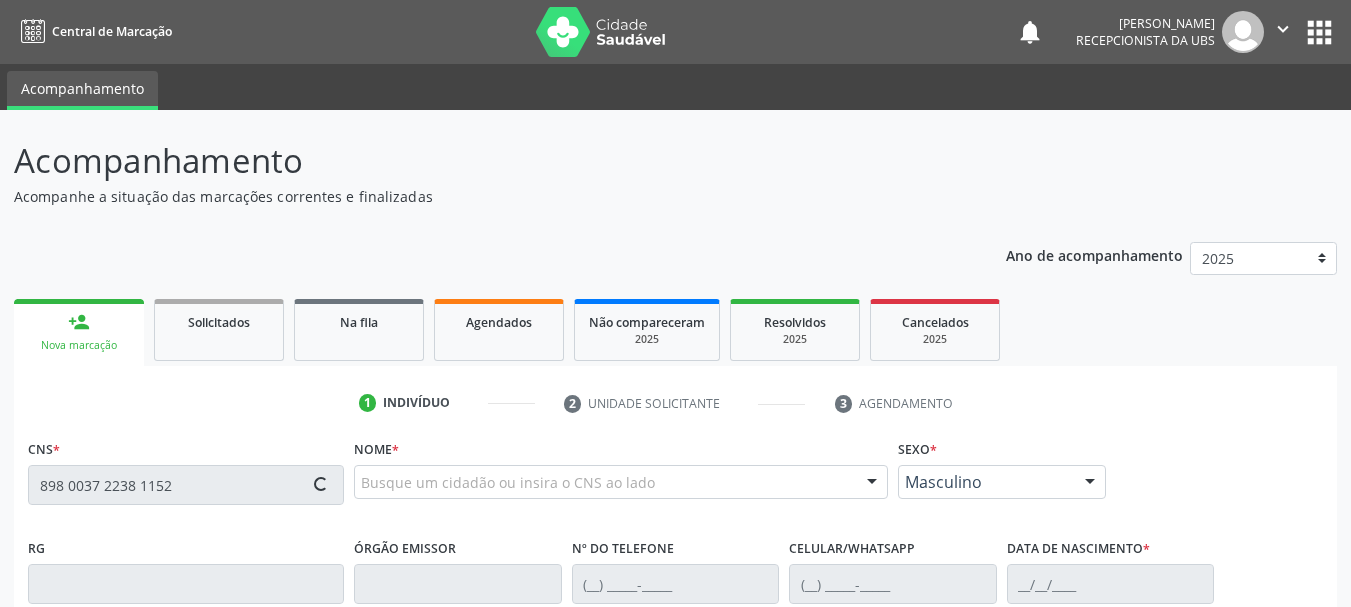 type on "898 0037 2238 1152" 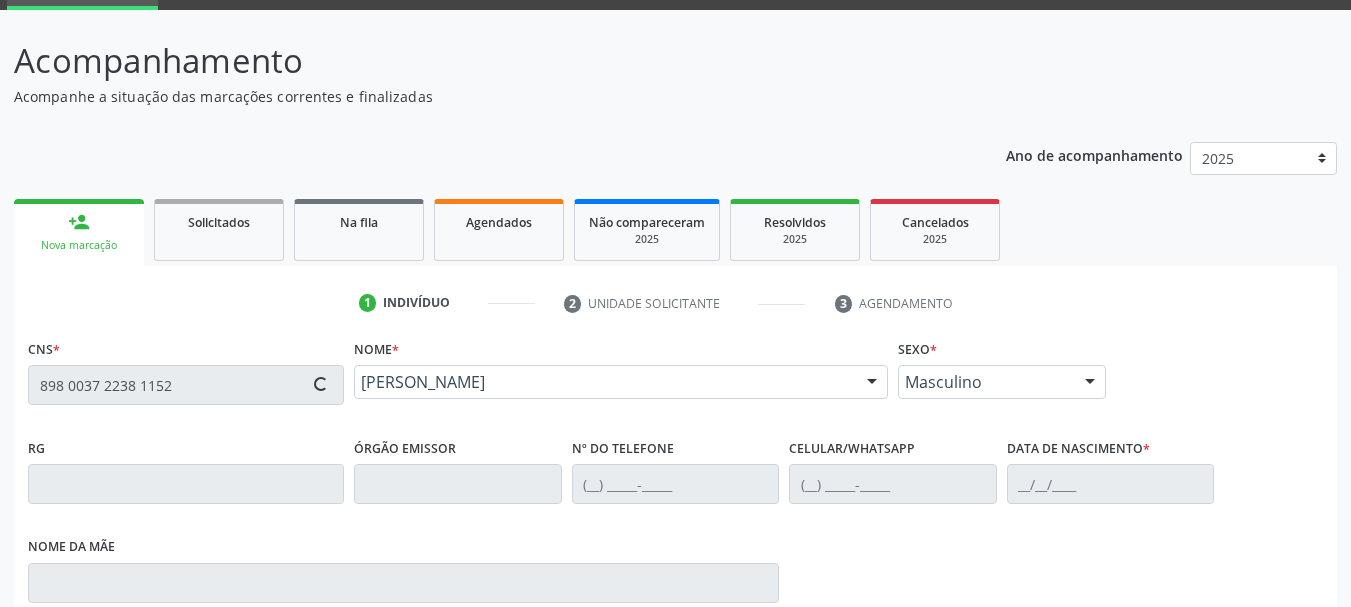 type on "[PHONE_NUMBER]" 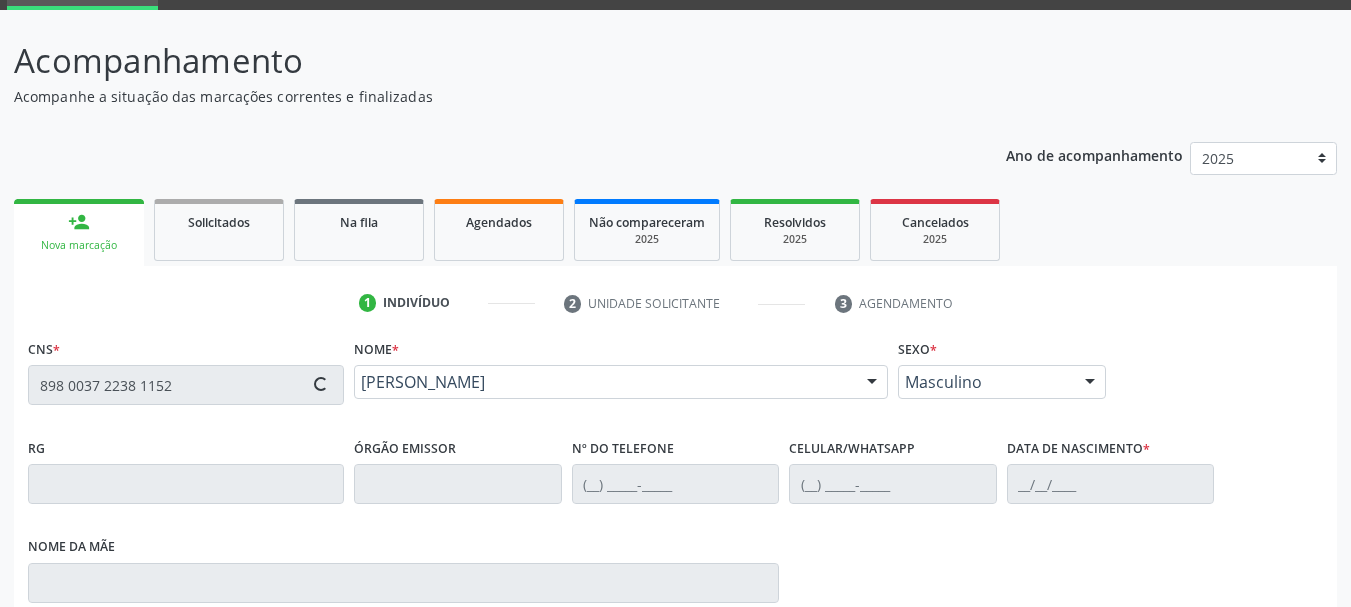 type on "[DATE]" 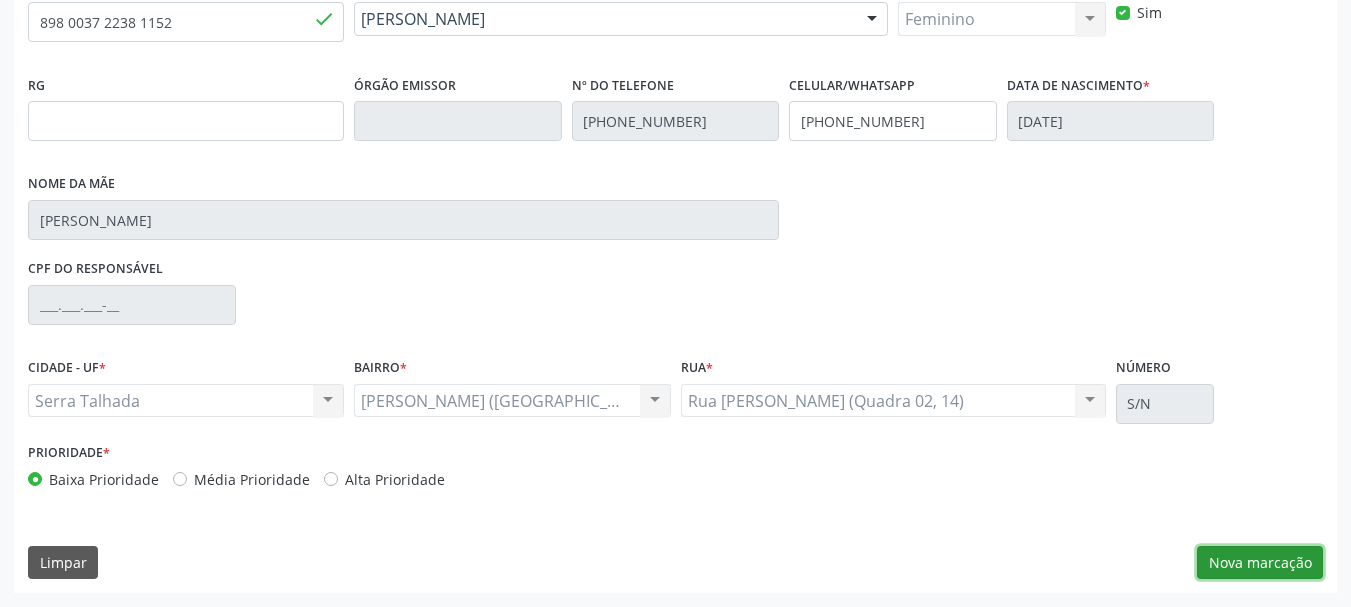 click on "Nova marcação" at bounding box center [1260, 563] 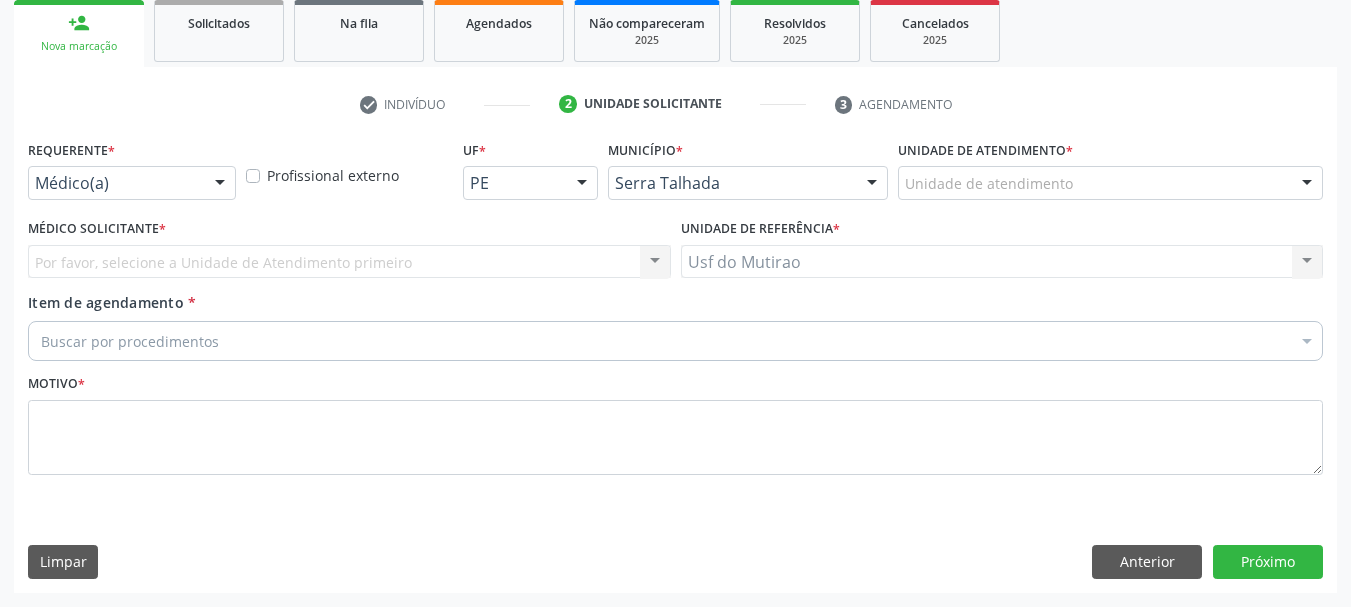 scroll, scrollTop: 299, scrollLeft: 0, axis: vertical 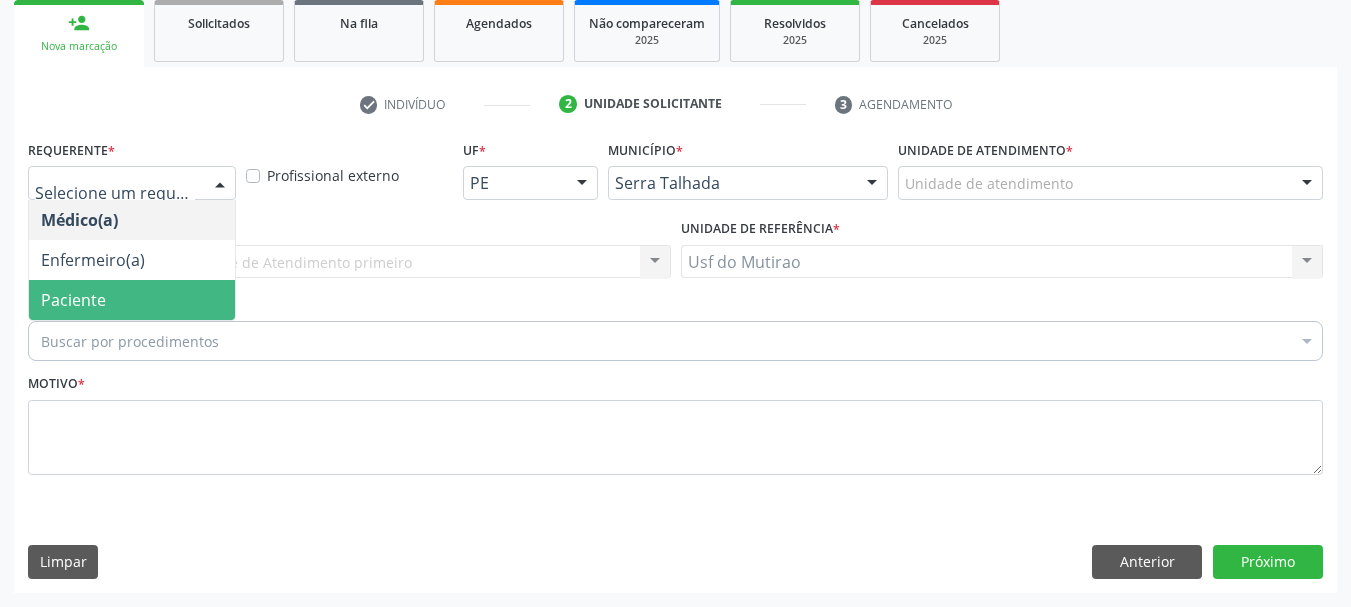 click on "Paciente" at bounding box center [132, 300] 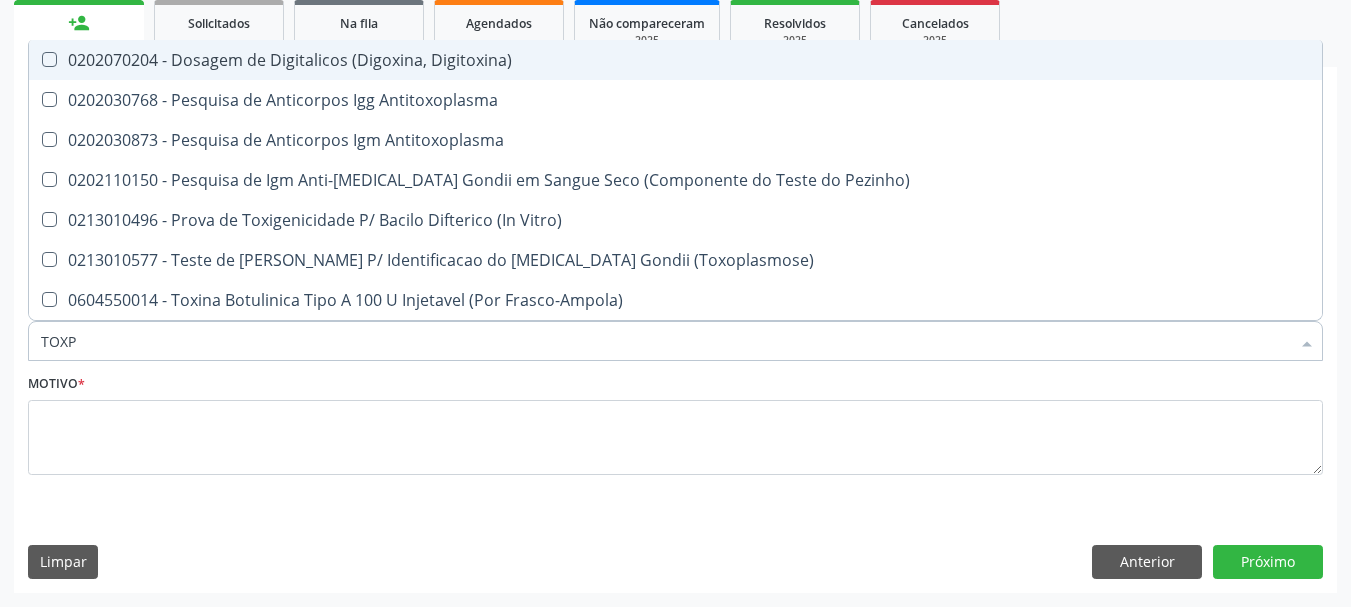 type on "TOXPL" 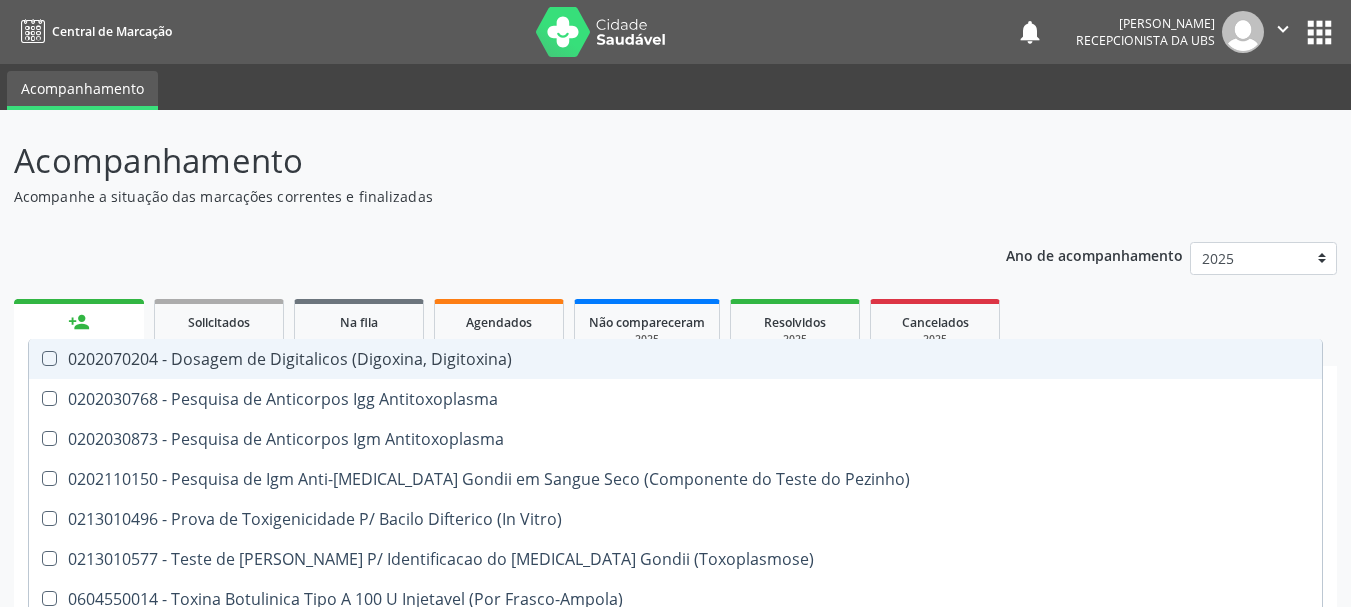 scroll, scrollTop: 299, scrollLeft: 0, axis: vertical 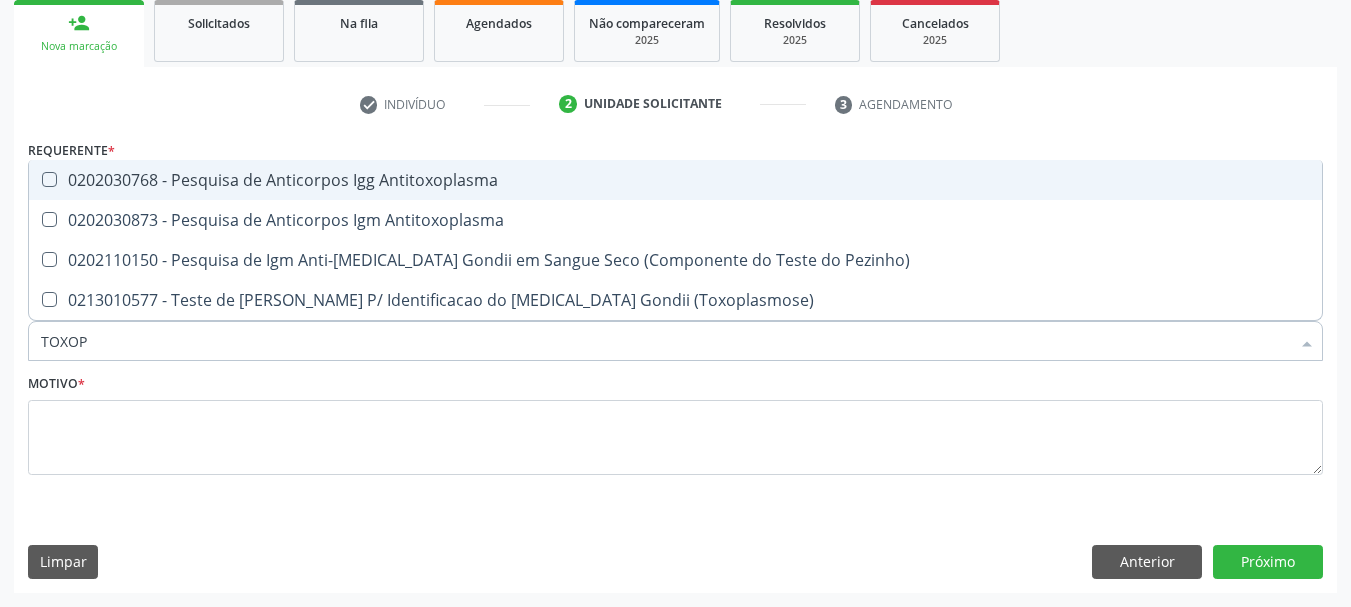 type on "TOXOPL" 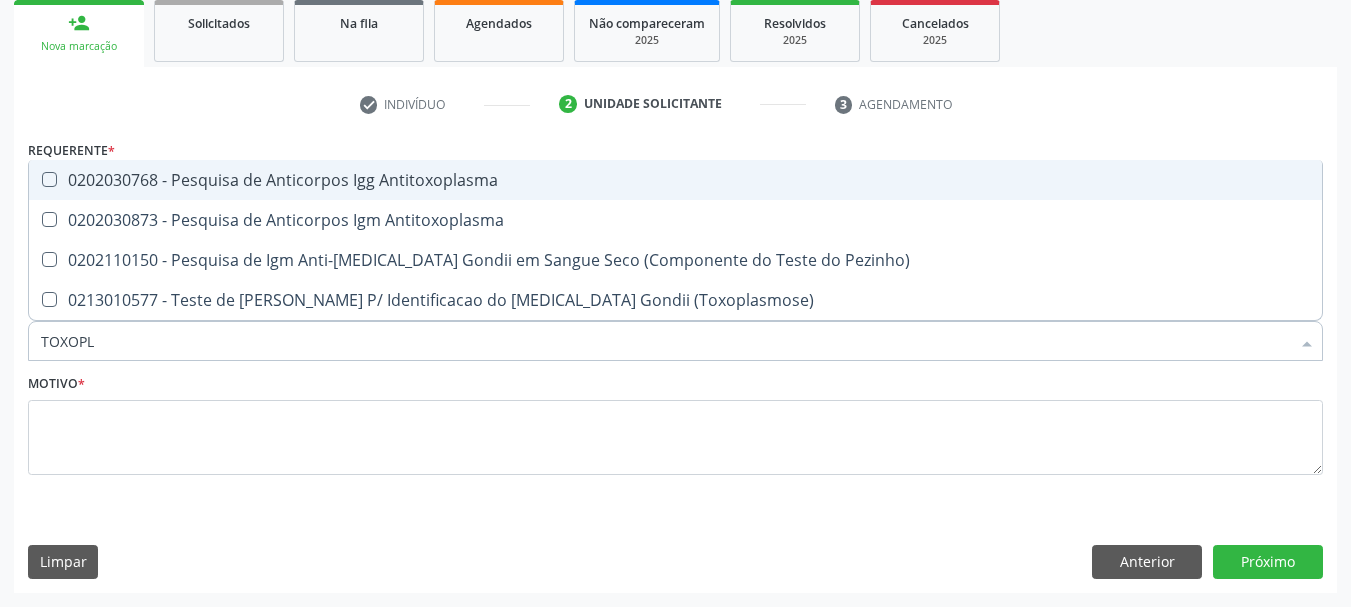 click on "0202030768 - Pesquisa de Anticorpos Igg Antitoxoplasma" at bounding box center (675, 180) 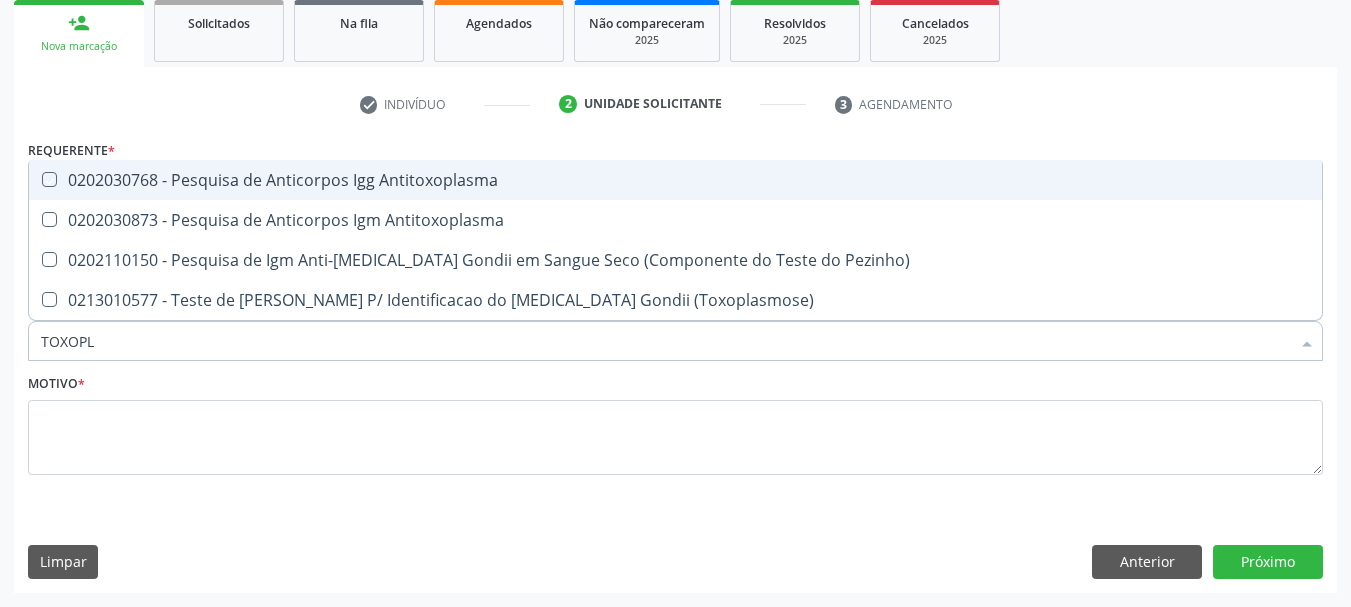 checkbox on "true" 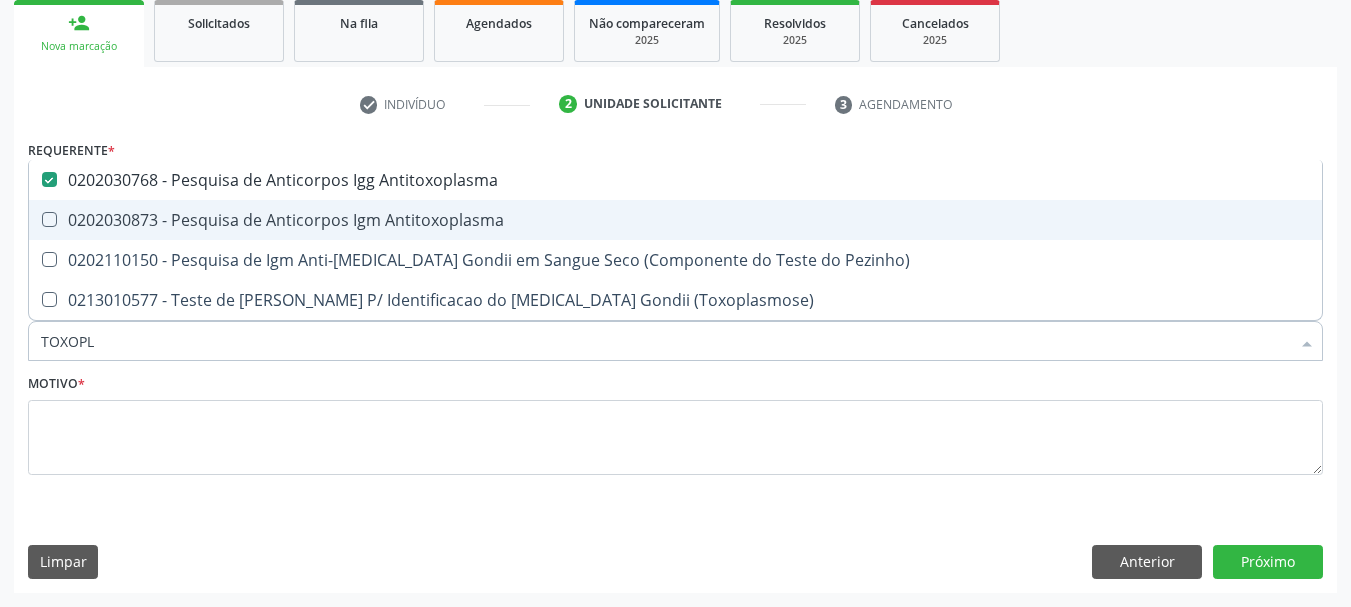 click on "0202030873 - Pesquisa de Anticorpos Igm Antitoxoplasma" at bounding box center [675, 220] 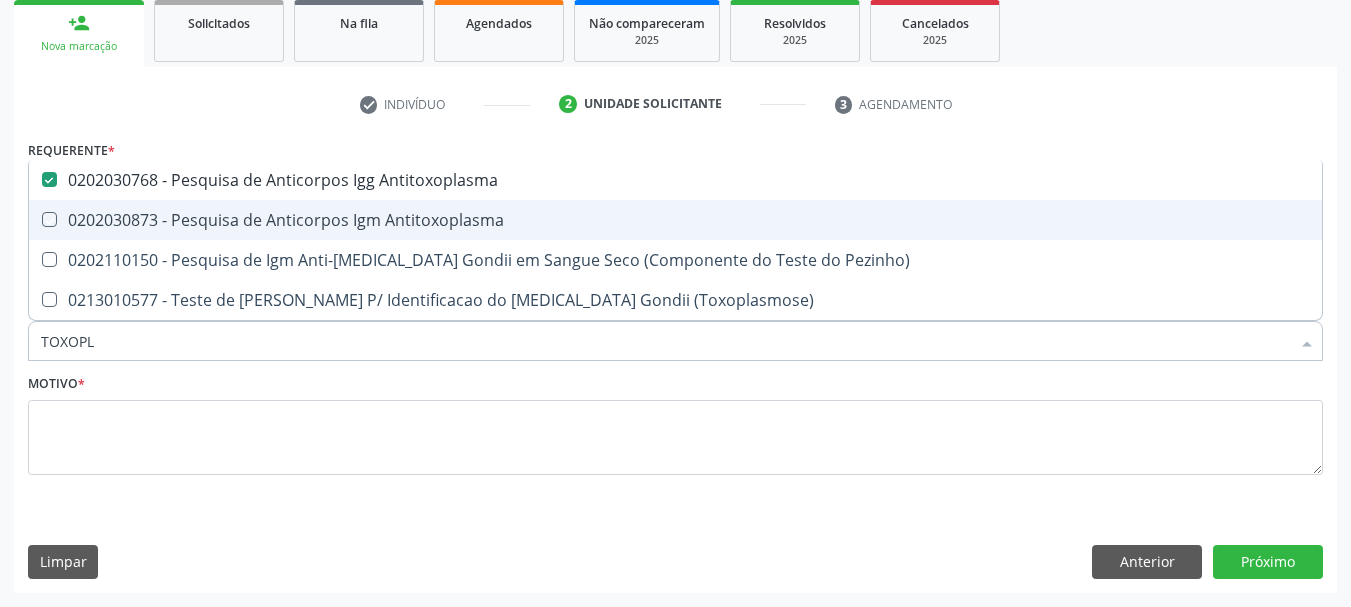 checkbox on "true" 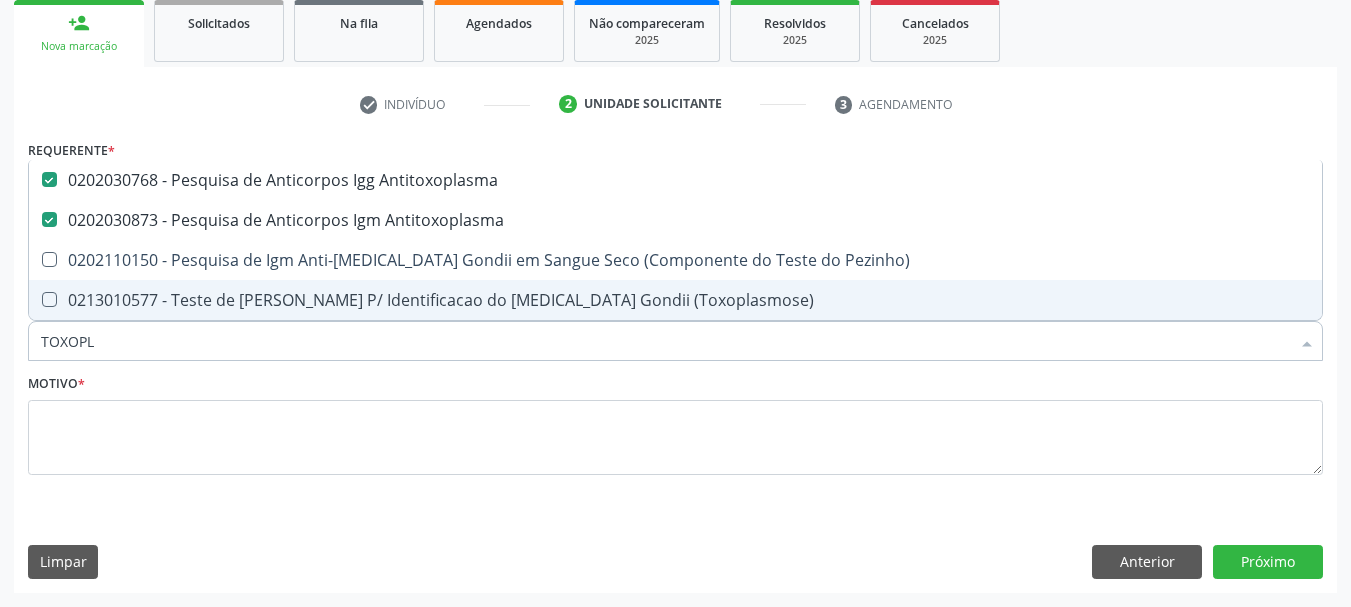 drag, startPoint x: 213, startPoint y: 349, endPoint x: 0, endPoint y: 339, distance: 213.23462 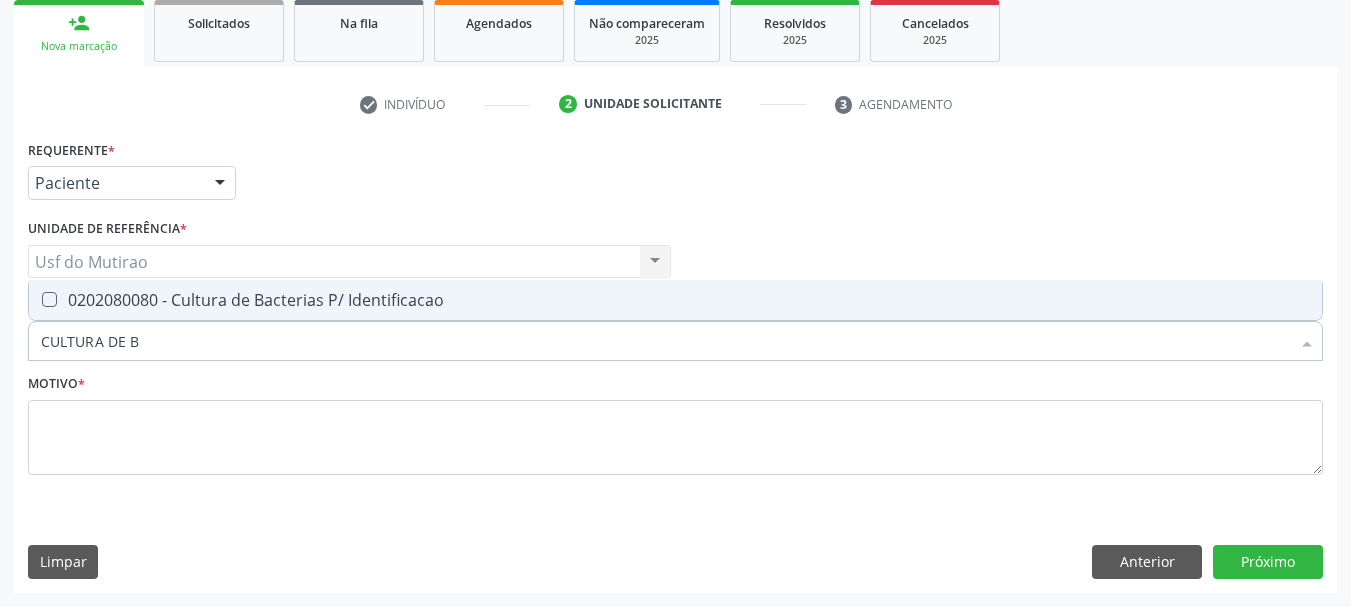 type on "CULTURA DE BA" 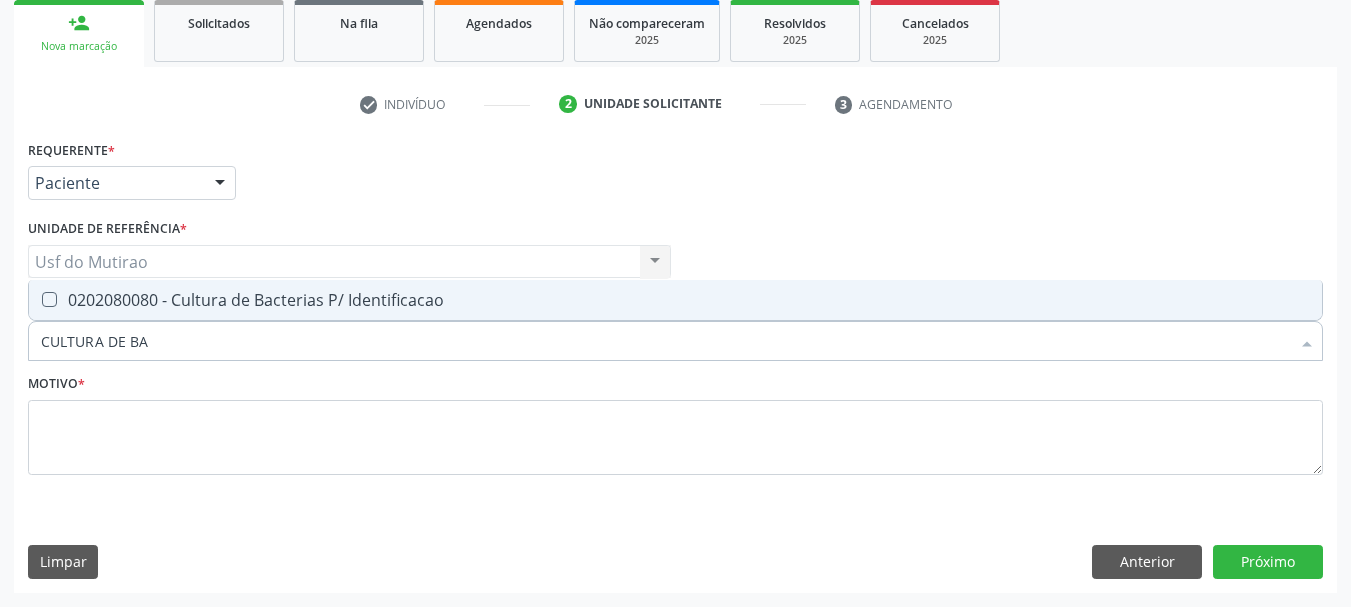 drag, startPoint x: 79, startPoint y: 302, endPoint x: 236, endPoint y: 344, distance: 162.52077 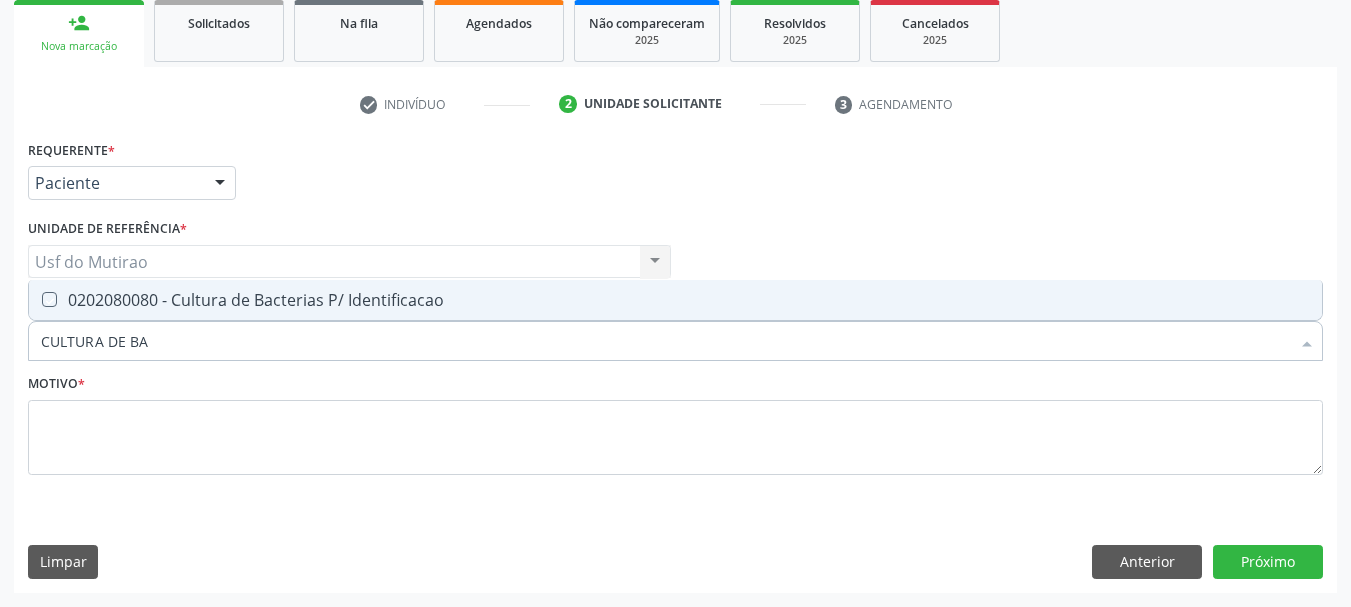 checkbox on "true" 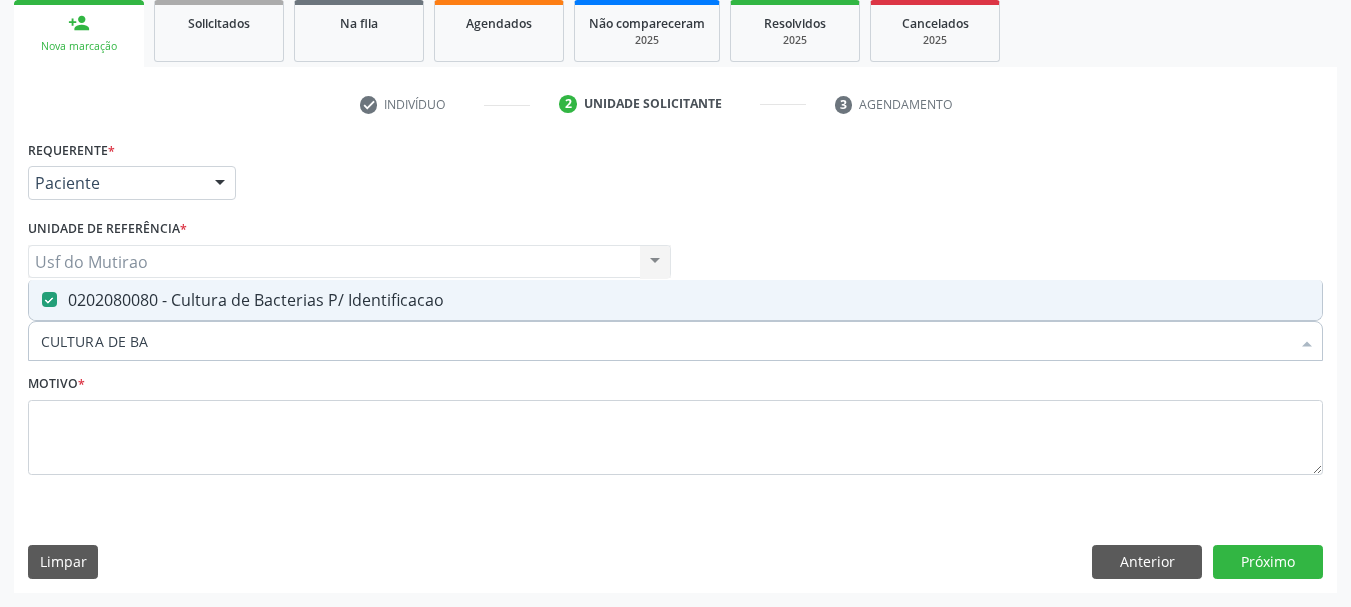 drag, startPoint x: 236, startPoint y: 344, endPoint x: 0, endPoint y: 328, distance: 236.54175 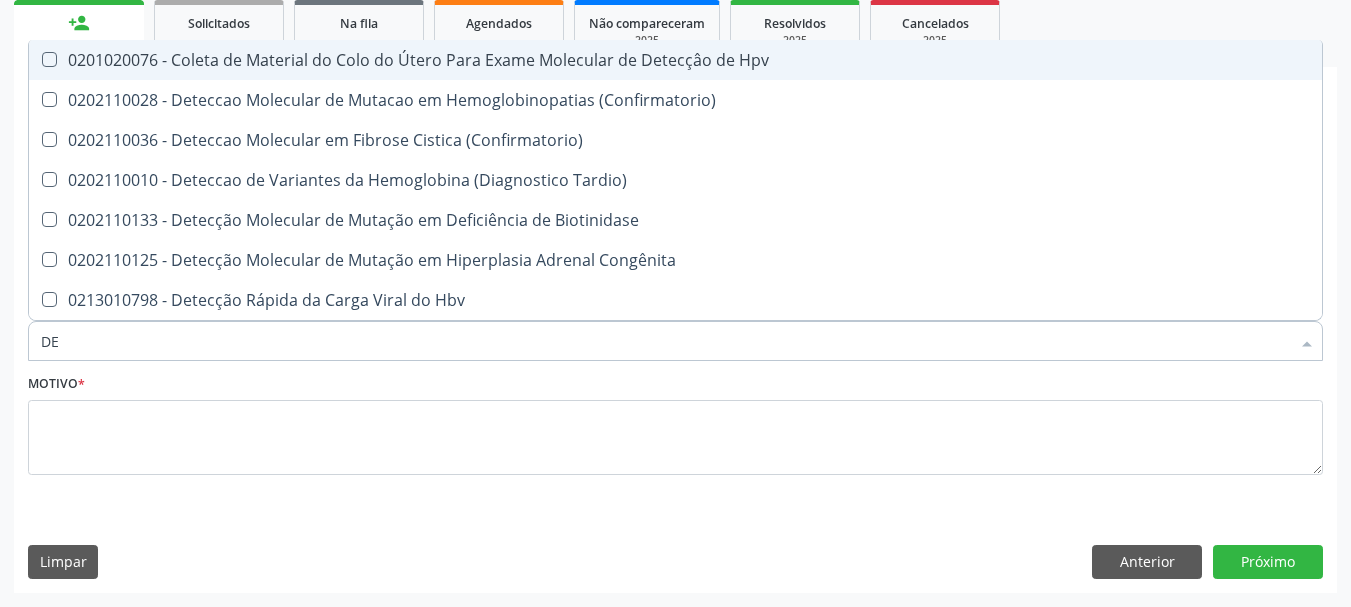 type on "DET" 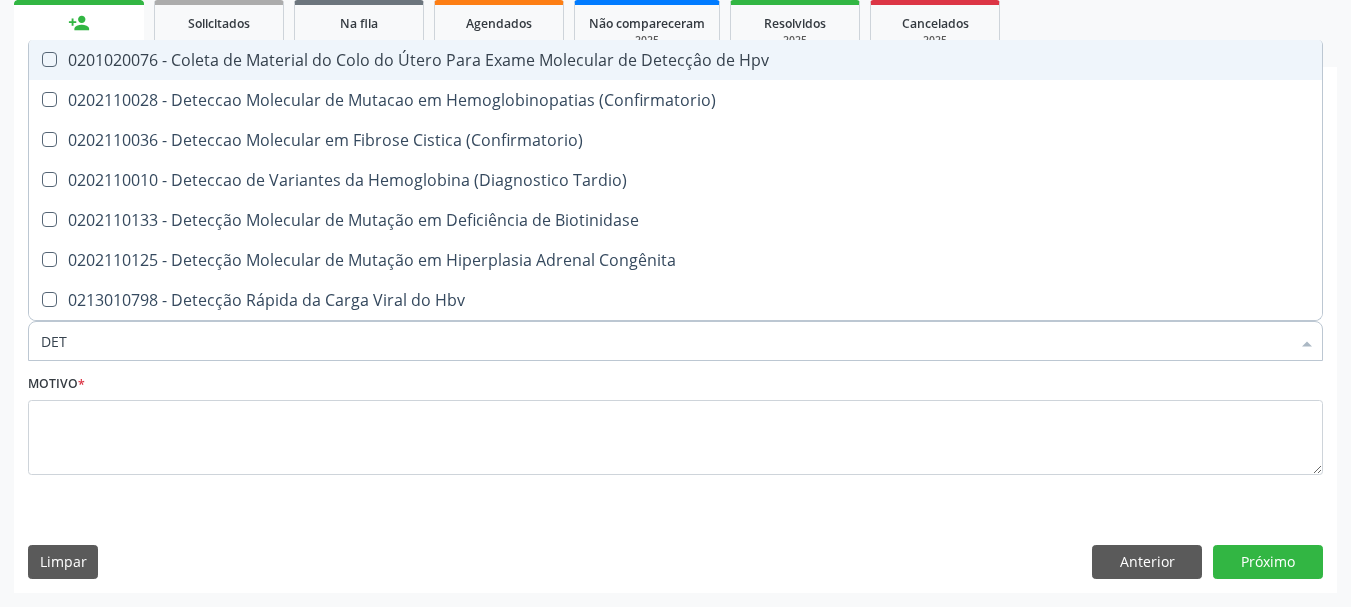 checkbox on "false" 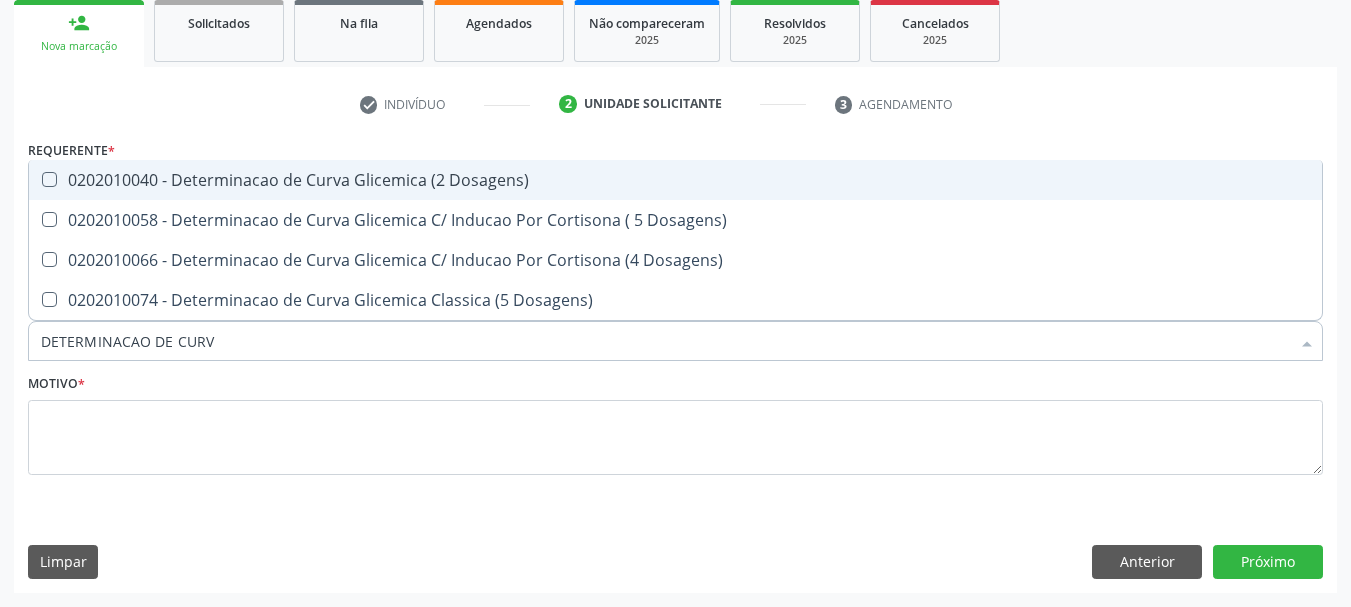 type on "DETERMINACAO DE CURVA" 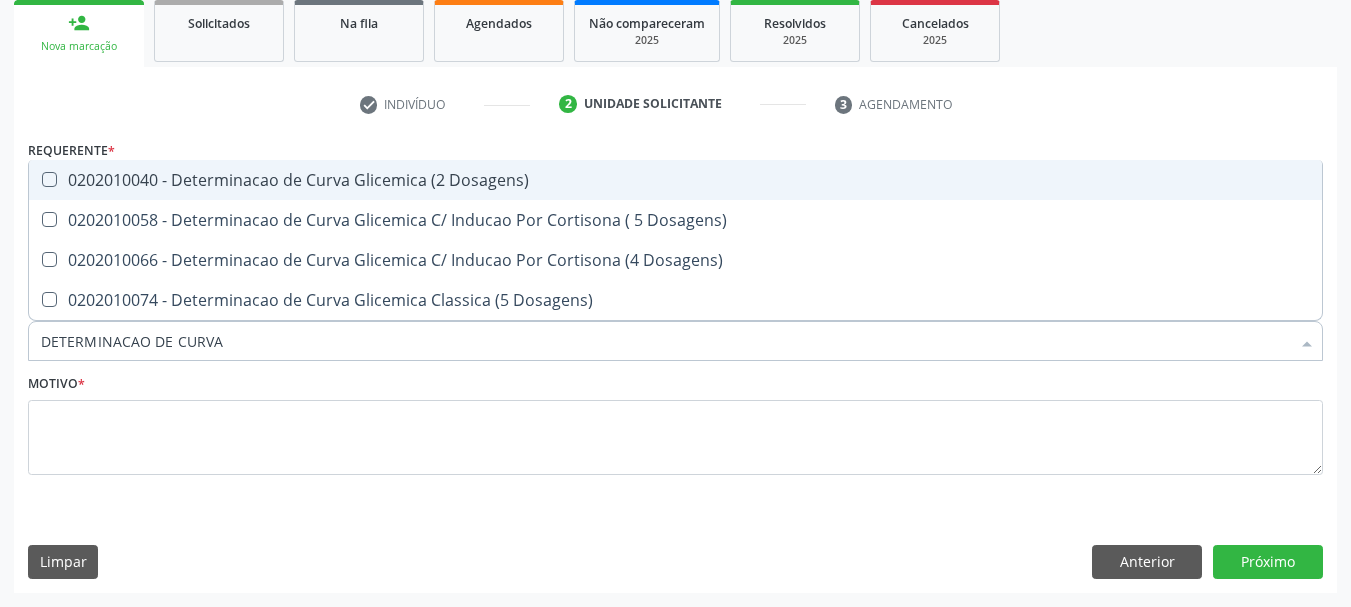 click on "0202010040 - Determinacao de Curva Glicemica (2 Dosagens)" at bounding box center [675, 180] 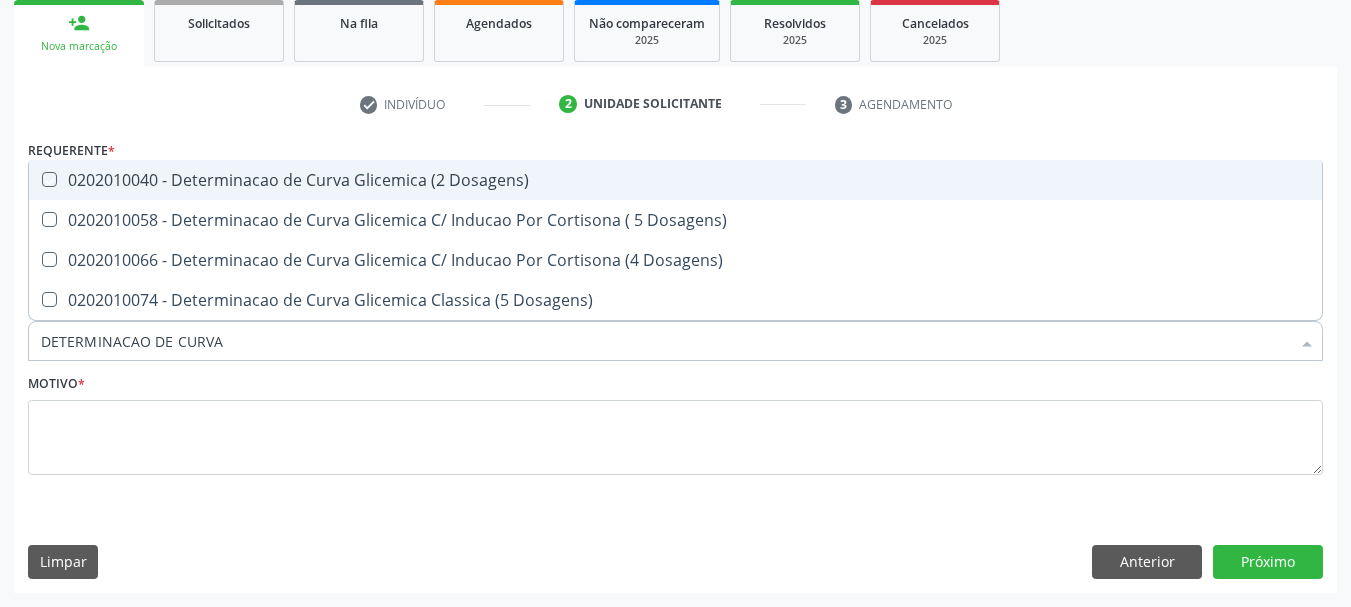 checkbox on "true" 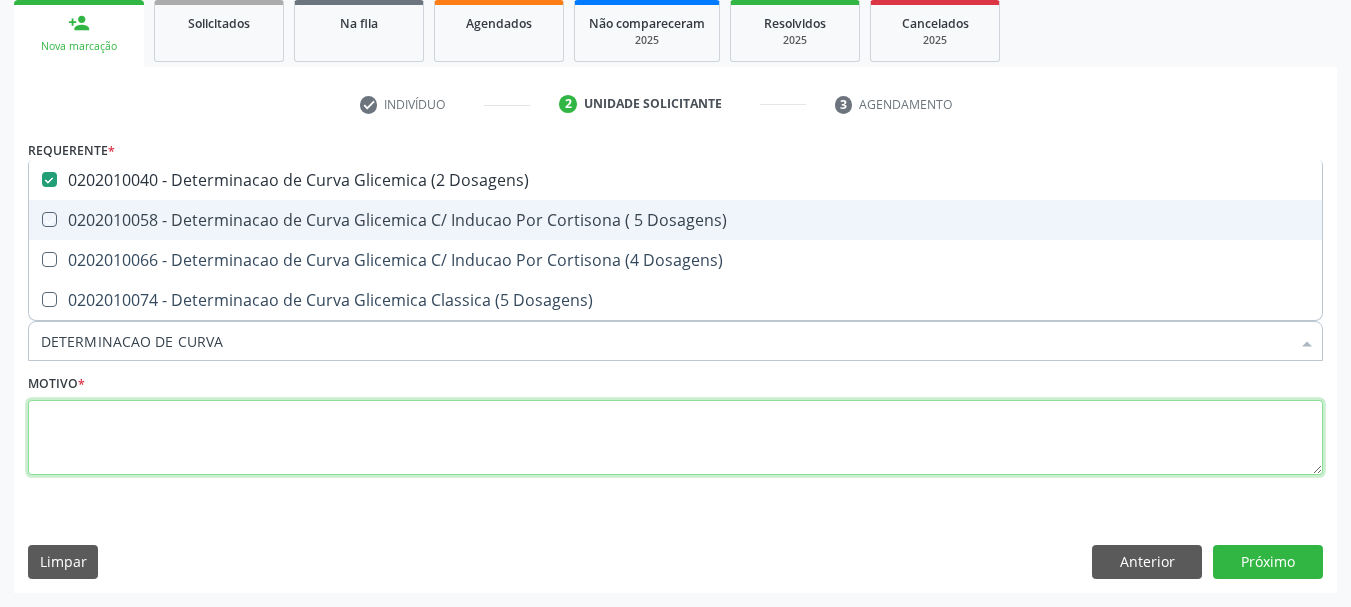 click at bounding box center [675, 438] 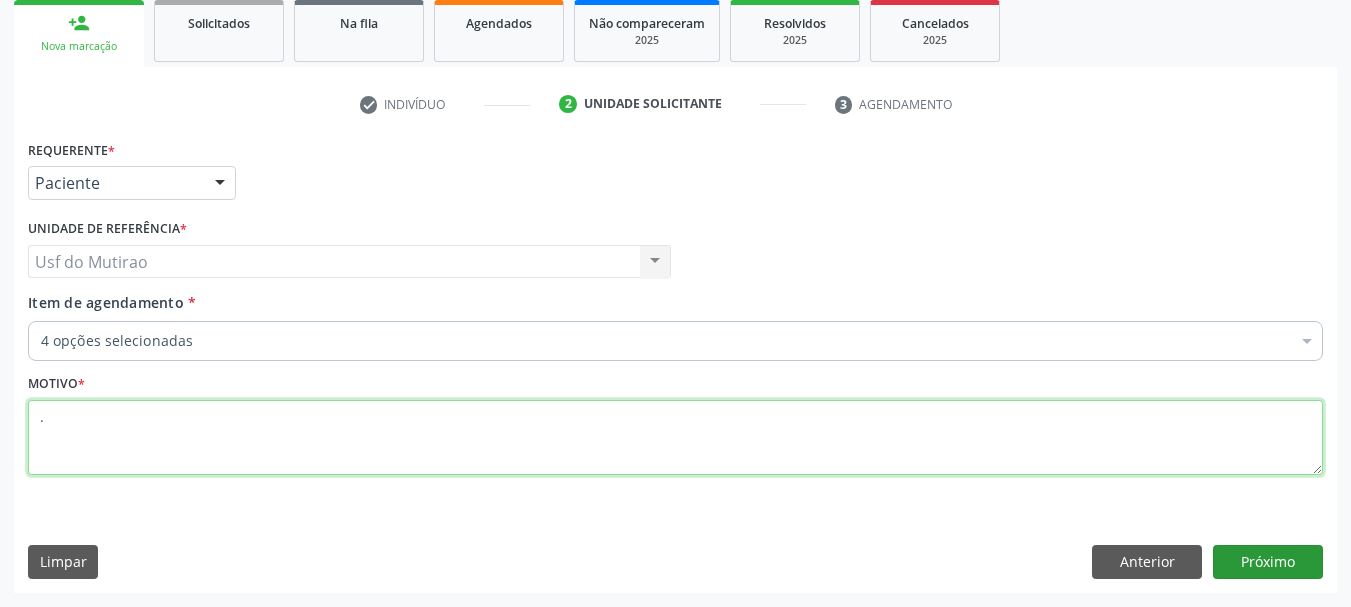 type on "." 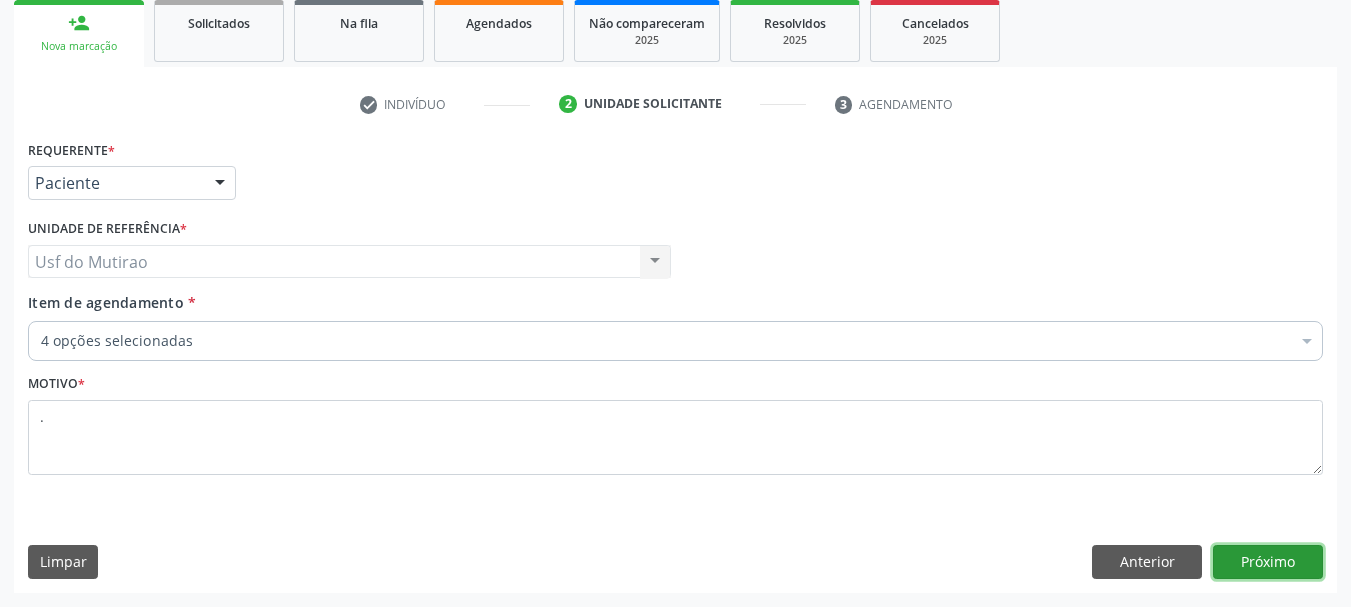 click on "Próximo" at bounding box center [1268, 562] 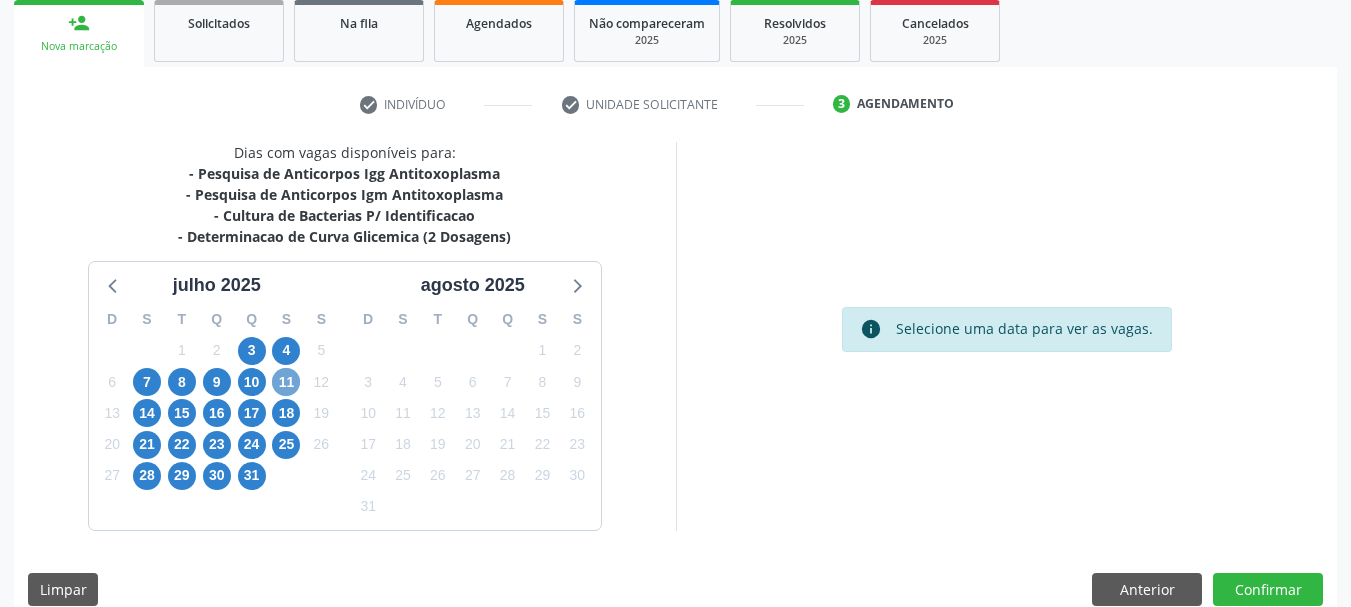 click on "11" at bounding box center [286, 382] 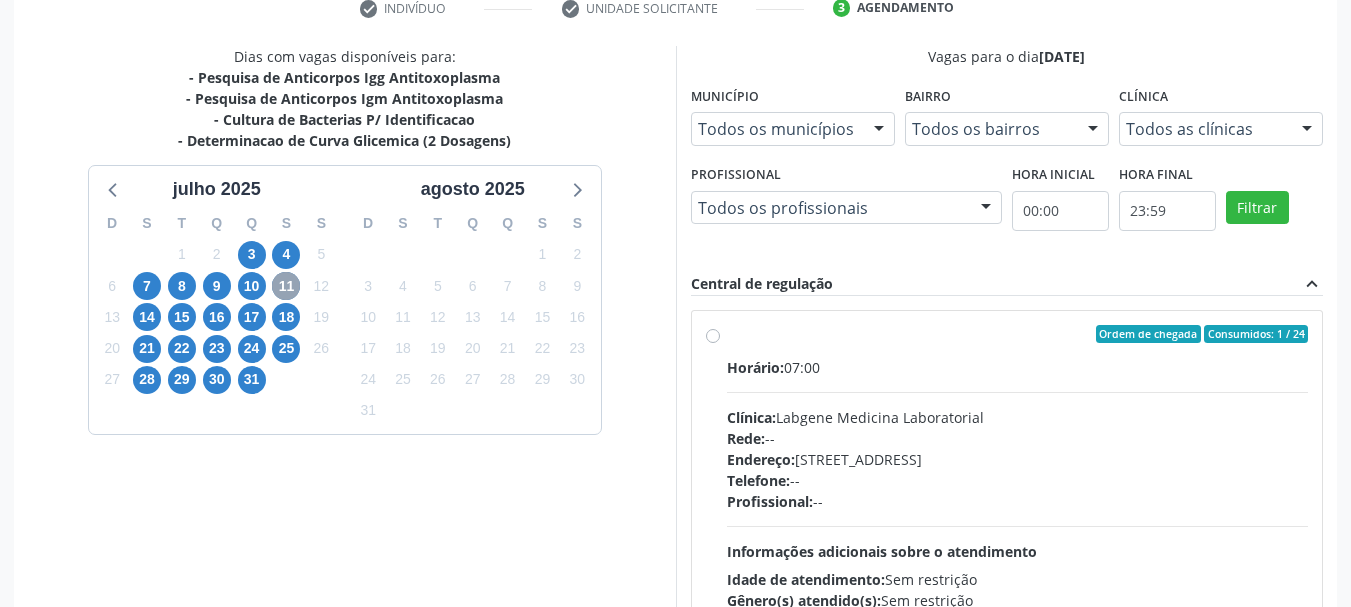 scroll, scrollTop: 399, scrollLeft: 0, axis: vertical 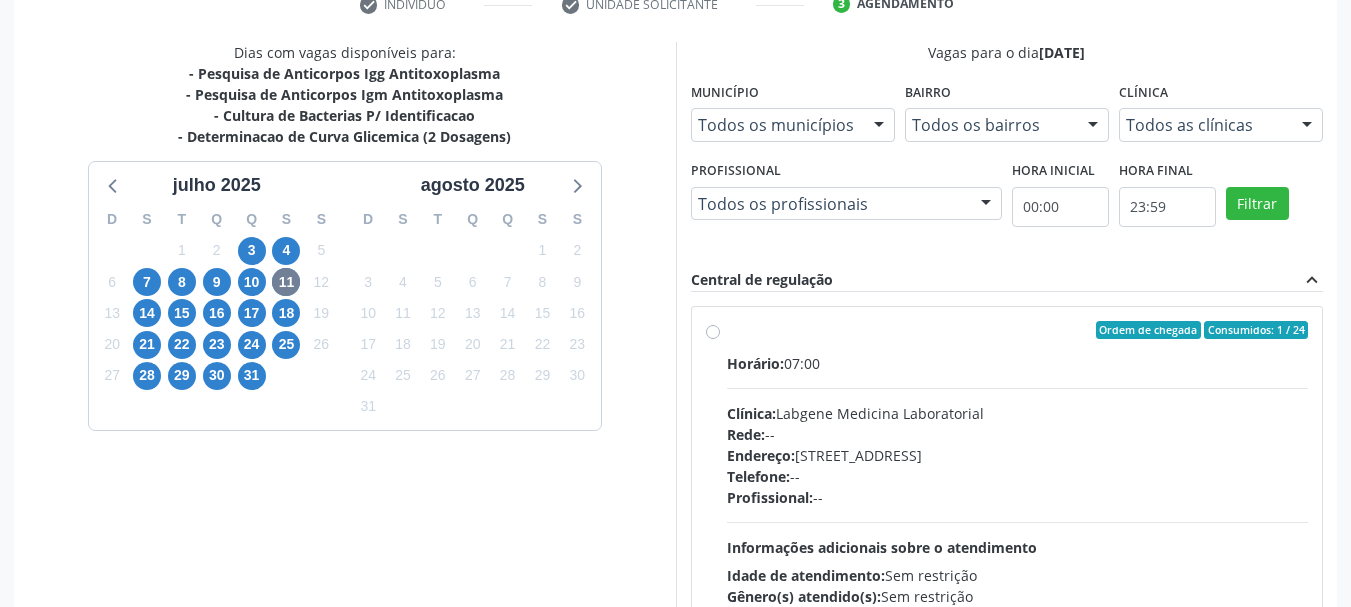 click on "Horário:   07:00
Clínica:  Labgene Medicina Laboratorial
Rede:
--
Endereço:   nº 531, Nossa Senhora da Pen, Serra Talhada - PE
Telefone:   --
Profissional:
--
Informações adicionais sobre o atendimento
Idade de atendimento:
Sem restrição
Gênero(s) atendido(s):
Sem restrição
Informações adicionais:
--" at bounding box center (1018, 490) 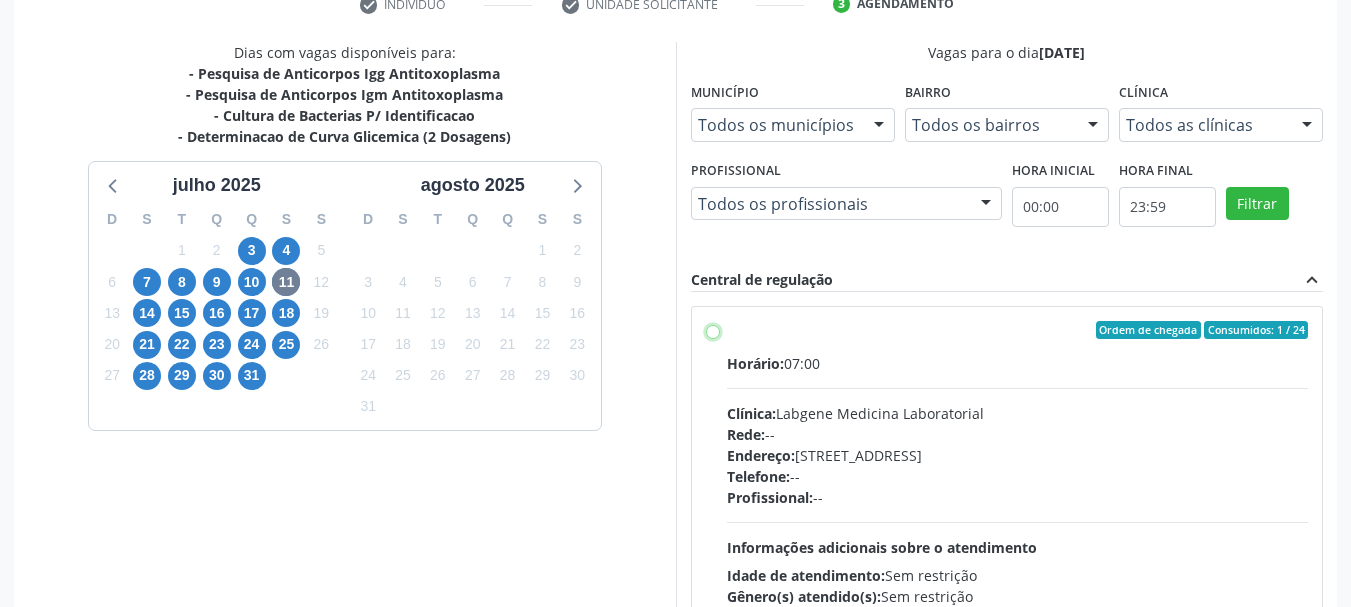 click on "Ordem de chegada
Consumidos: 1 / 24
Horário:   07:00
Clínica:  Labgene Medicina Laboratorial
Rede:
--
Endereço:   nº 531, Nossa Senhora da Pen, Serra Talhada - PE
Telefone:   --
Profissional:
--
Informações adicionais sobre o atendimento
Idade de atendimento:
Sem restrição
Gênero(s) atendido(s):
Sem restrição
Informações adicionais:
--" at bounding box center (713, 330) 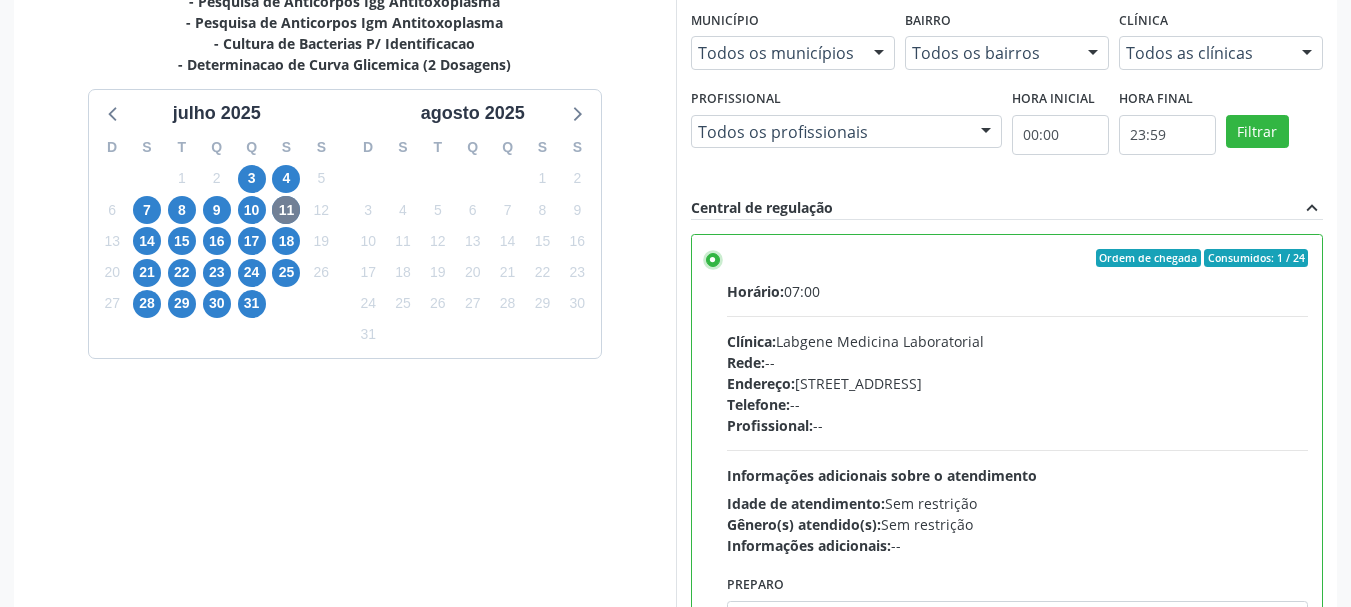 scroll, scrollTop: 588, scrollLeft: 0, axis: vertical 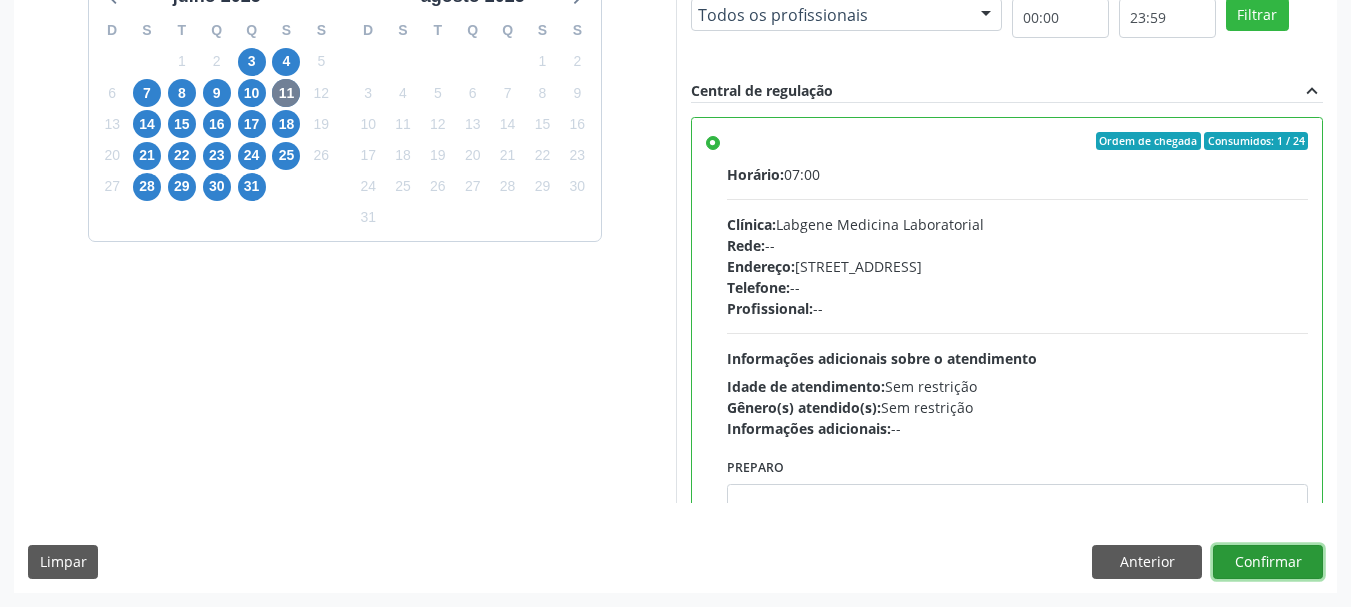 click on "Confirmar" at bounding box center (1268, 562) 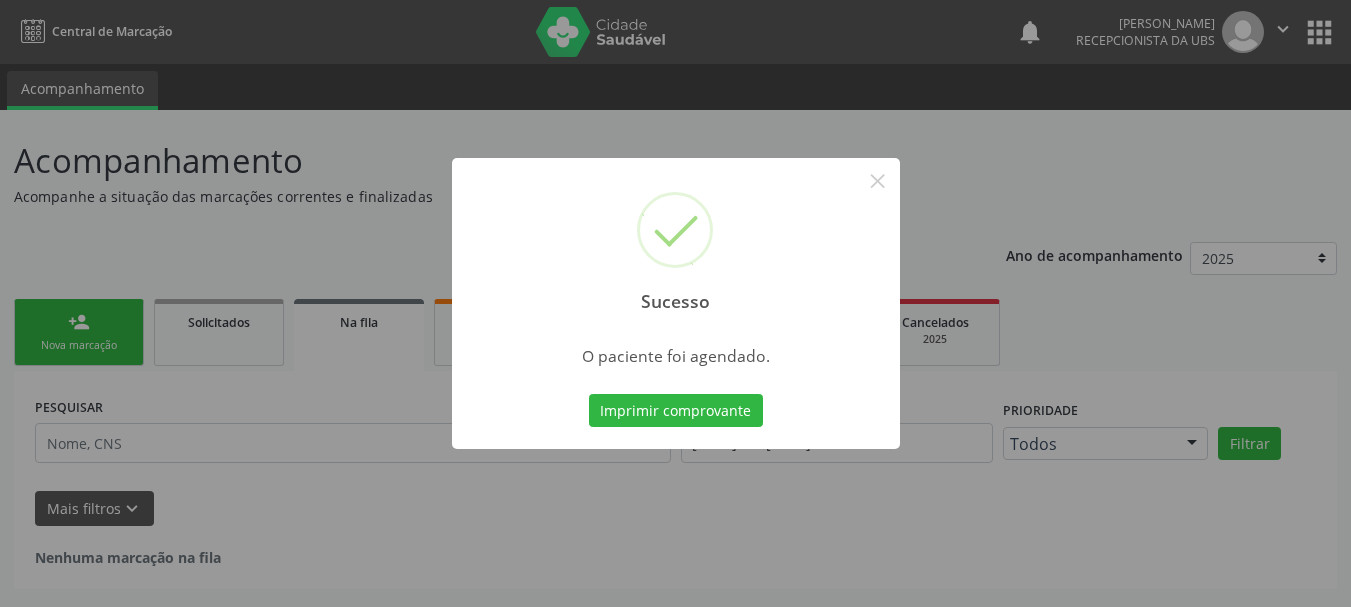 scroll, scrollTop: 0, scrollLeft: 0, axis: both 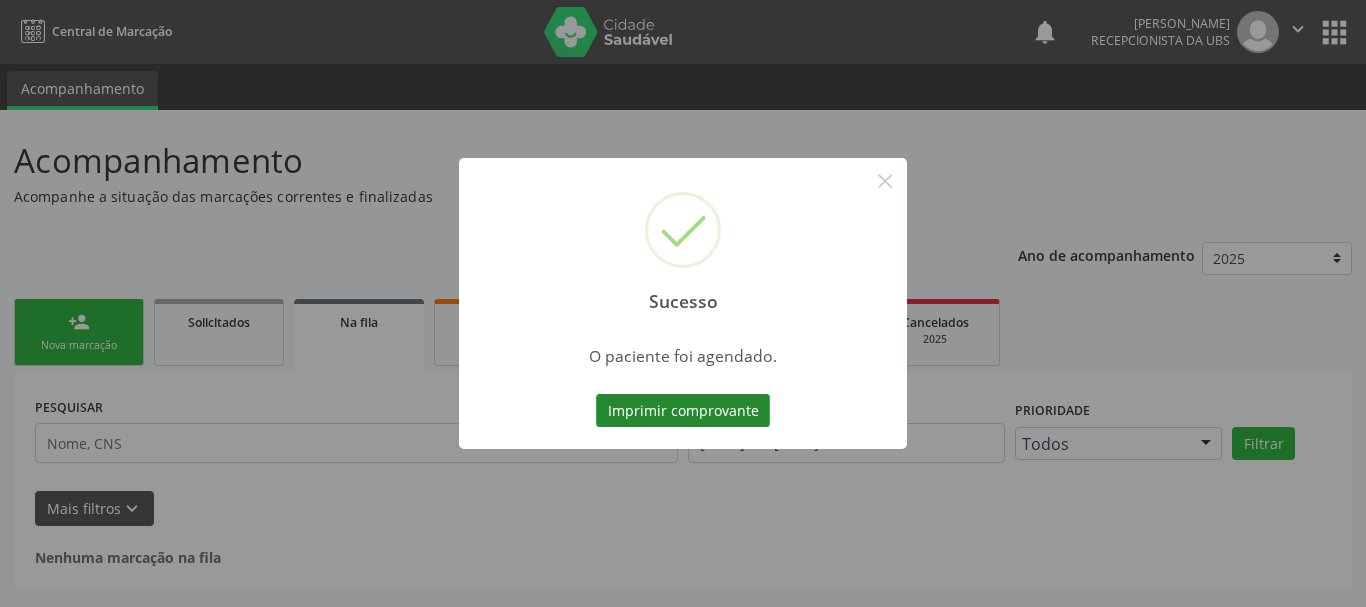 click on "Imprimir comprovante" at bounding box center (683, 411) 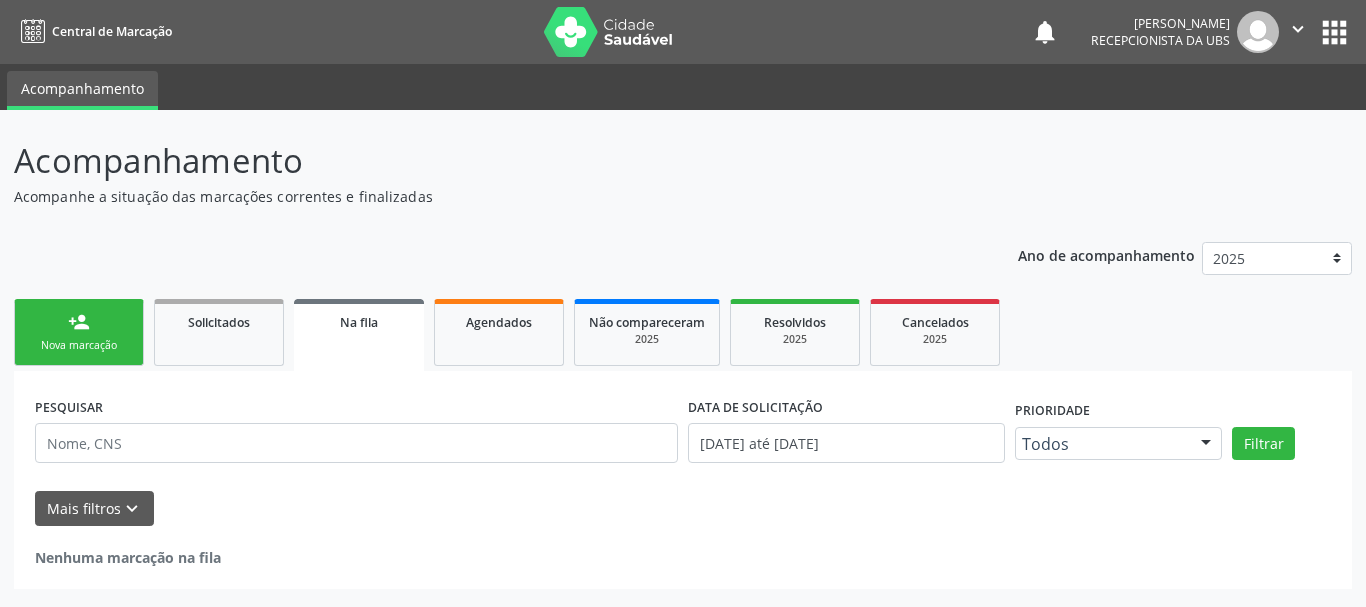 click on "person_add" at bounding box center (79, 322) 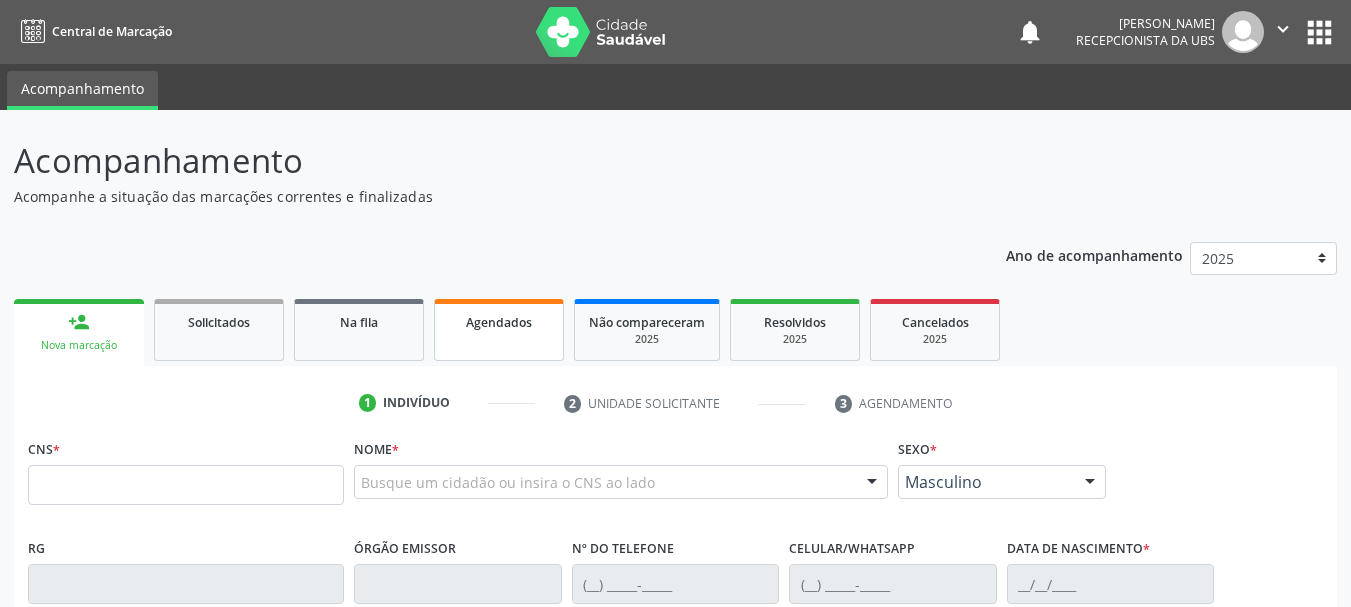 click on "Agendados" at bounding box center [499, 330] 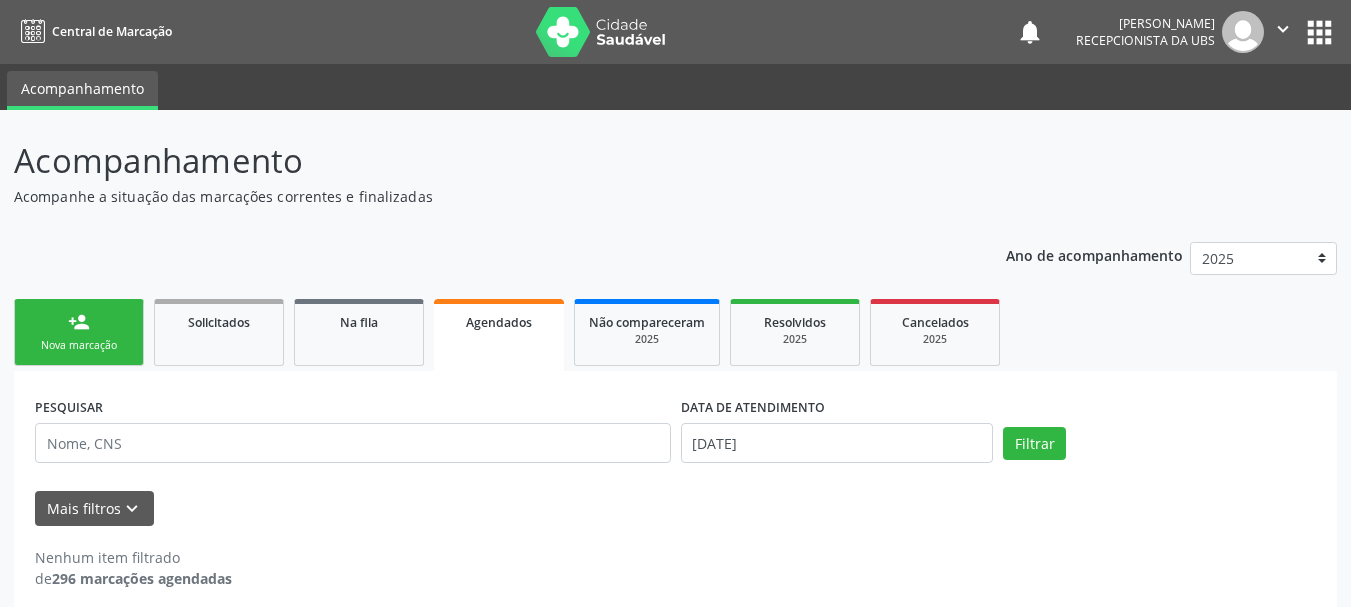 click on "PESQUISAR" at bounding box center [353, 434] 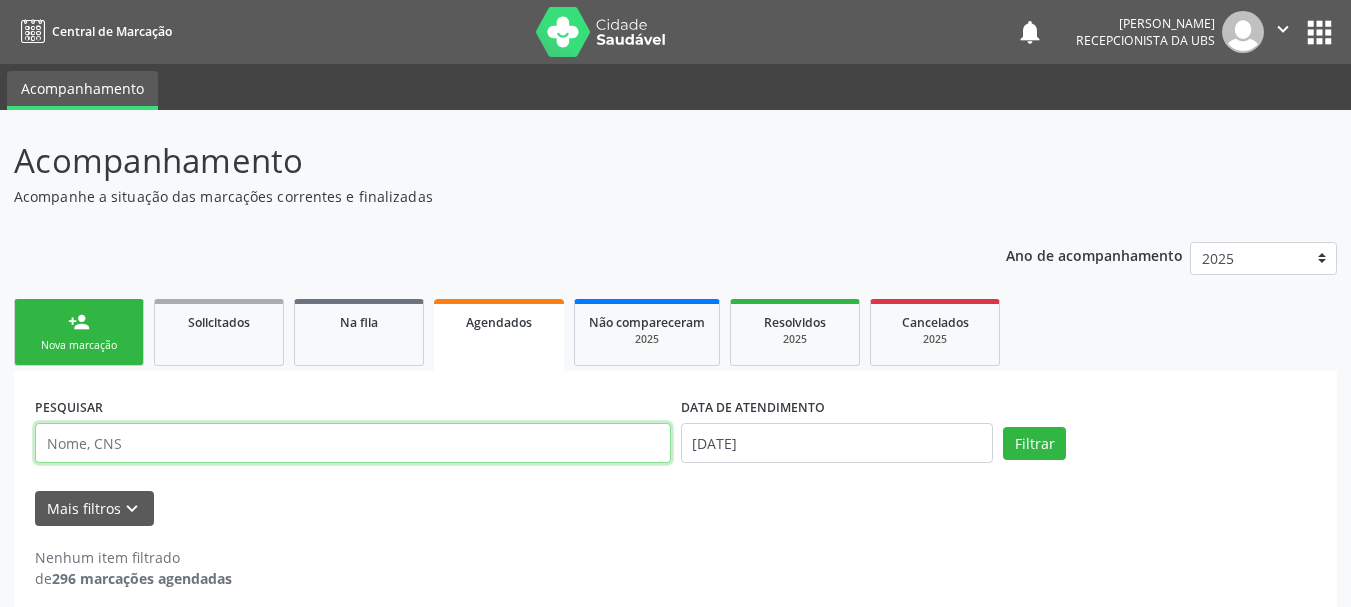 click at bounding box center [353, 443] 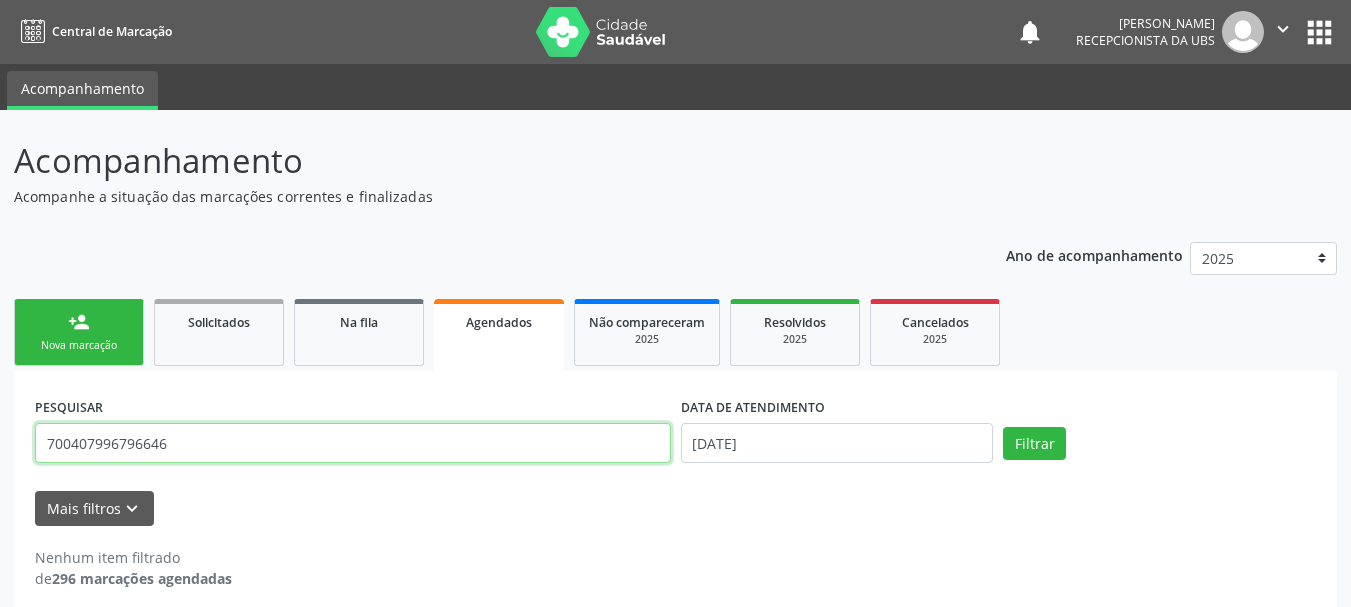 type on "700407996796646" 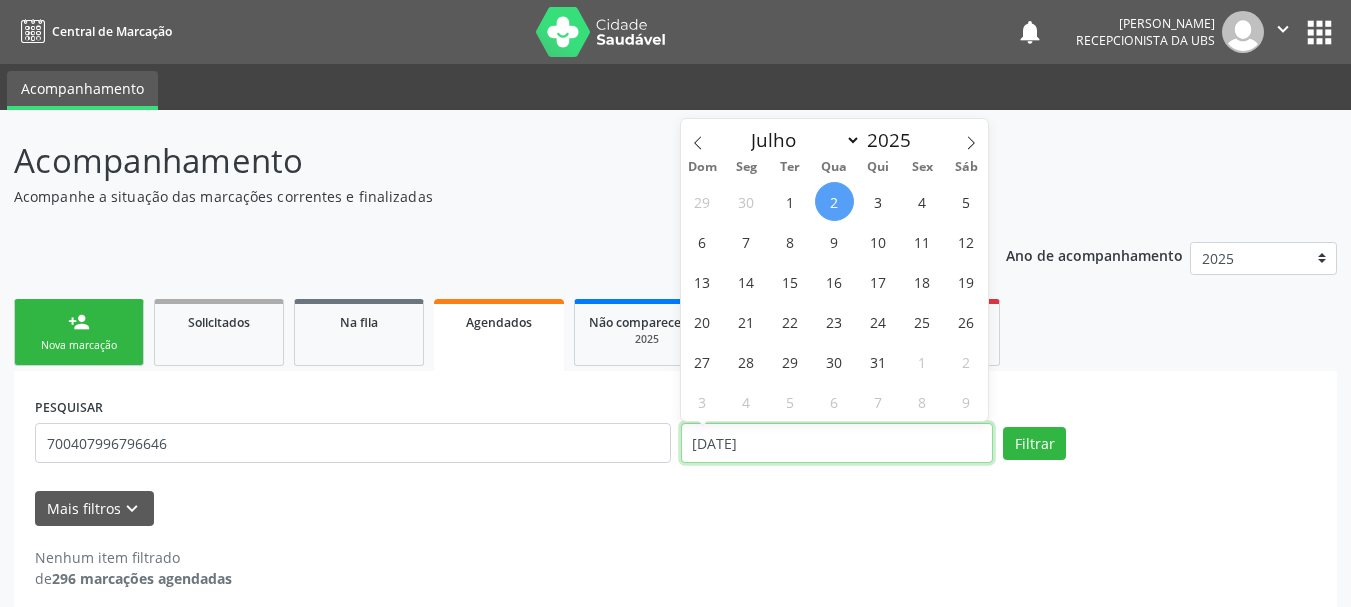 click on "02/07/2025" at bounding box center (837, 443) 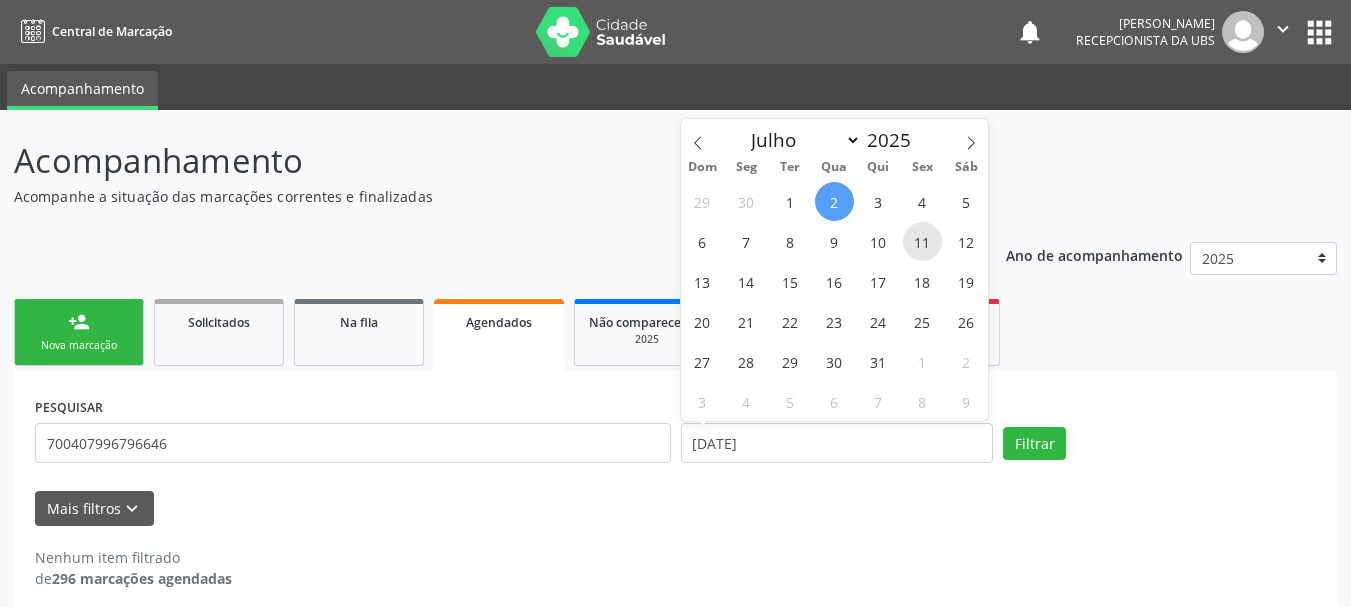 click on "11" at bounding box center [922, 241] 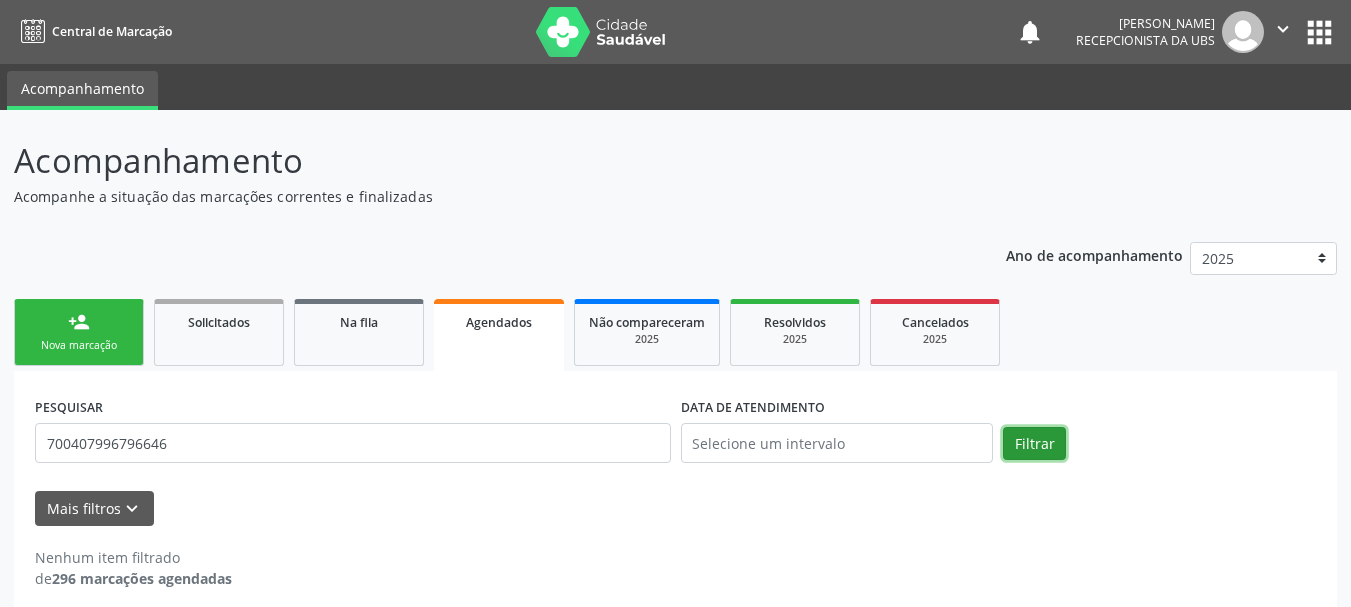 click on "Filtrar" at bounding box center [1034, 444] 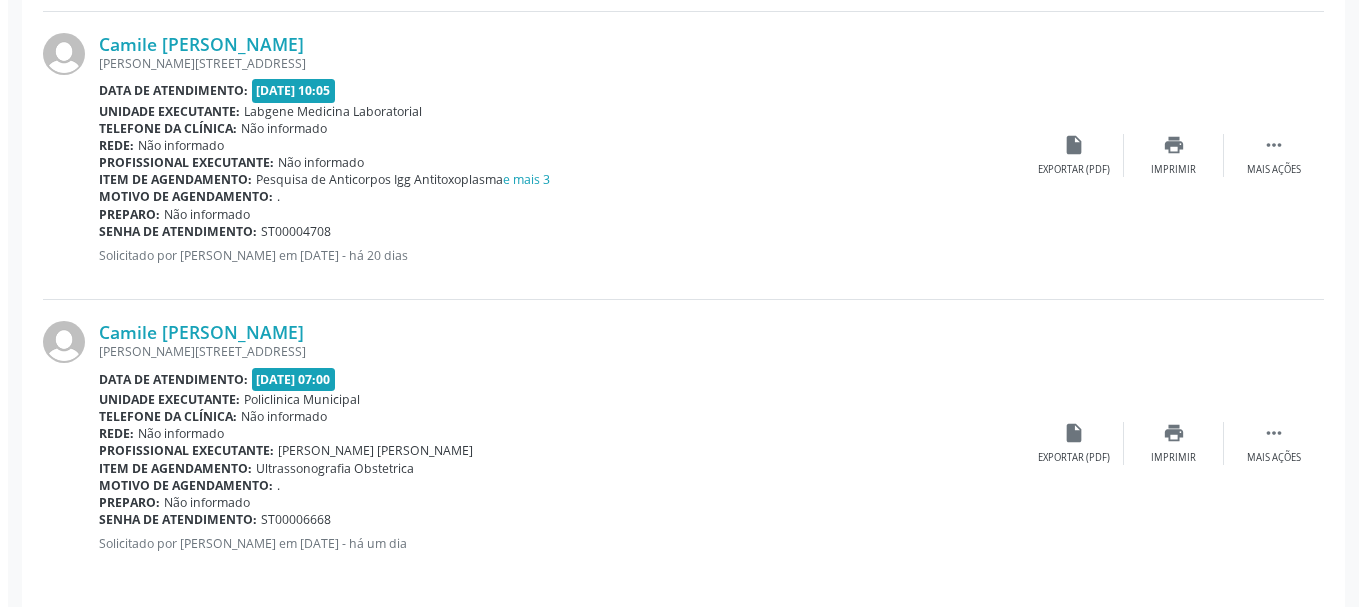 scroll, scrollTop: 897, scrollLeft: 0, axis: vertical 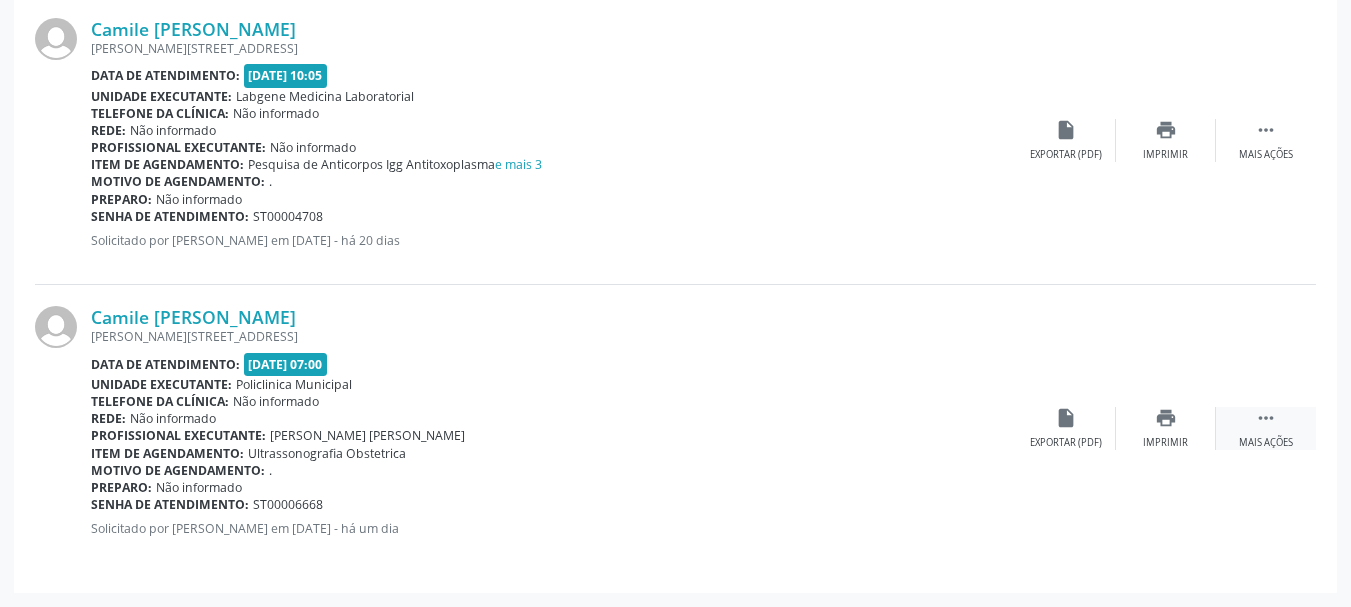 click on "" at bounding box center (1266, 418) 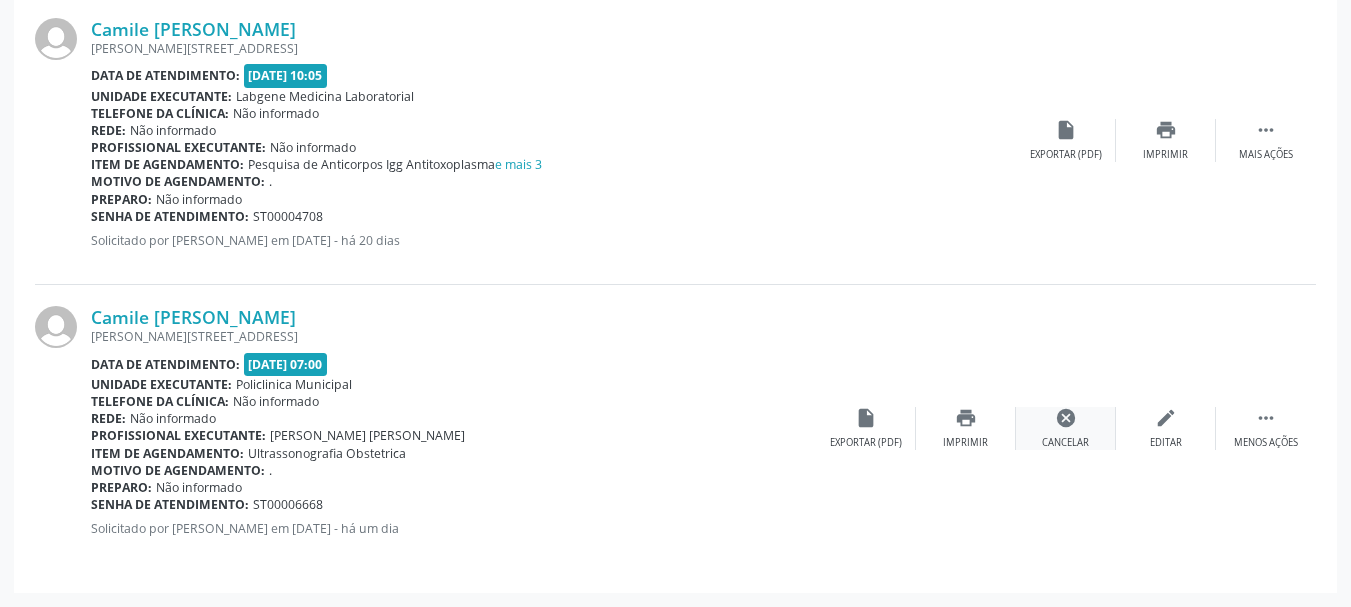 click on "cancel
Cancelar" at bounding box center (1066, 428) 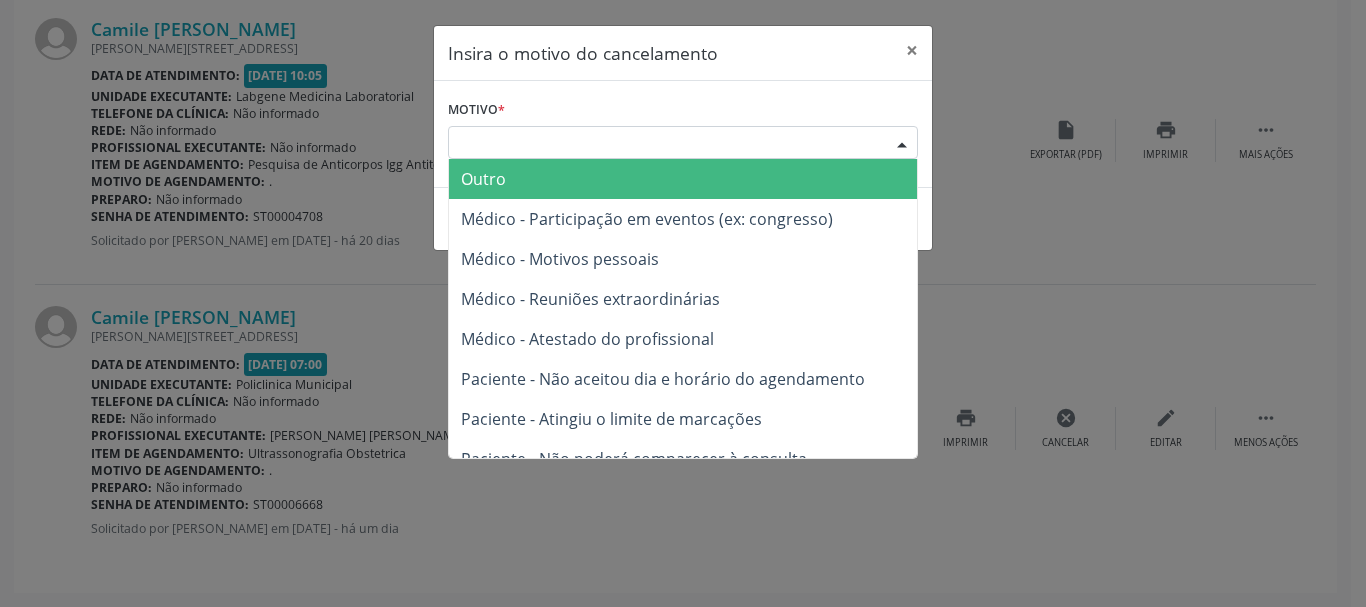 click on "Escolha o motivo" at bounding box center (683, 143) 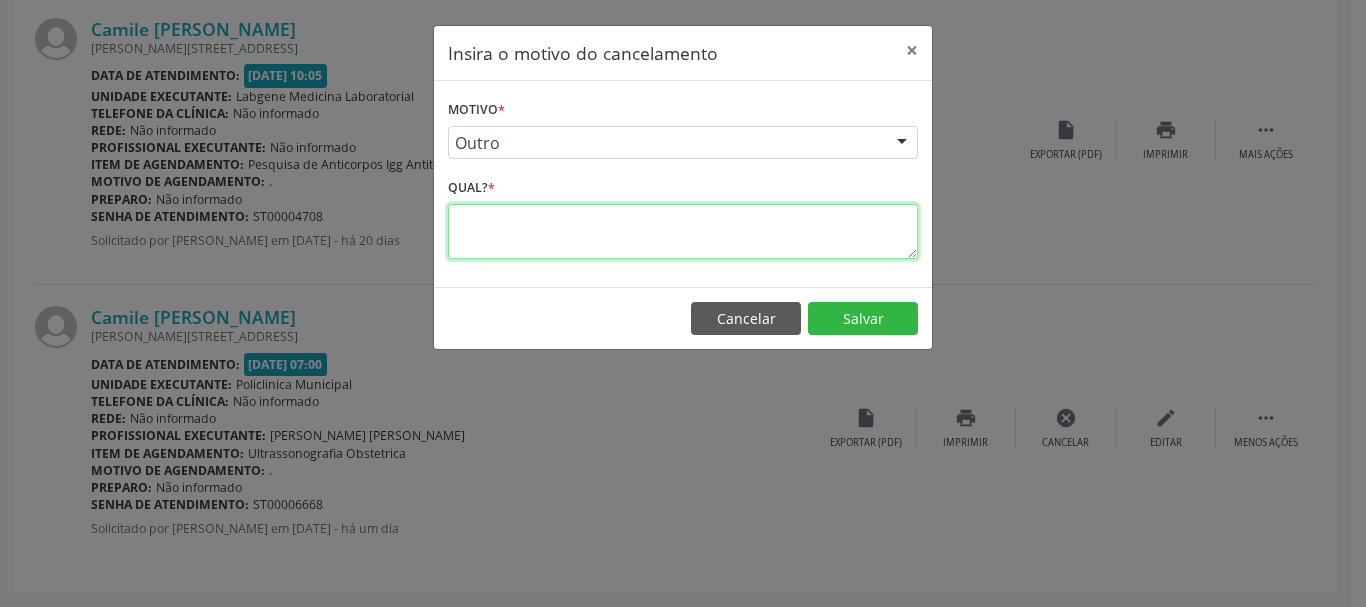 click at bounding box center [683, 231] 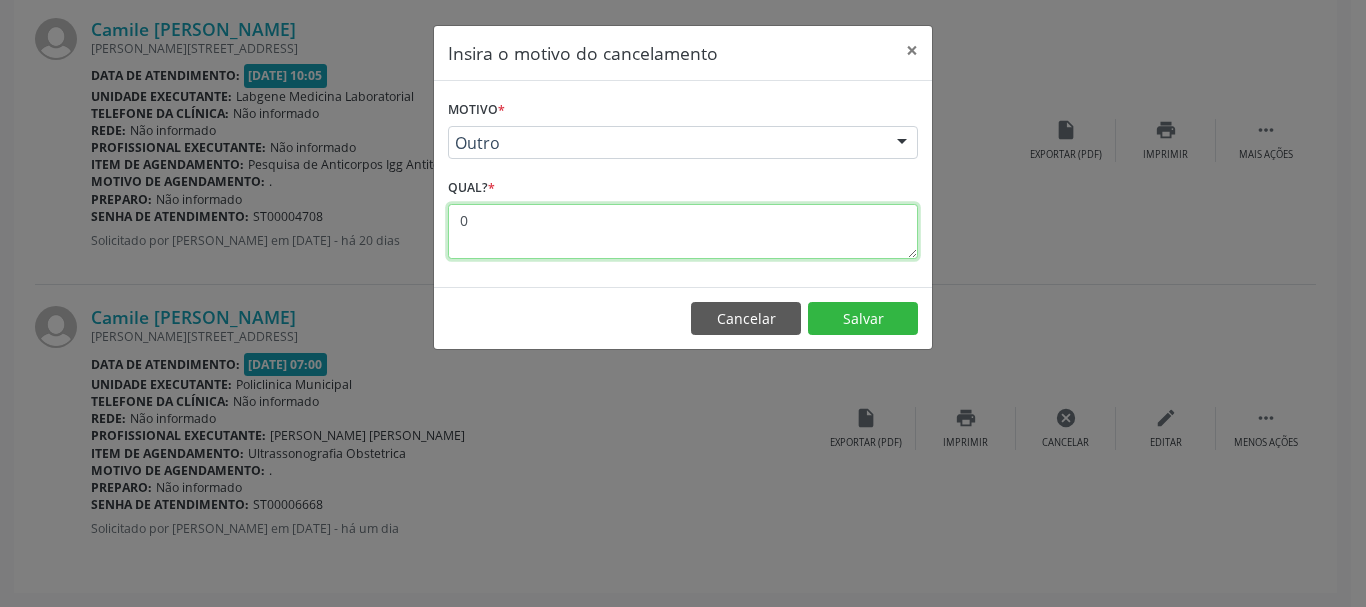 drag, startPoint x: 660, startPoint y: 237, endPoint x: 420, endPoint y: 251, distance: 240.40799 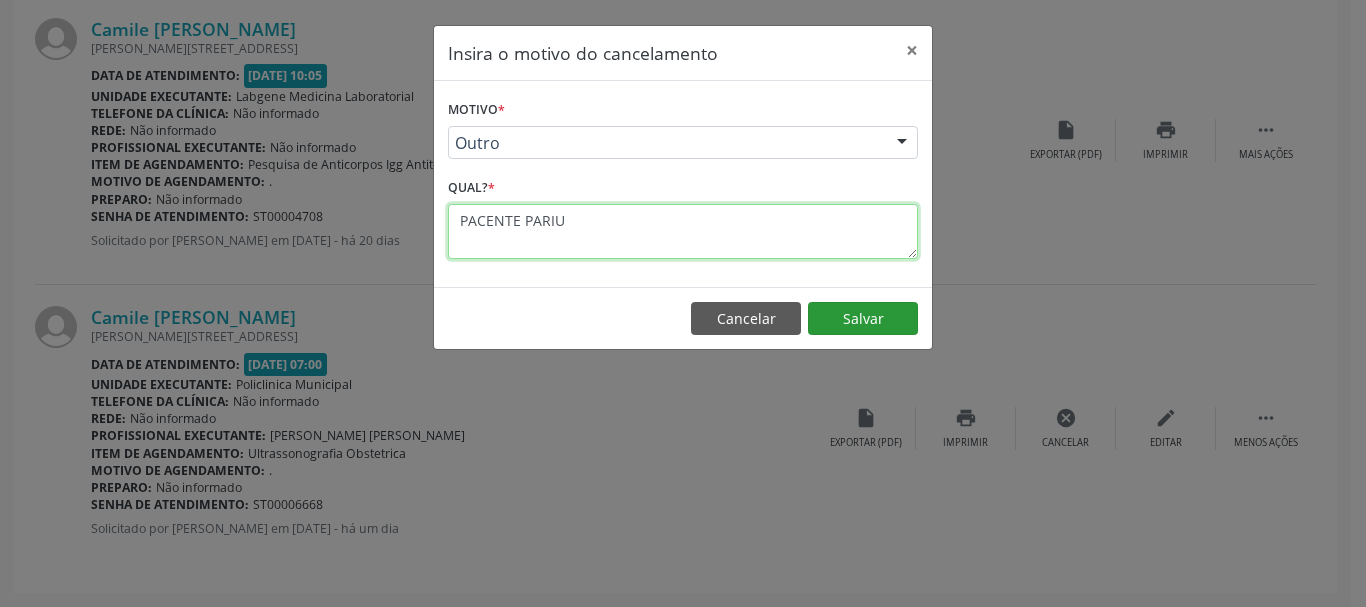 type on "PACENTE PARIU" 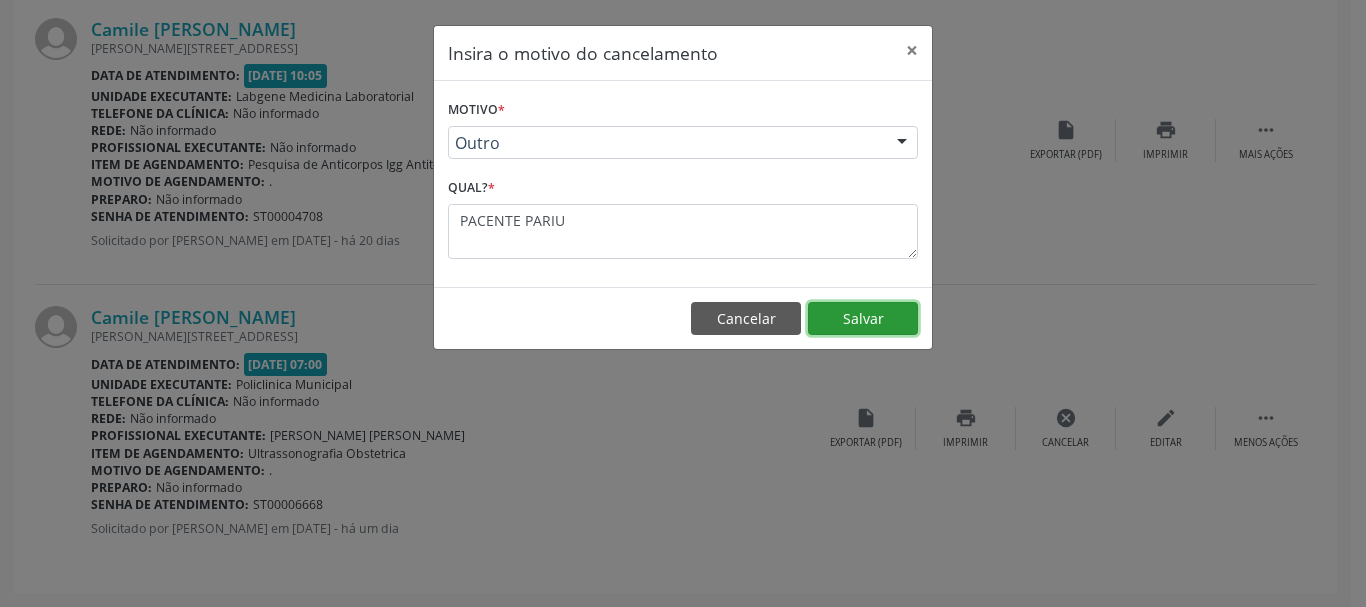 click on "Salvar" at bounding box center [863, 319] 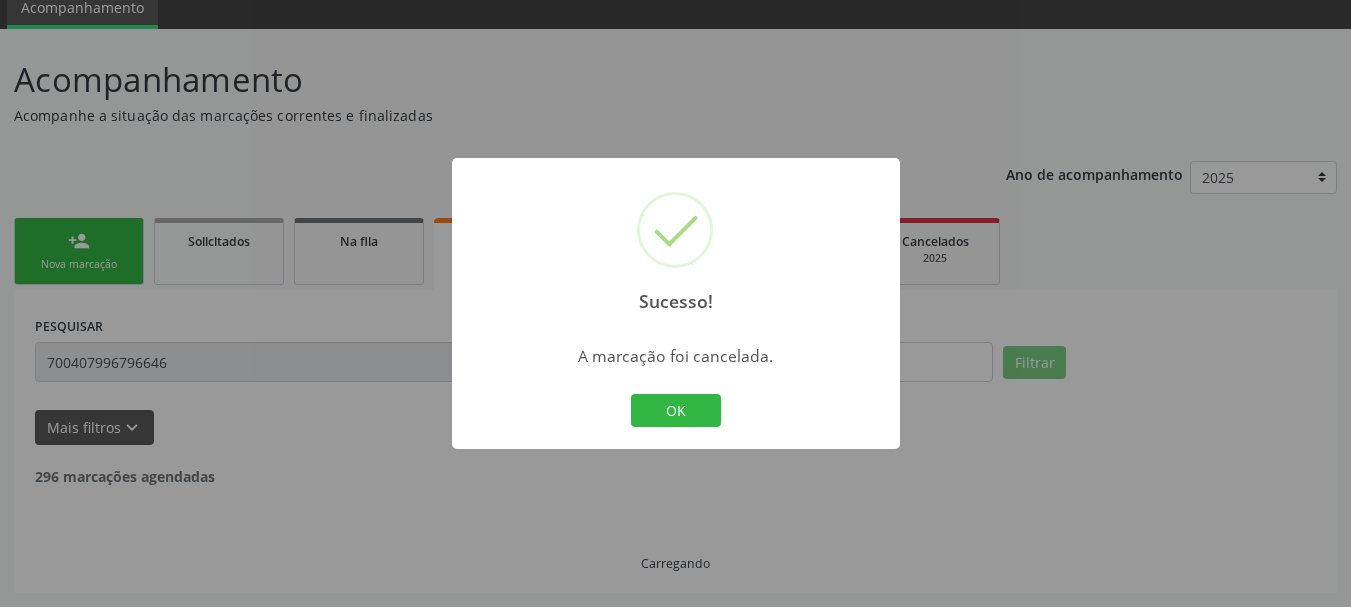 scroll, scrollTop: 609, scrollLeft: 0, axis: vertical 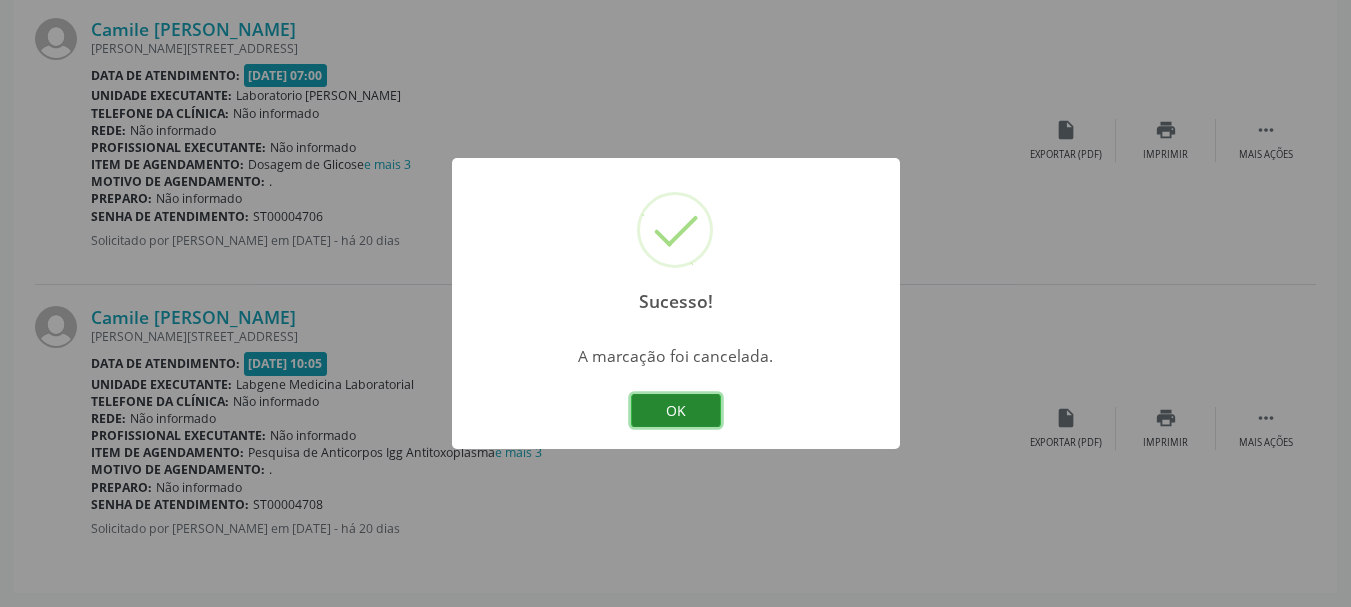 click on "OK" at bounding box center [676, 411] 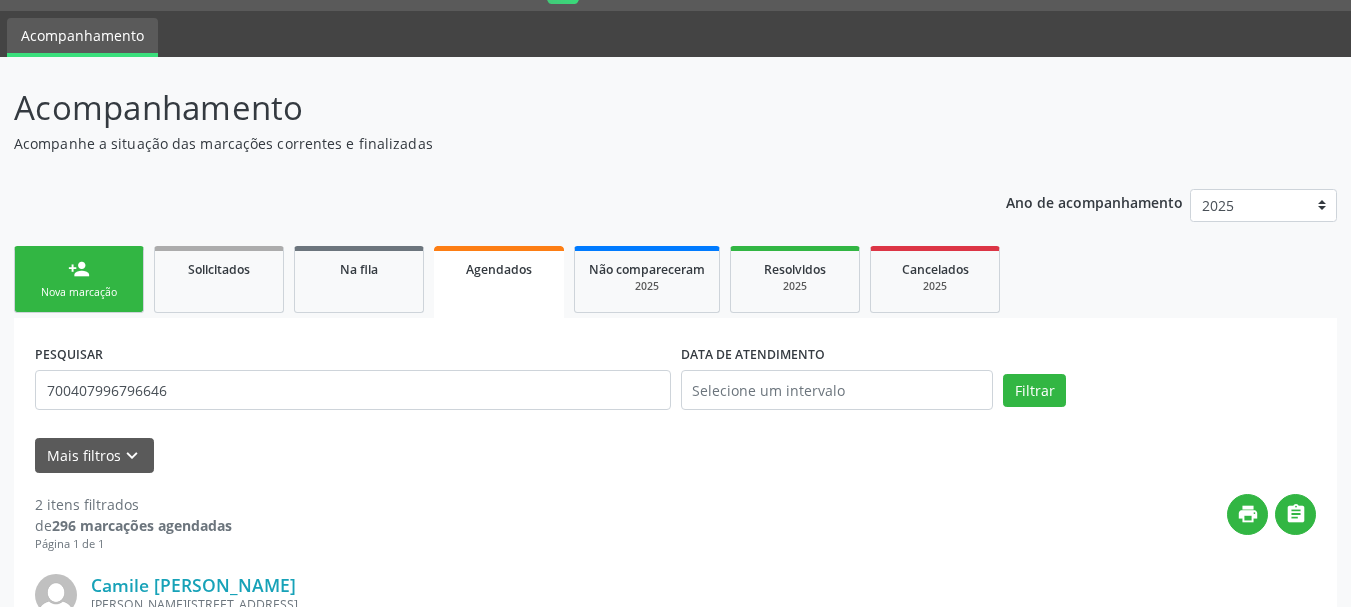 scroll, scrollTop: 0, scrollLeft: 0, axis: both 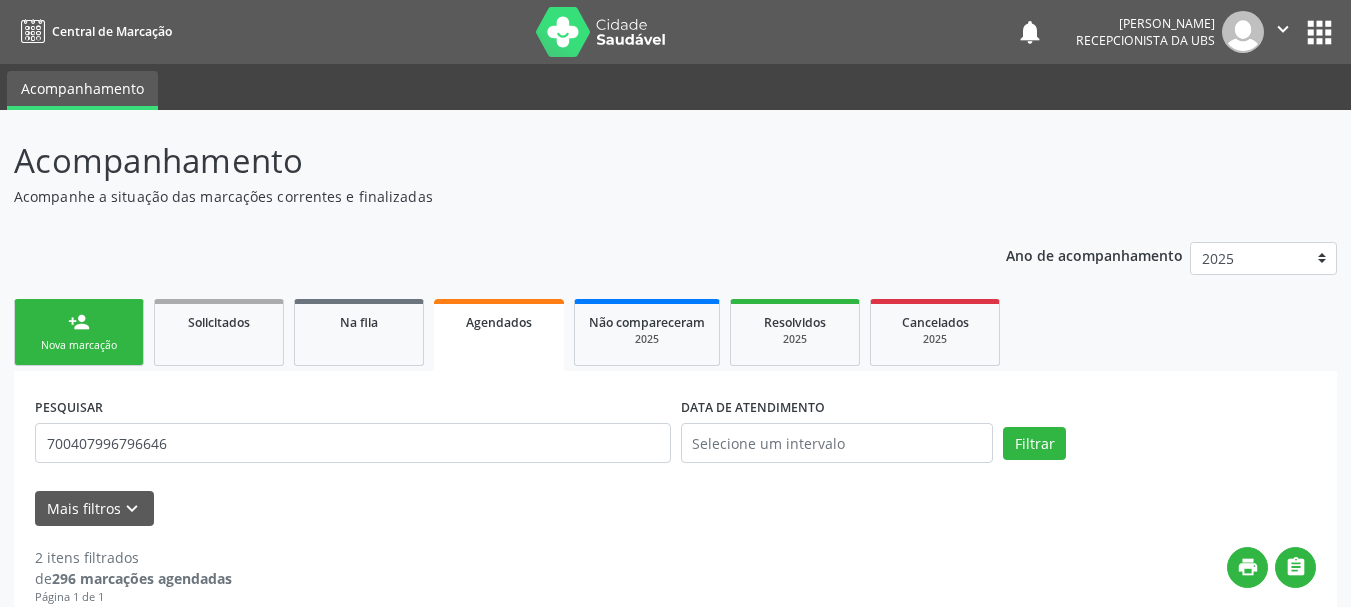 click on "person_add" at bounding box center (79, 322) 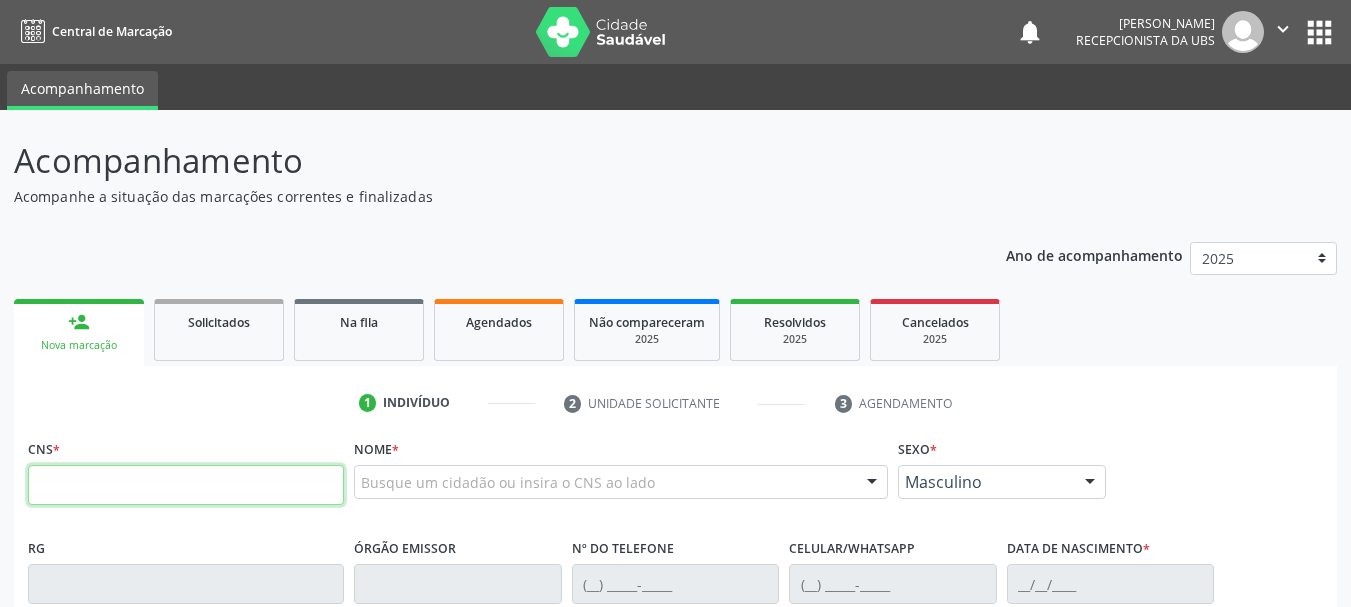 click at bounding box center (186, 485) 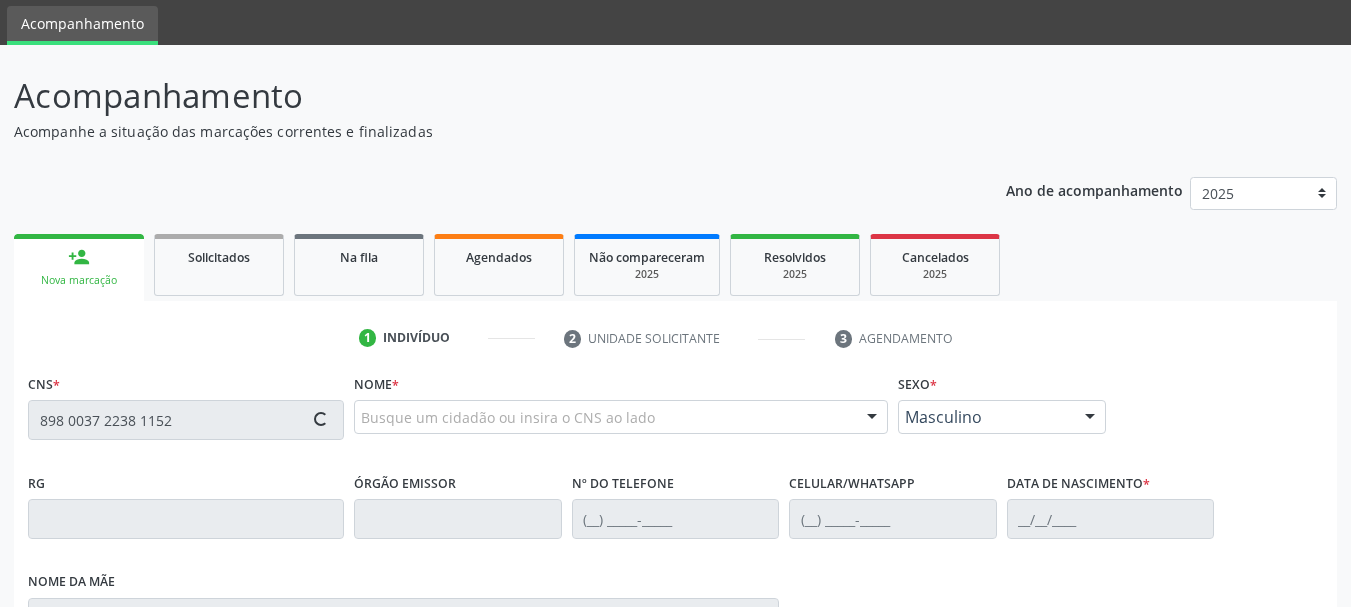 type on "898 0037 2238 1152" 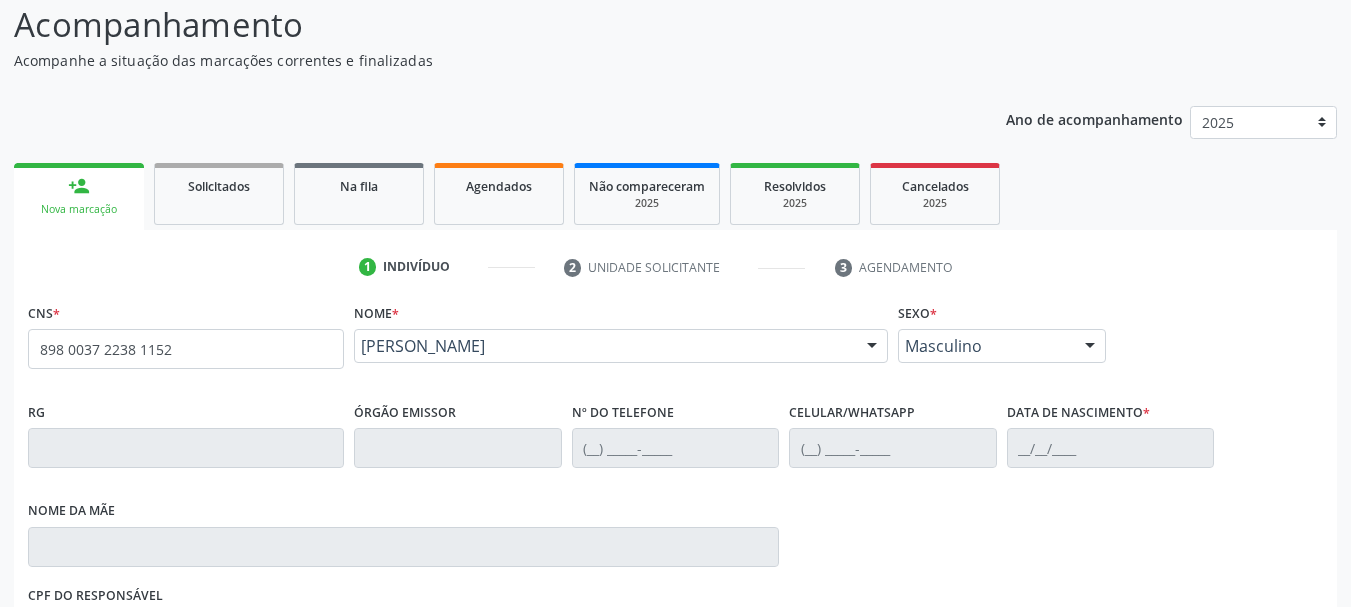 scroll, scrollTop: 200, scrollLeft: 0, axis: vertical 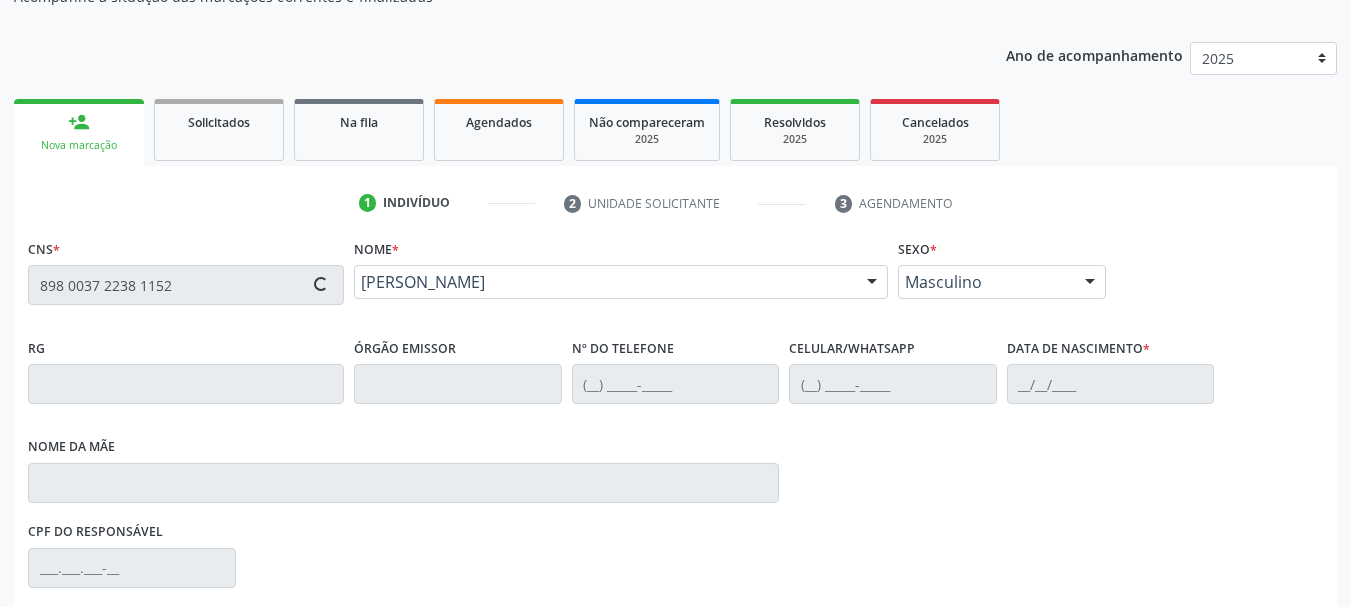 type on "[PHONE_NUMBER]" 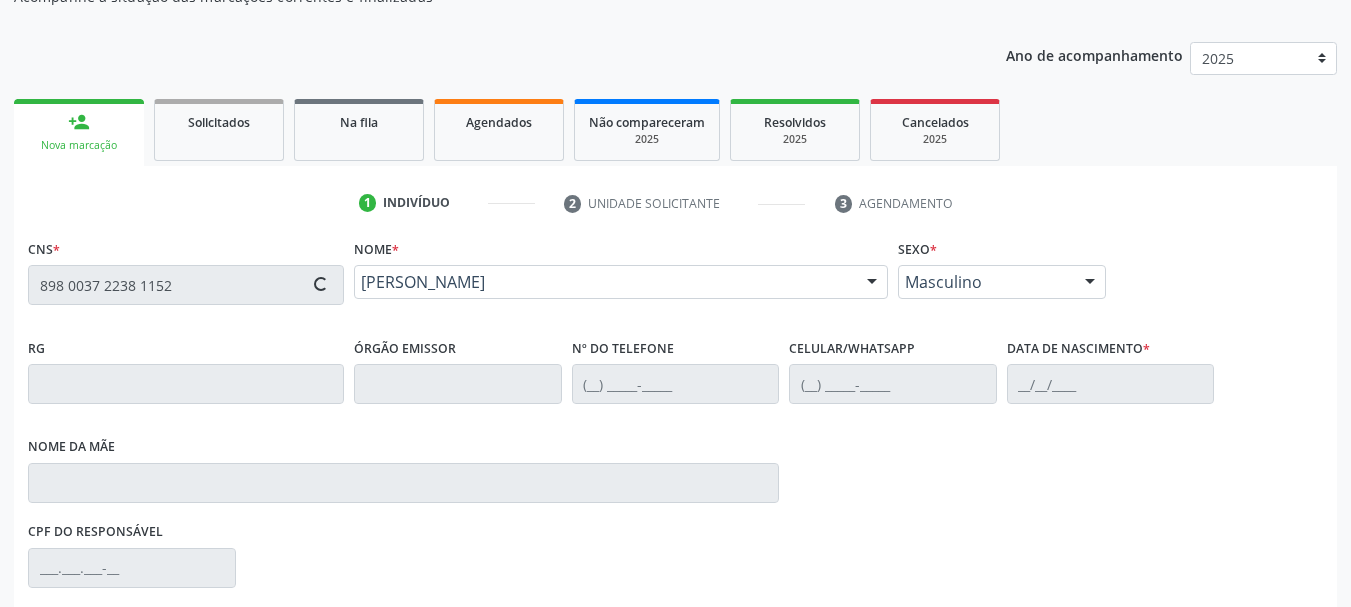 type on "[PHONE_NUMBER]" 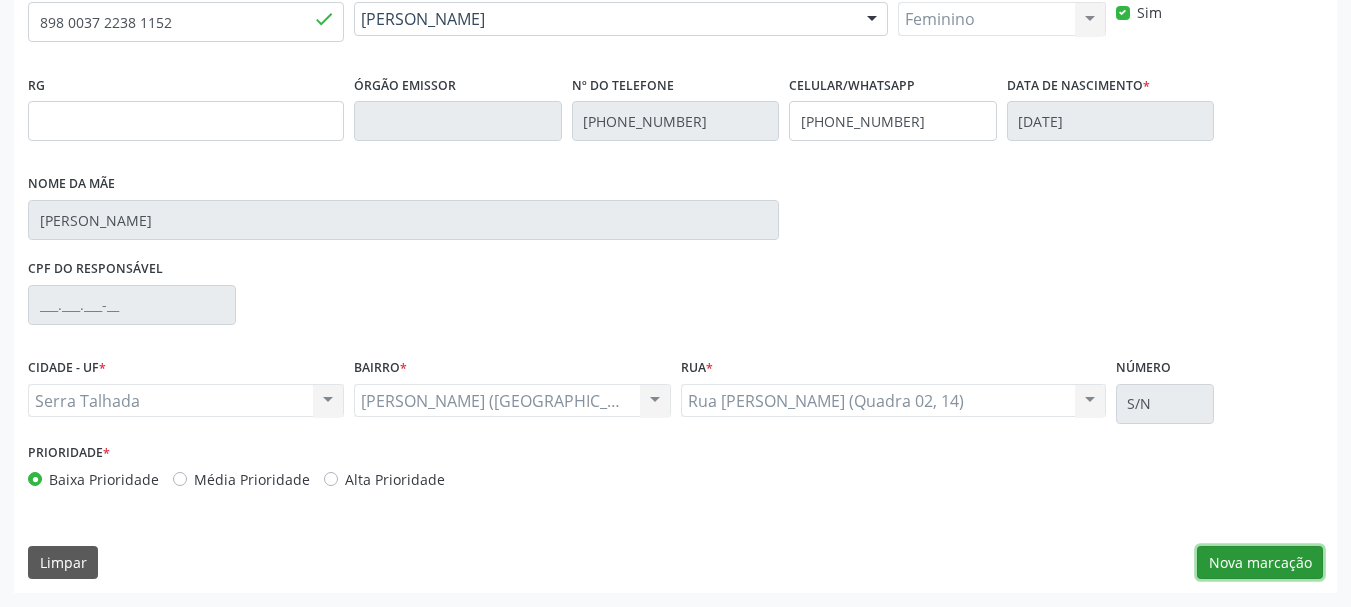 click on "Nova marcação" at bounding box center [1260, 563] 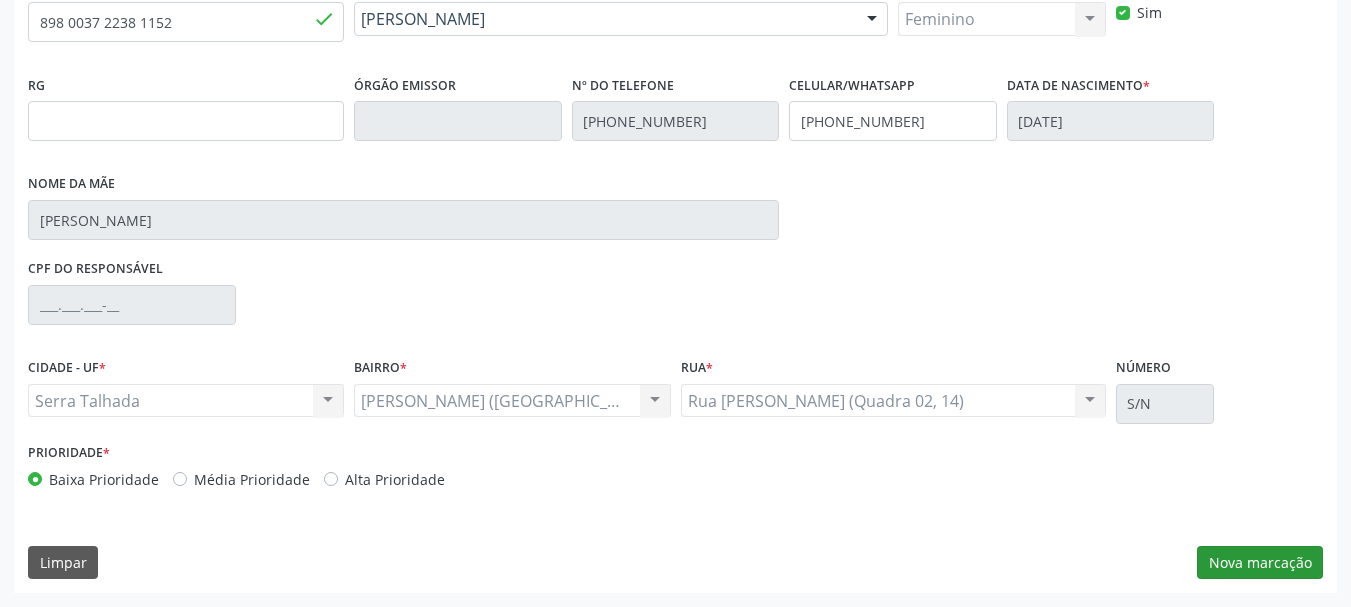 scroll, scrollTop: 299, scrollLeft: 0, axis: vertical 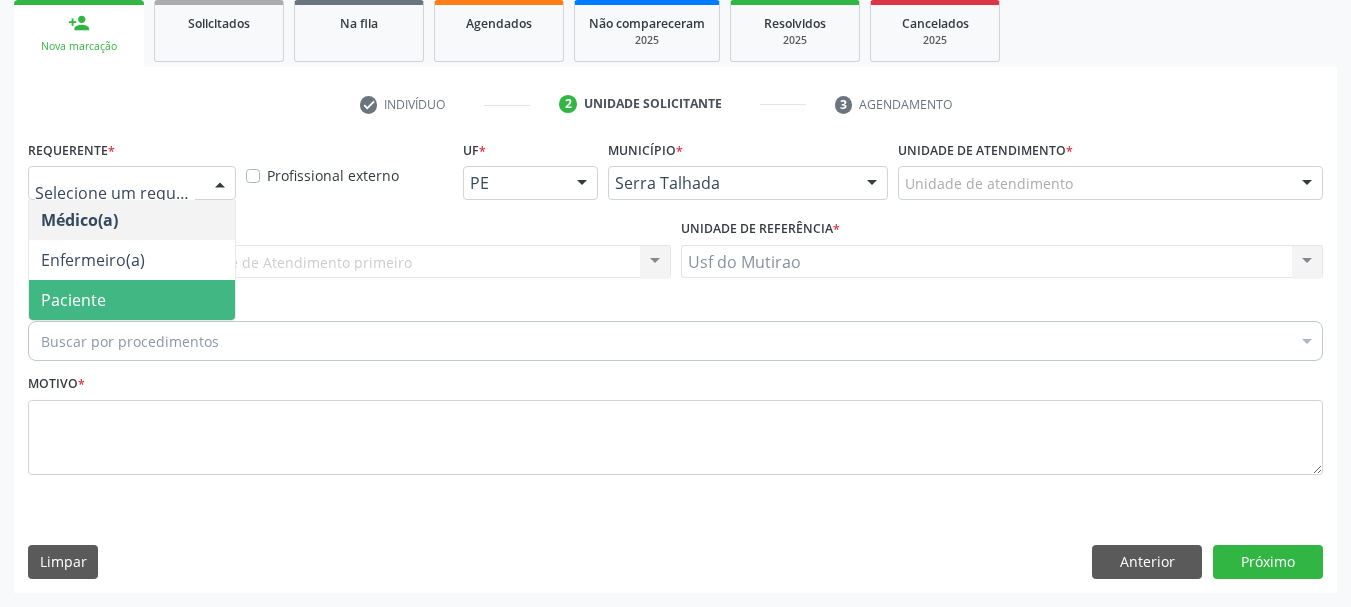 click on "Paciente" at bounding box center [132, 300] 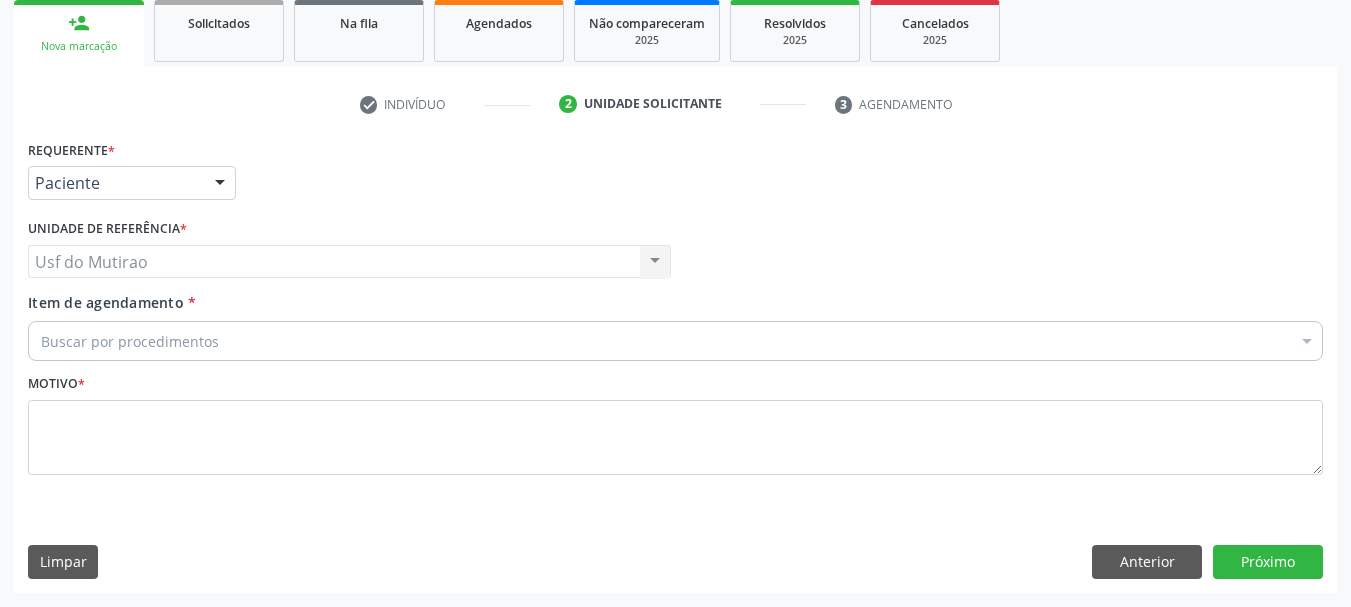click on "Buscar por procedimentos" at bounding box center (675, 341) 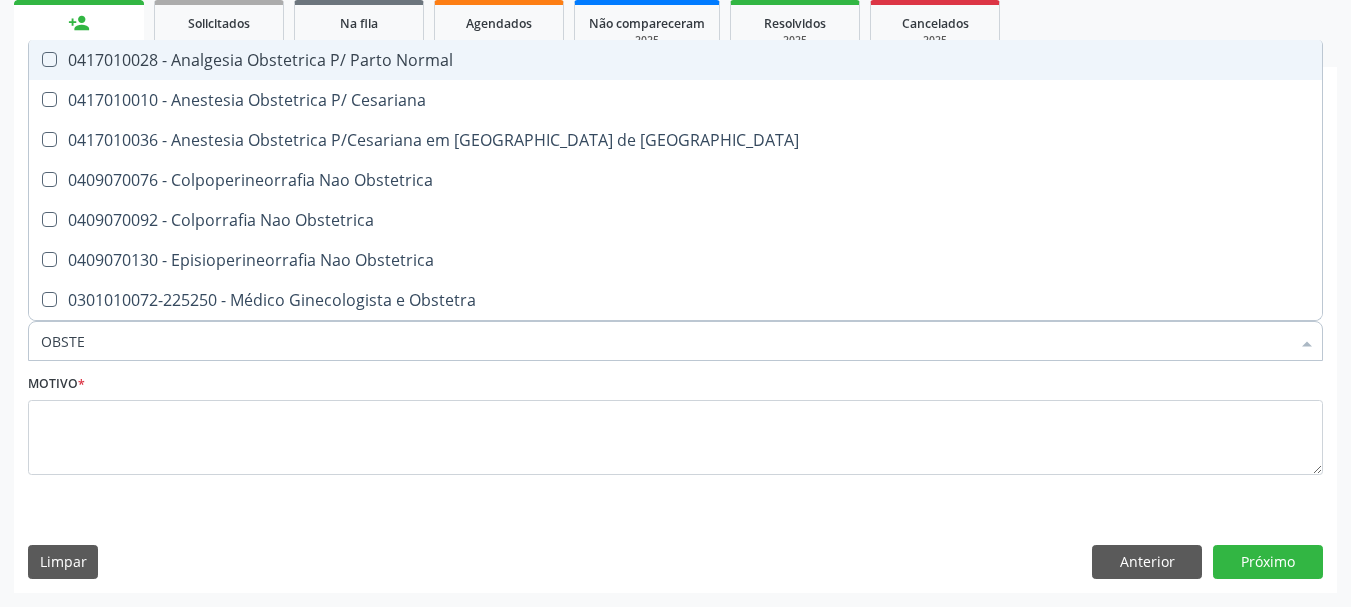 type on "OBSTET" 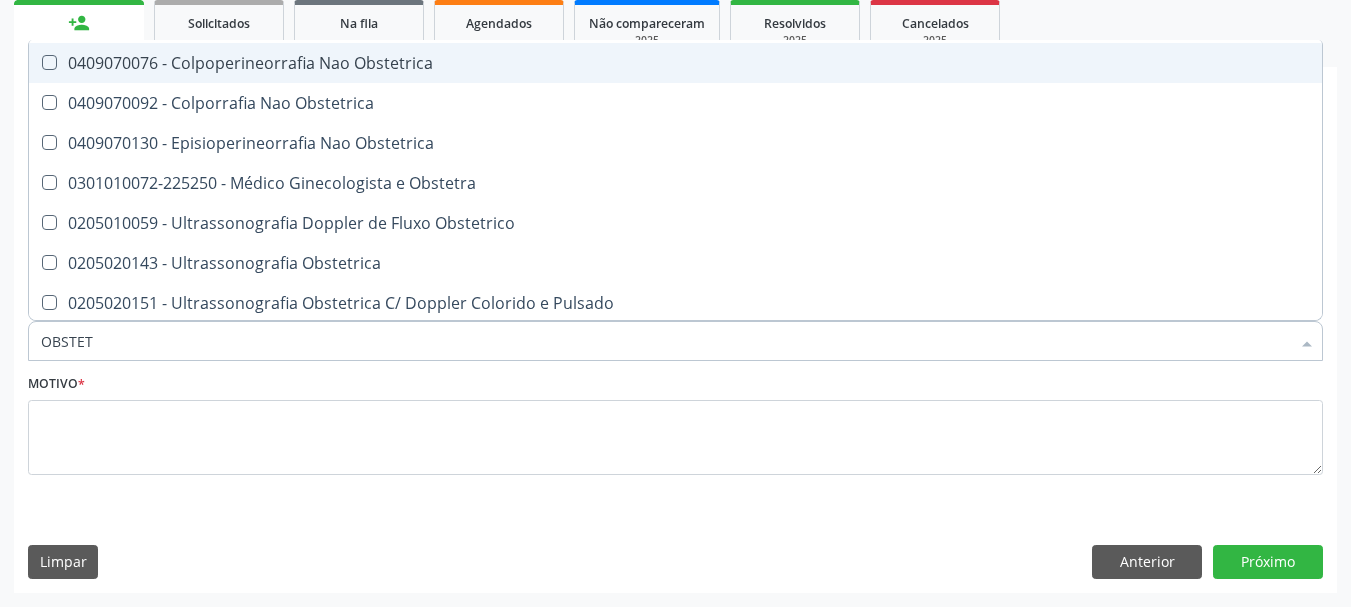 scroll, scrollTop: 120, scrollLeft: 0, axis: vertical 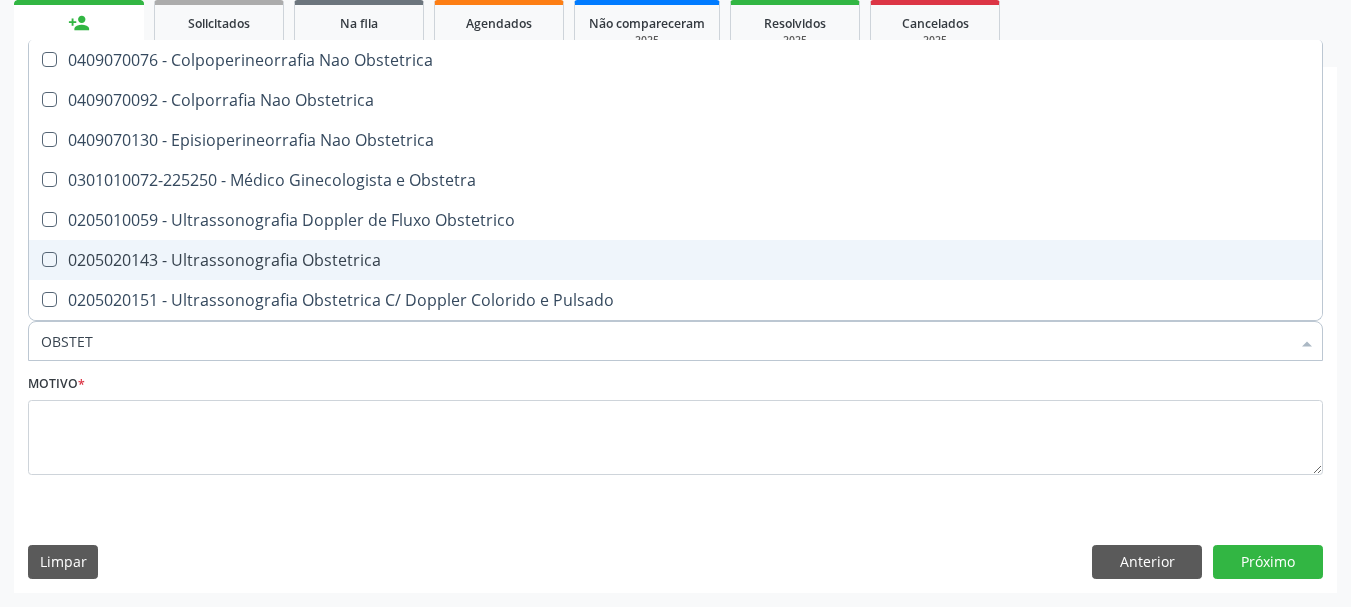 click on "0205020143 - Ultrassonografia Obstetrica" at bounding box center (675, 260) 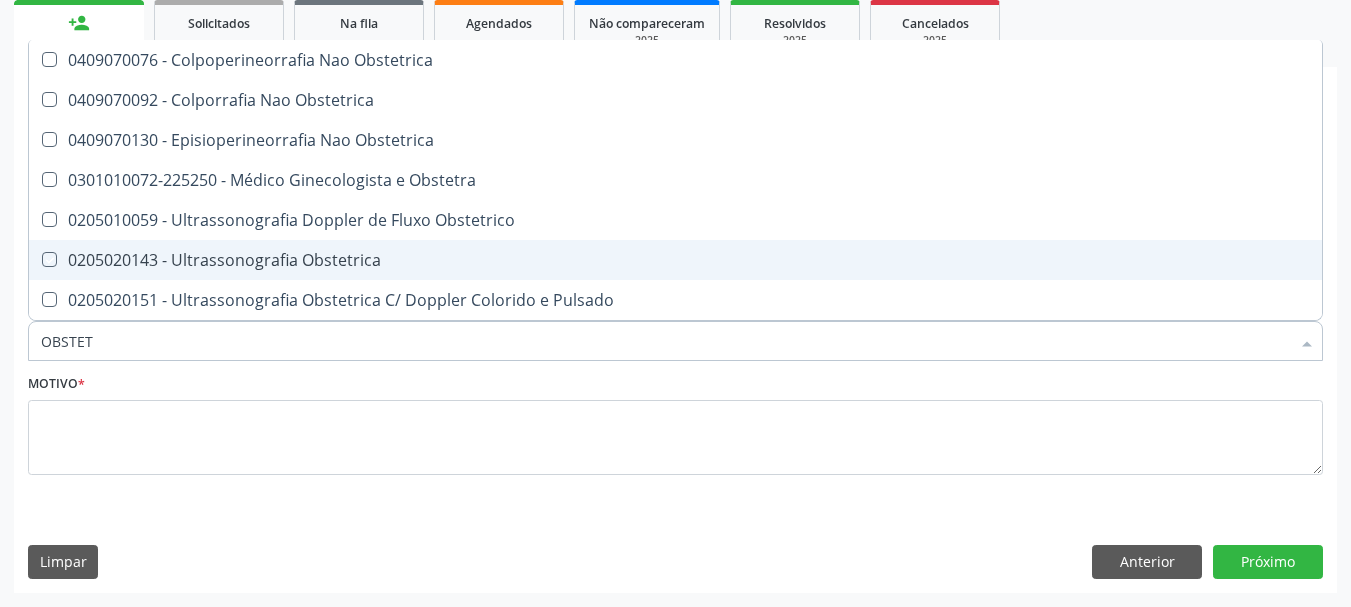 checkbox on "true" 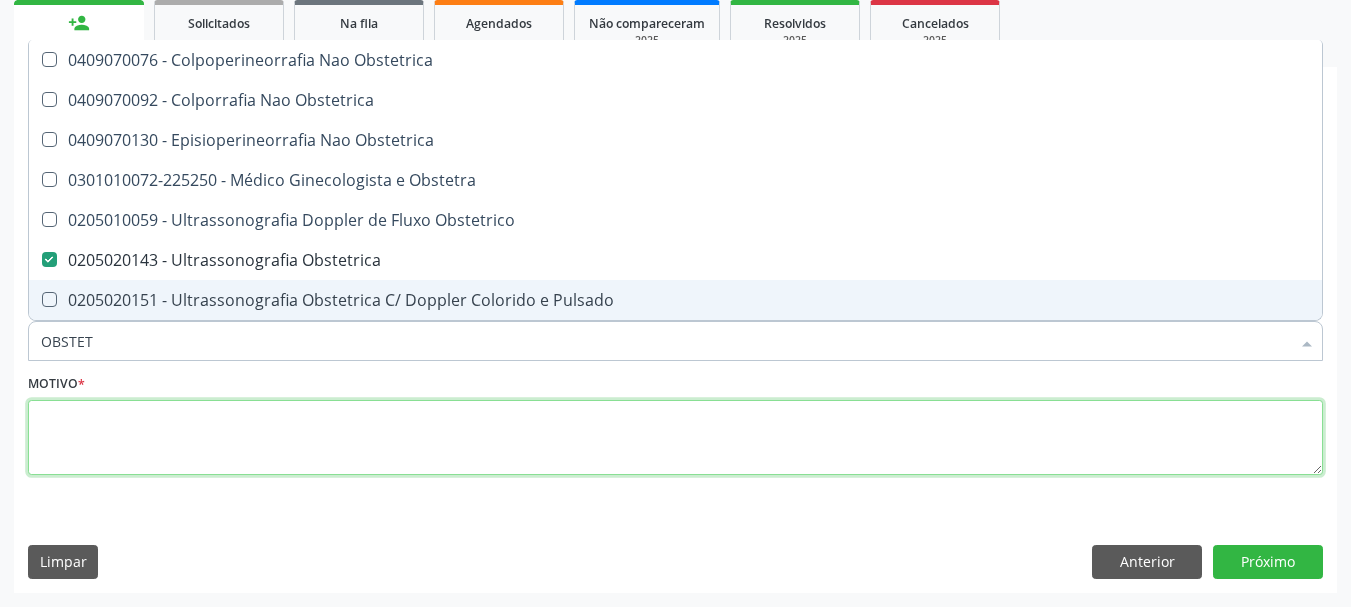 click at bounding box center (675, 438) 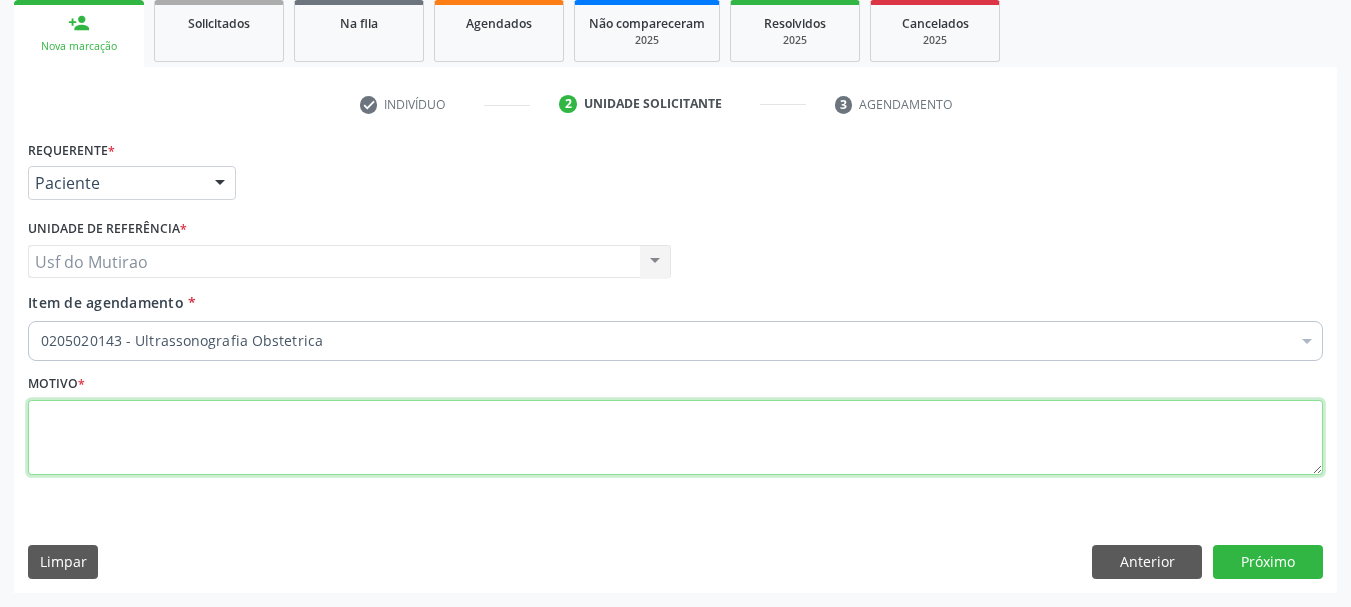 scroll, scrollTop: 0, scrollLeft: 0, axis: both 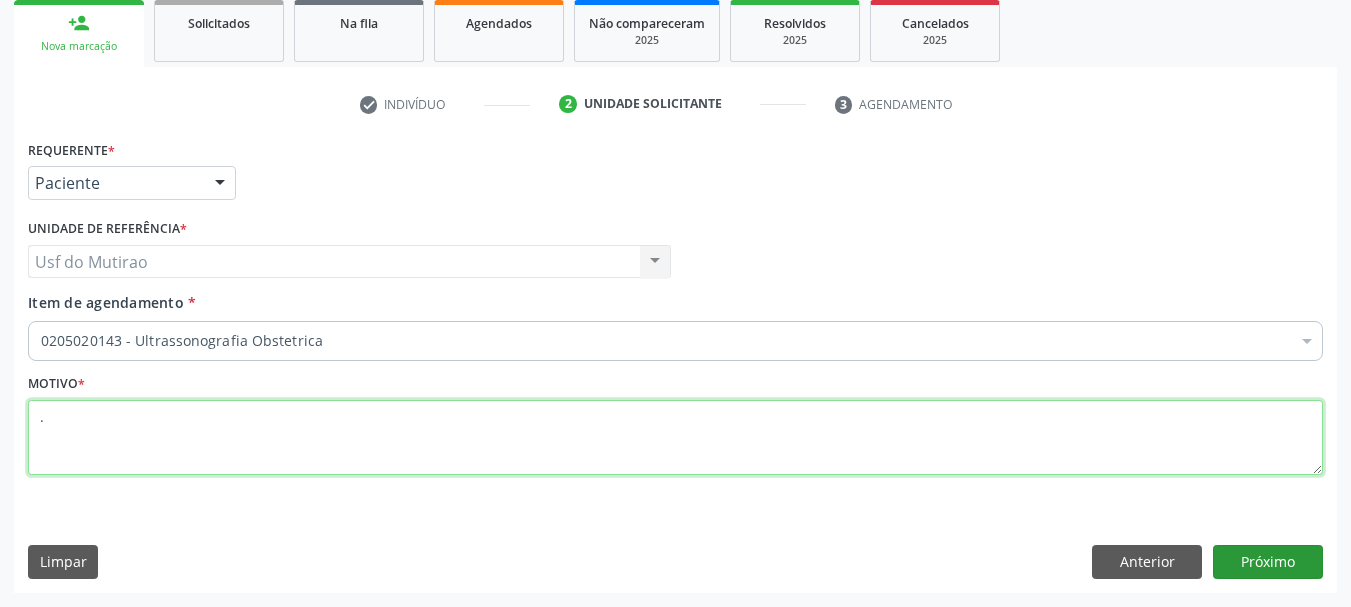 type on "." 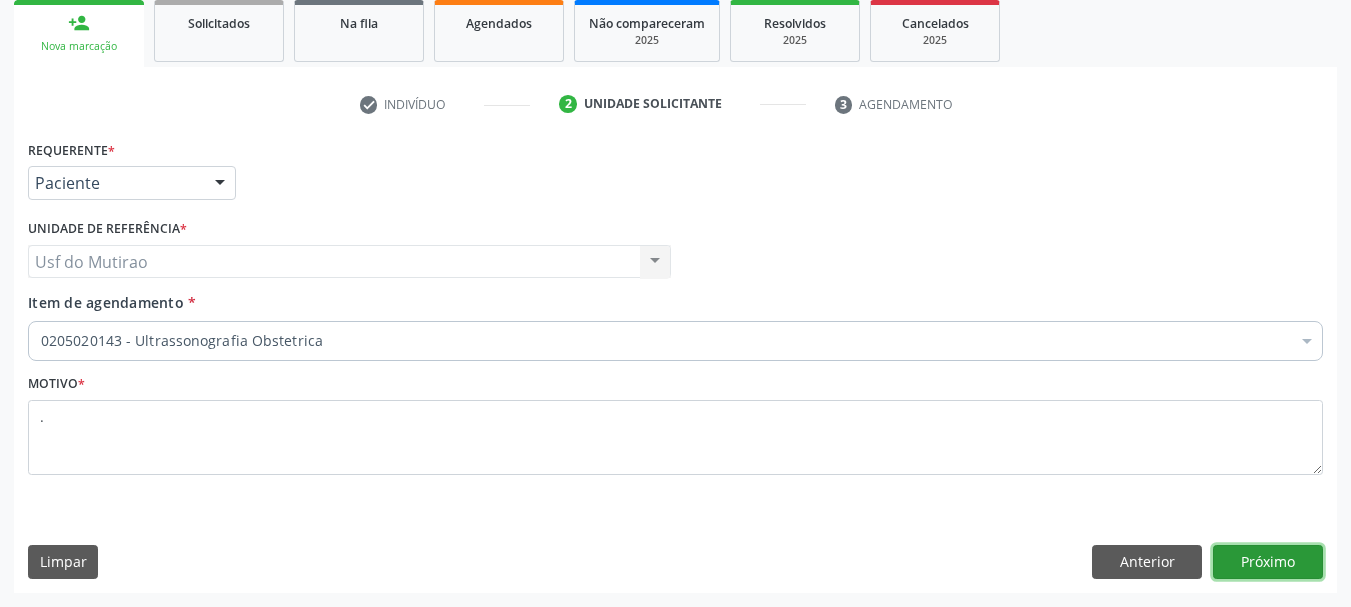 click on "Próximo" at bounding box center (1268, 562) 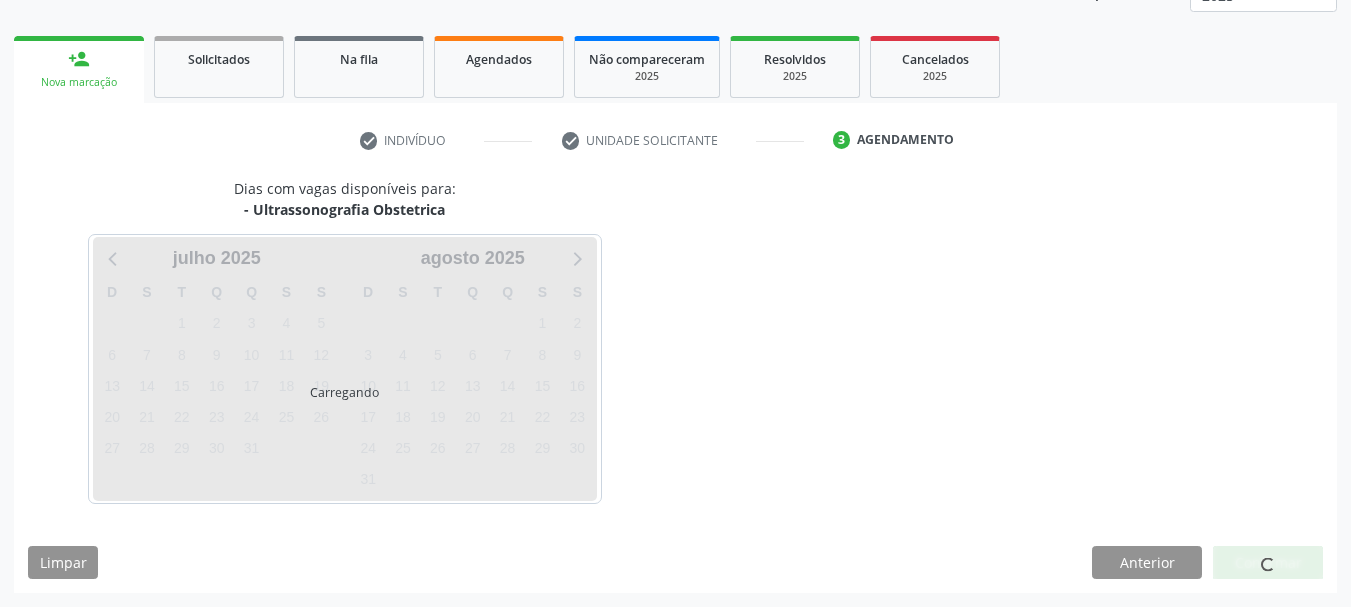 scroll, scrollTop: 263, scrollLeft: 0, axis: vertical 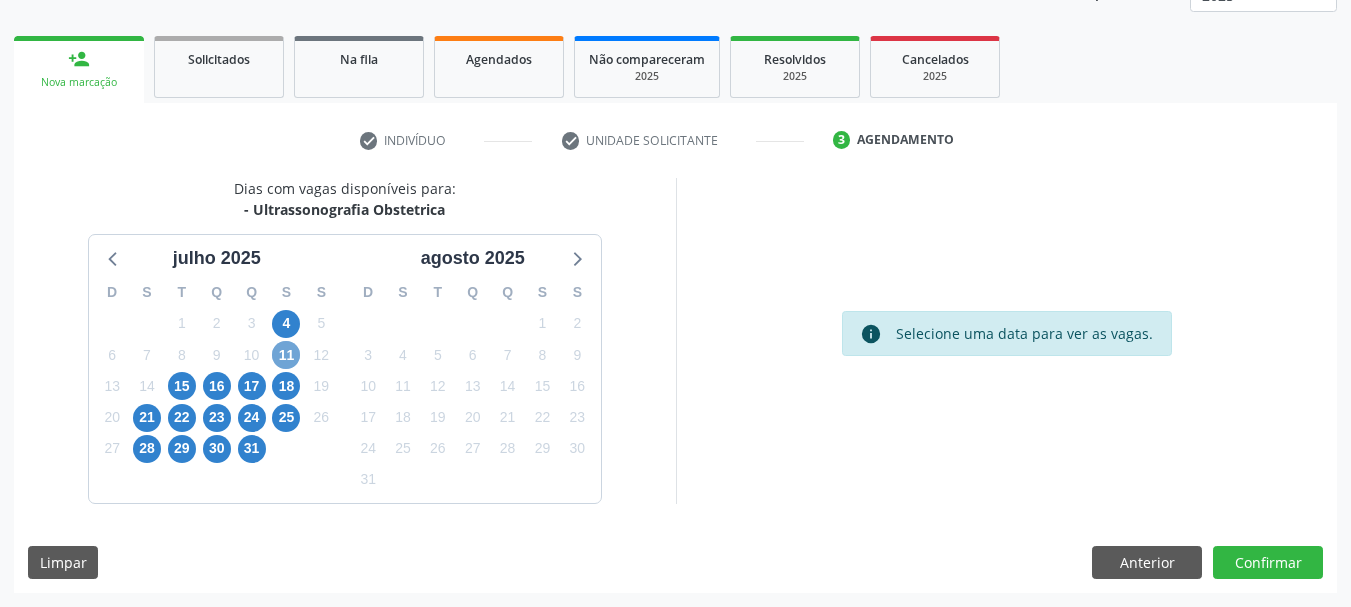 click on "11" at bounding box center [286, 355] 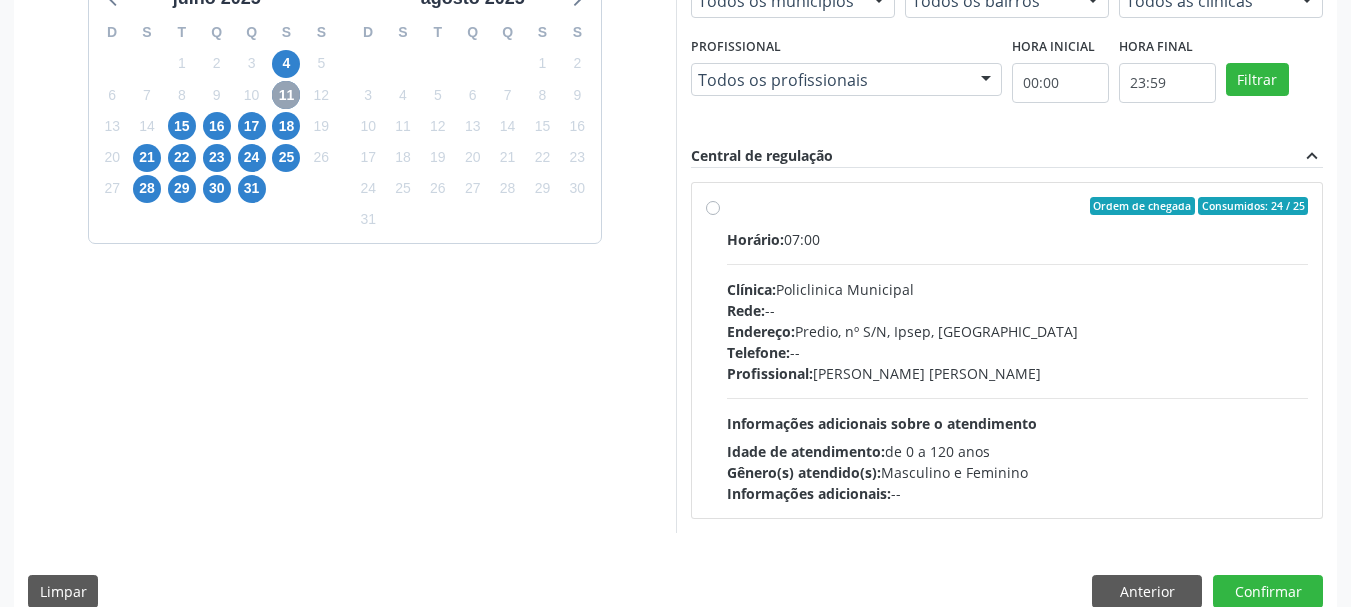scroll, scrollTop: 552, scrollLeft: 0, axis: vertical 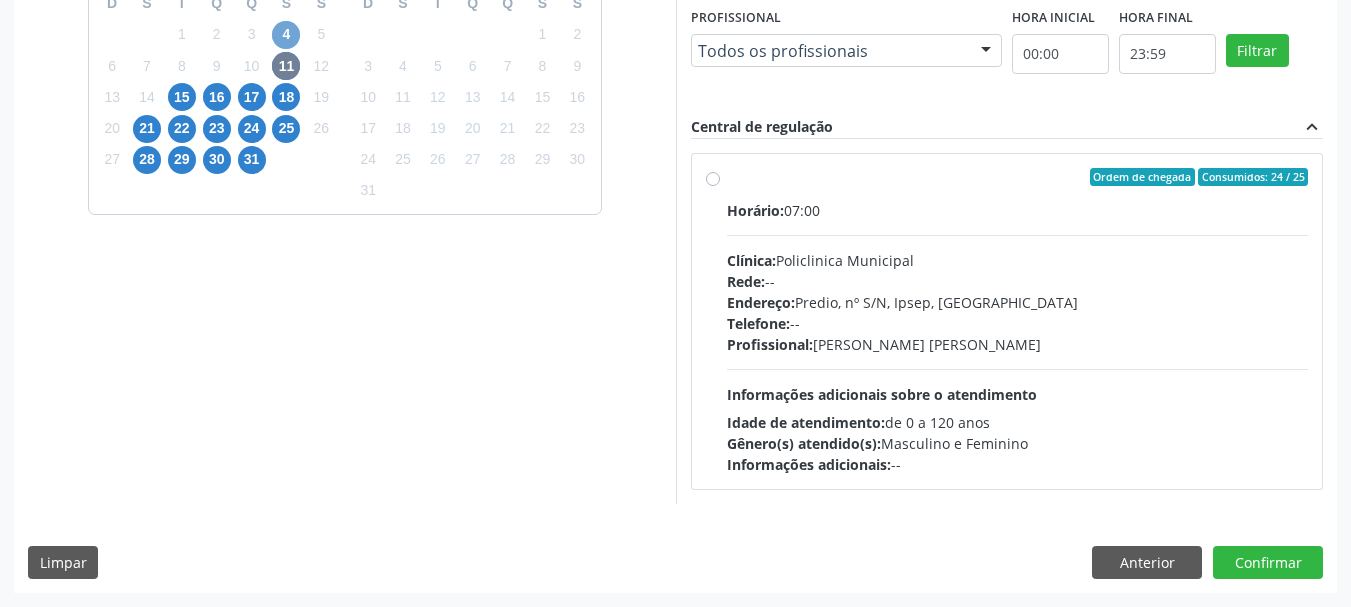 click on "4" at bounding box center (286, 35) 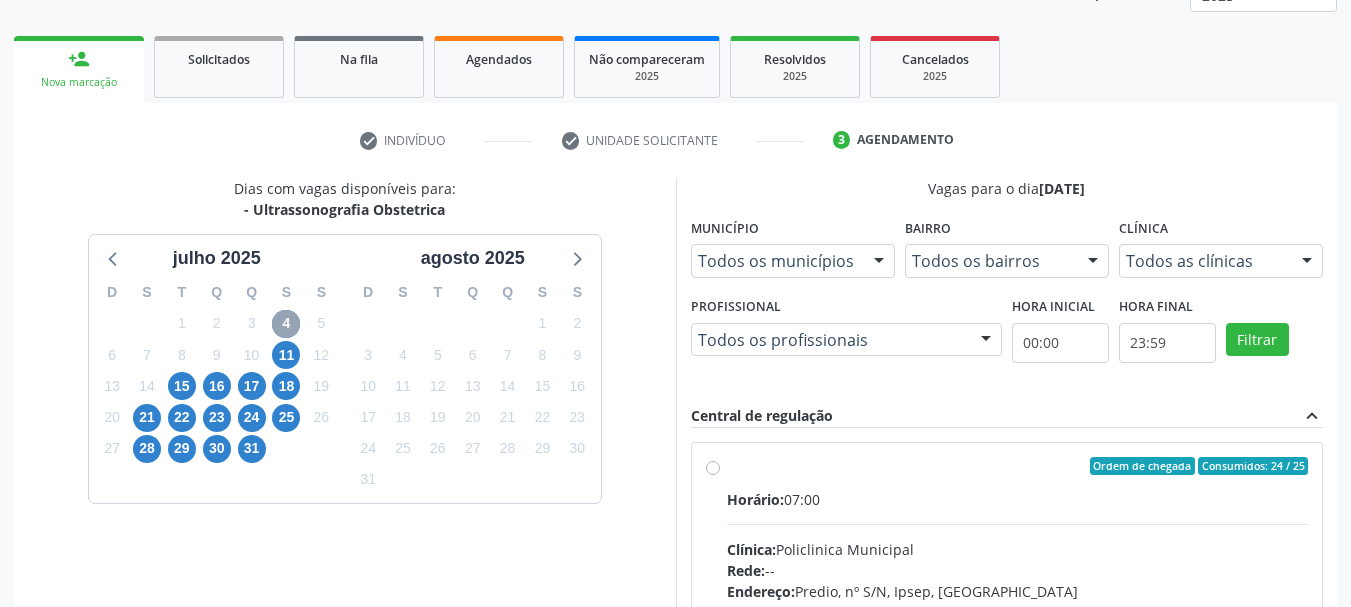 scroll, scrollTop: 552, scrollLeft: 0, axis: vertical 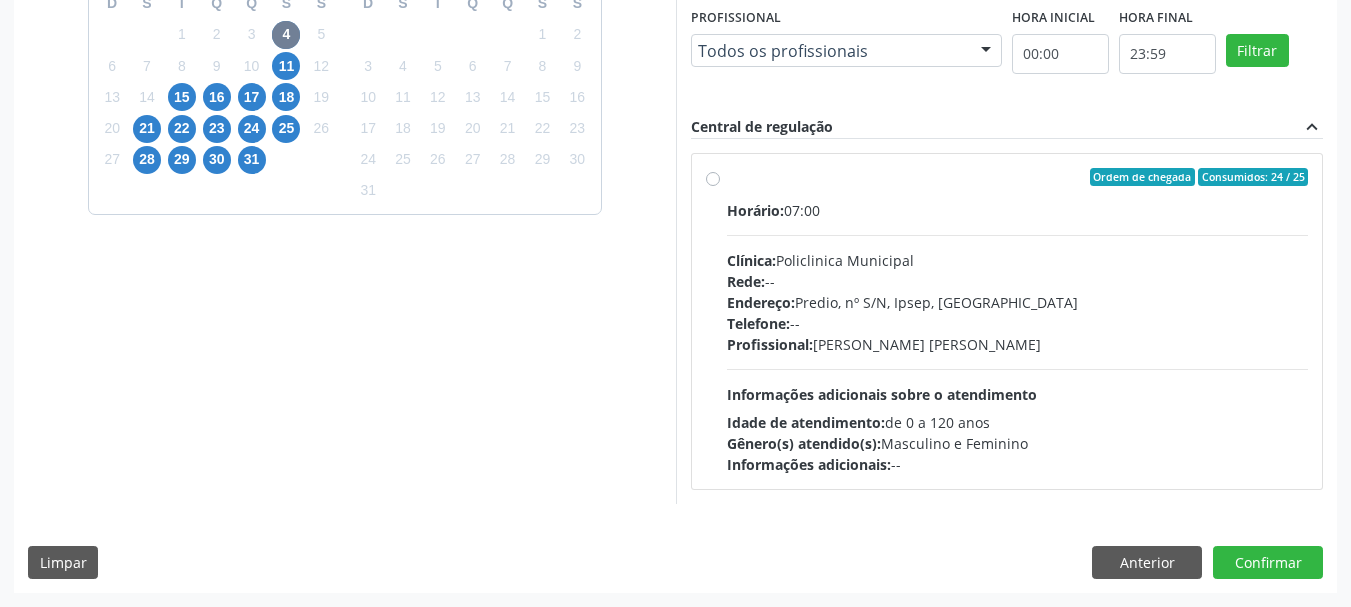 click on "Rede:" at bounding box center (746, 281) 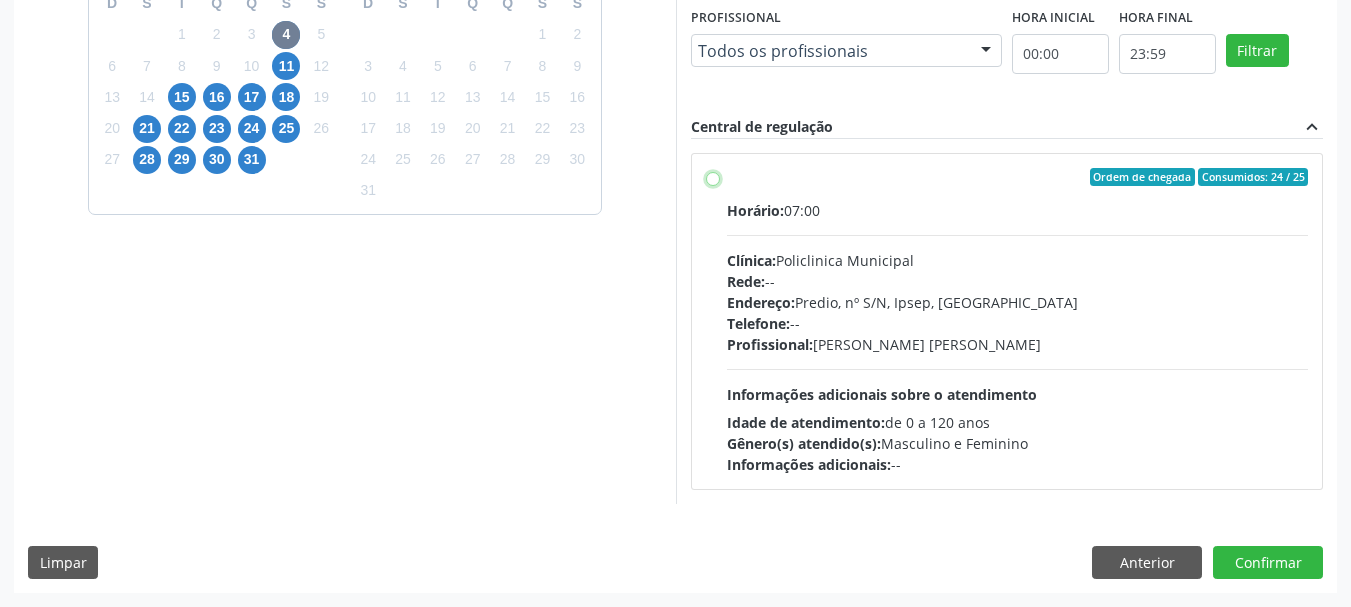 click on "Ordem de chegada
Consumidos: 24 / 25
Horário:   07:00
Clínica:  Policlinica Municipal
Rede:
--
Endereço:   Predio, nº S/N, Ipsep, Serra Talhada - PE
Telefone:   --
Profissional:
Maira Cavalcanti Lima Barros
Informações adicionais sobre o atendimento
Idade de atendimento:
de 0 a 120 anos
Gênero(s) atendido(s):
Masculino e Feminino
Informações adicionais:
--" at bounding box center (713, 177) 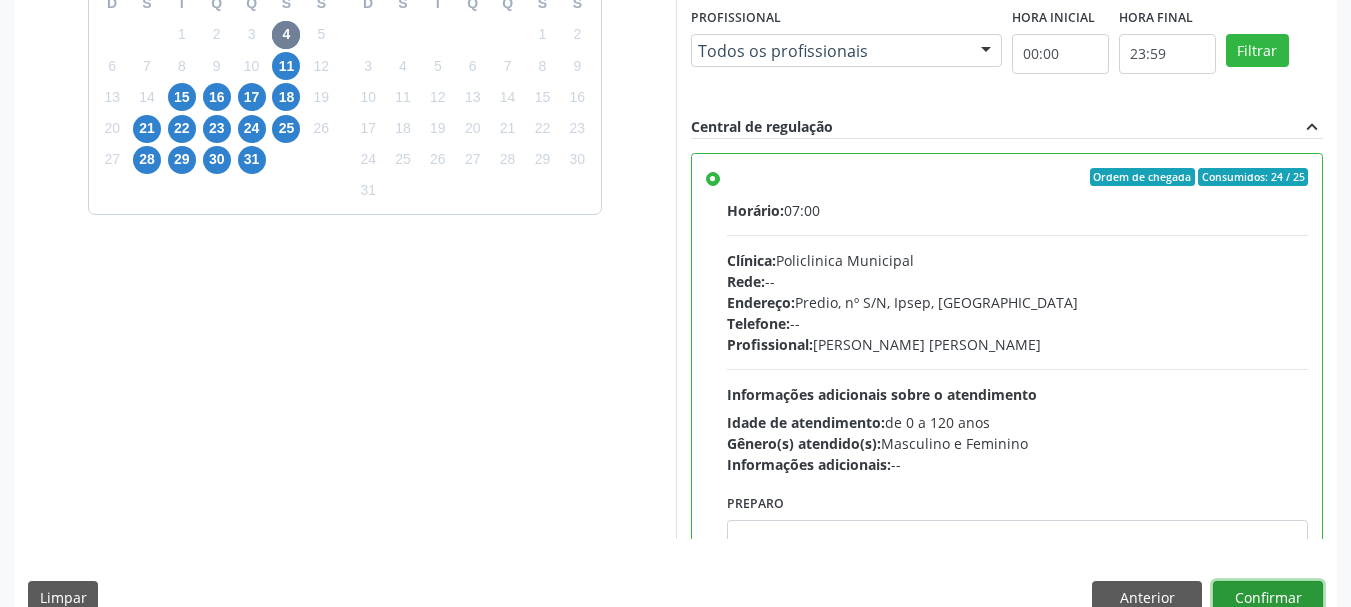 click on "Confirmar" at bounding box center (1268, 598) 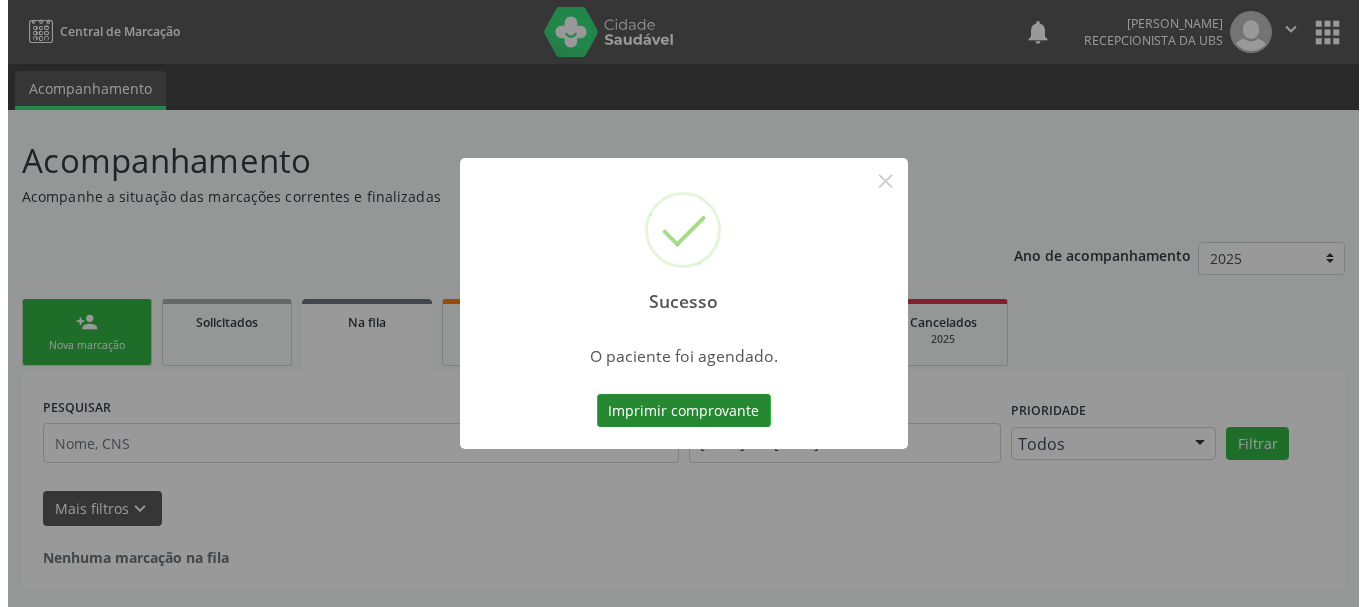 scroll, scrollTop: 0, scrollLeft: 0, axis: both 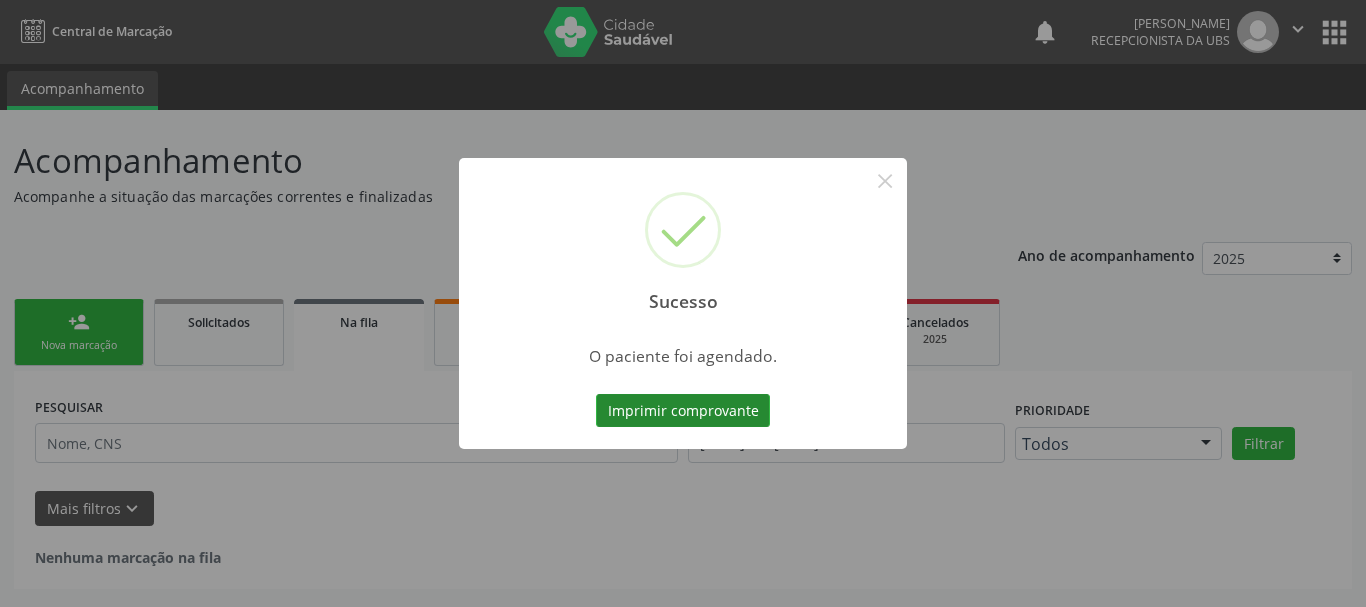 click on "Imprimir comprovante" at bounding box center [683, 411] 